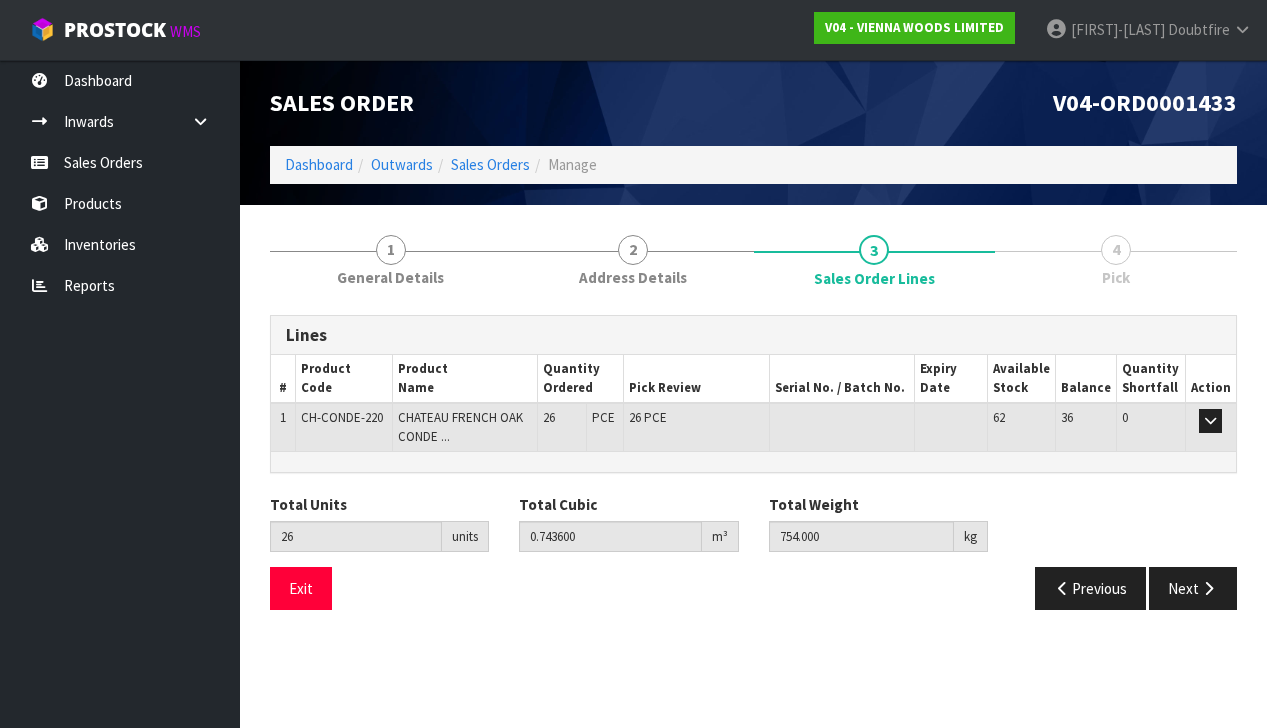scroll, scrollTop: 0, scrollLeft: 0, axis: both 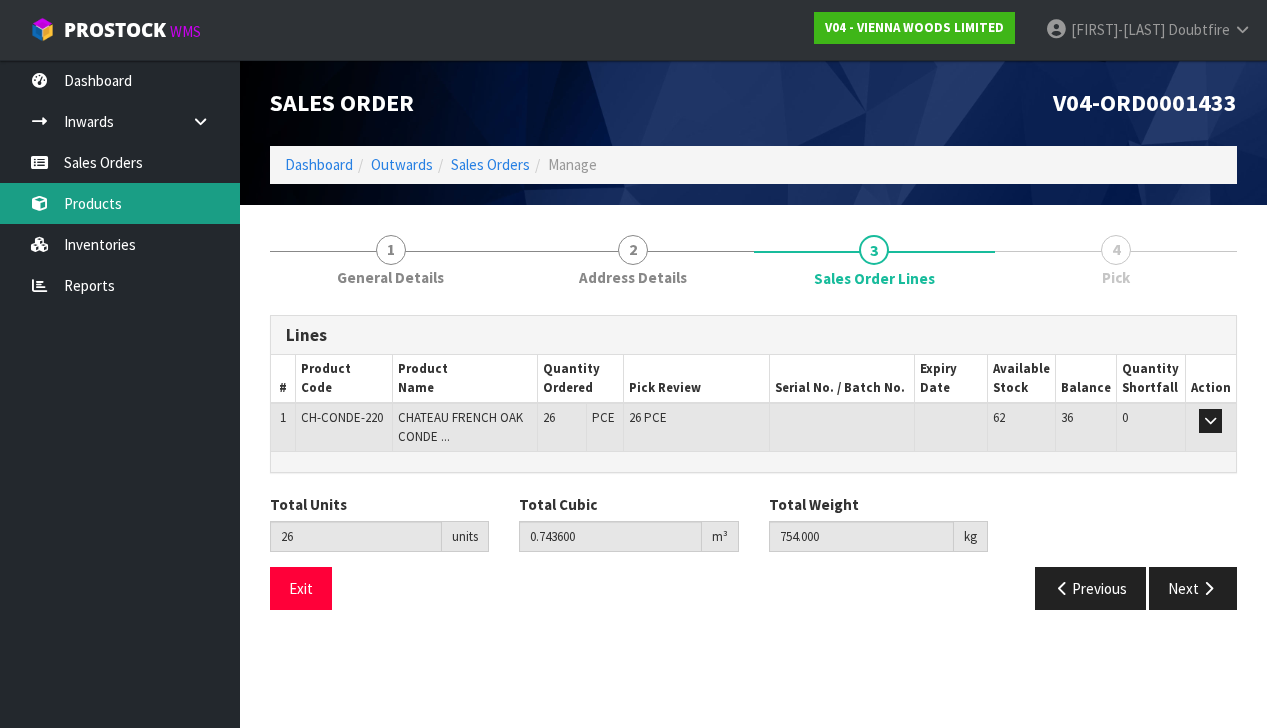 click on "Products" at bounding box center [120, 203] 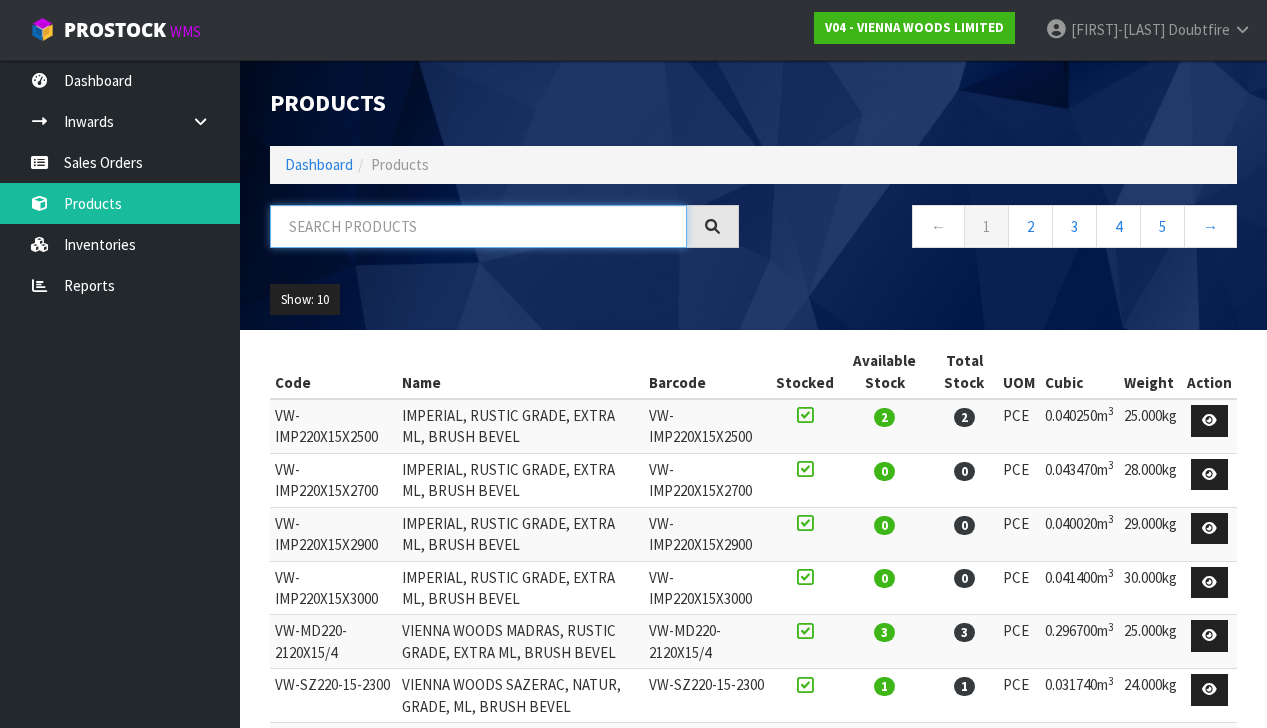 click at bounding box center [478, 226] 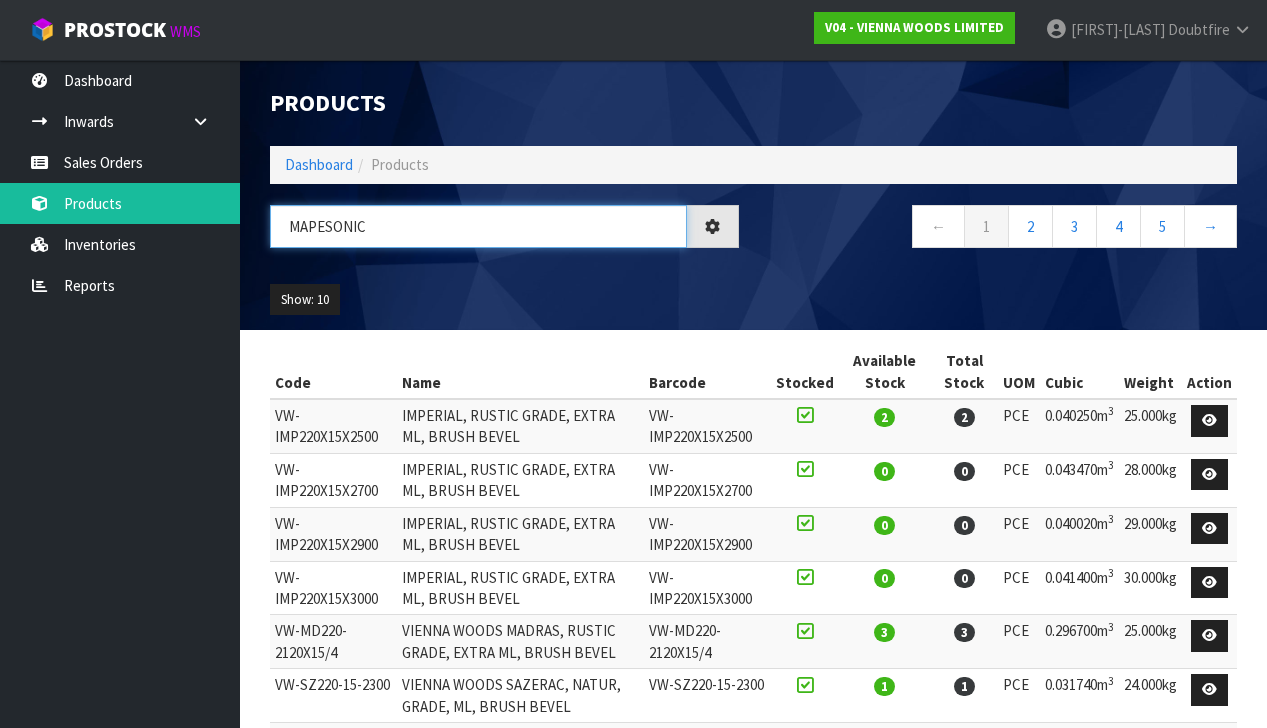 type on "MAPESONIC" 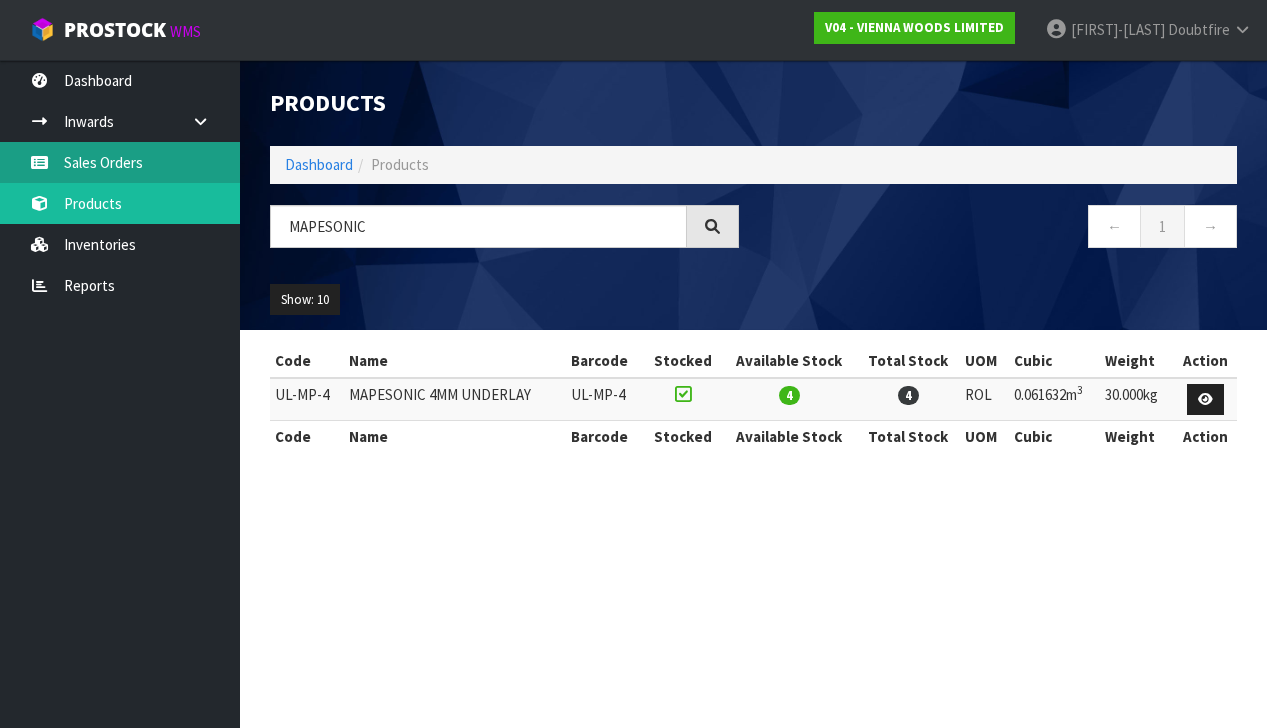 click on "Sales Orders" at bounding box center [120, 162] 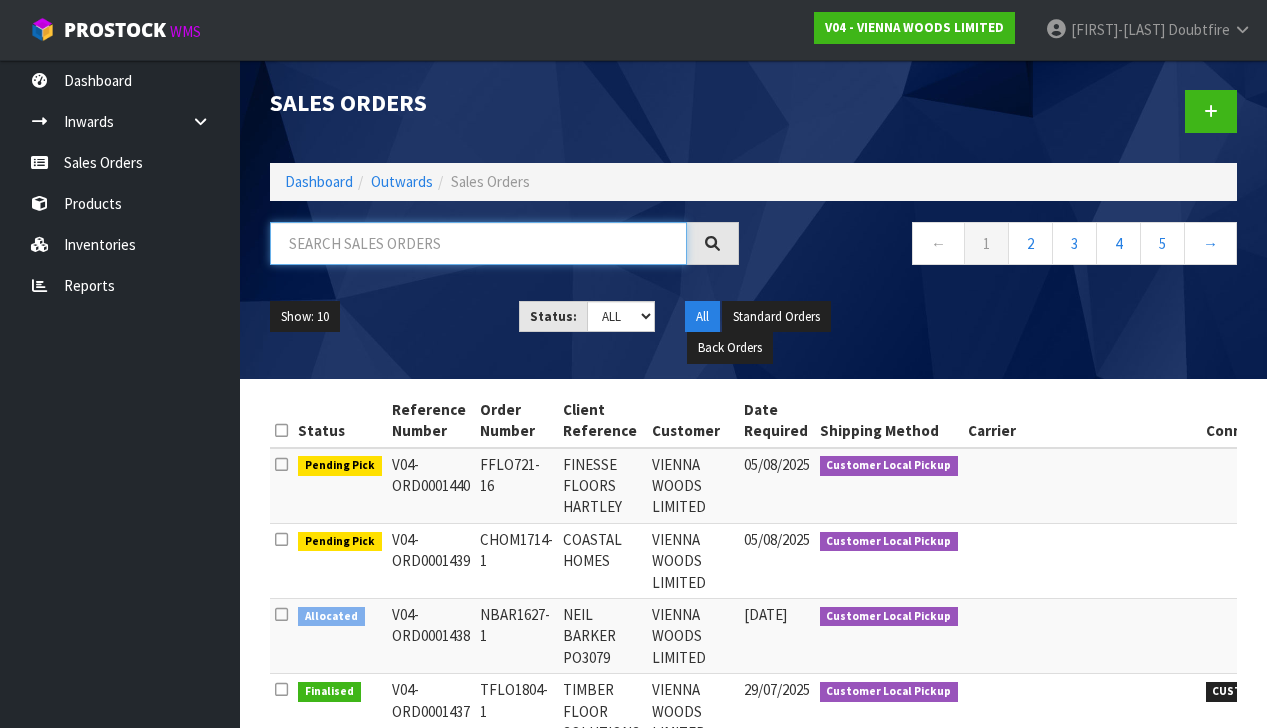 click at bounding box center (478, 243) 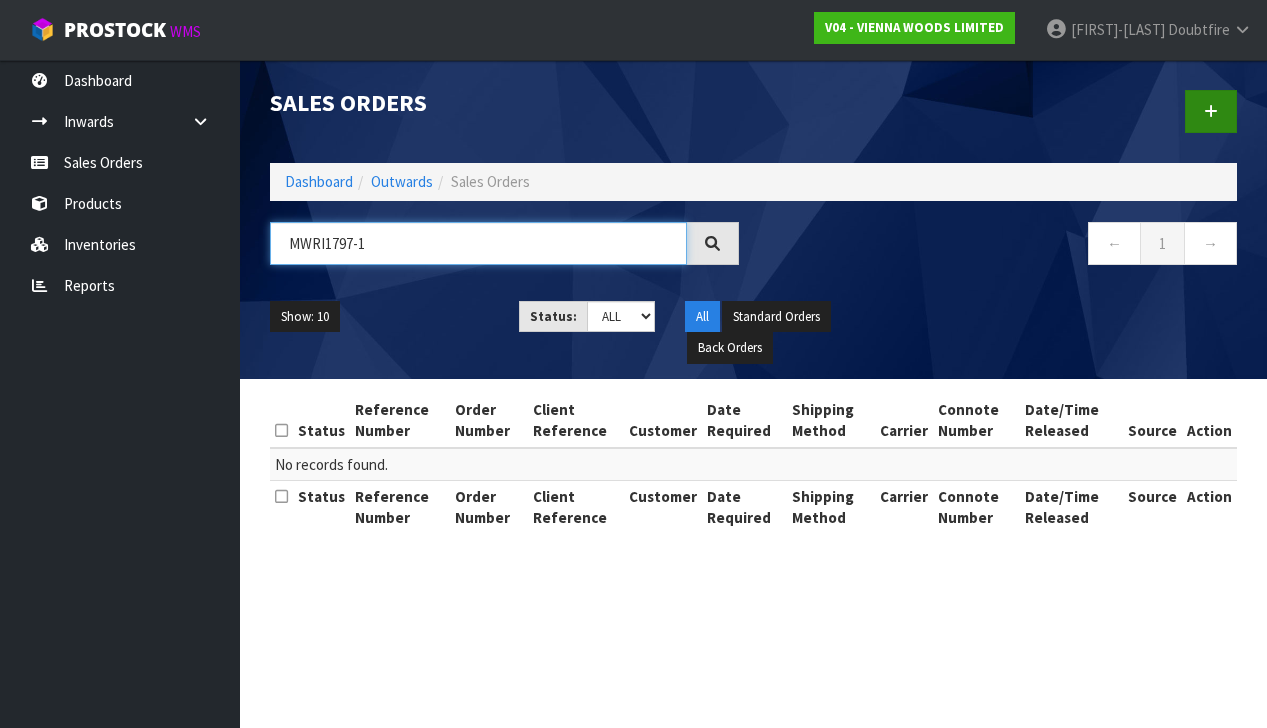 type on "MWRI1797-1" 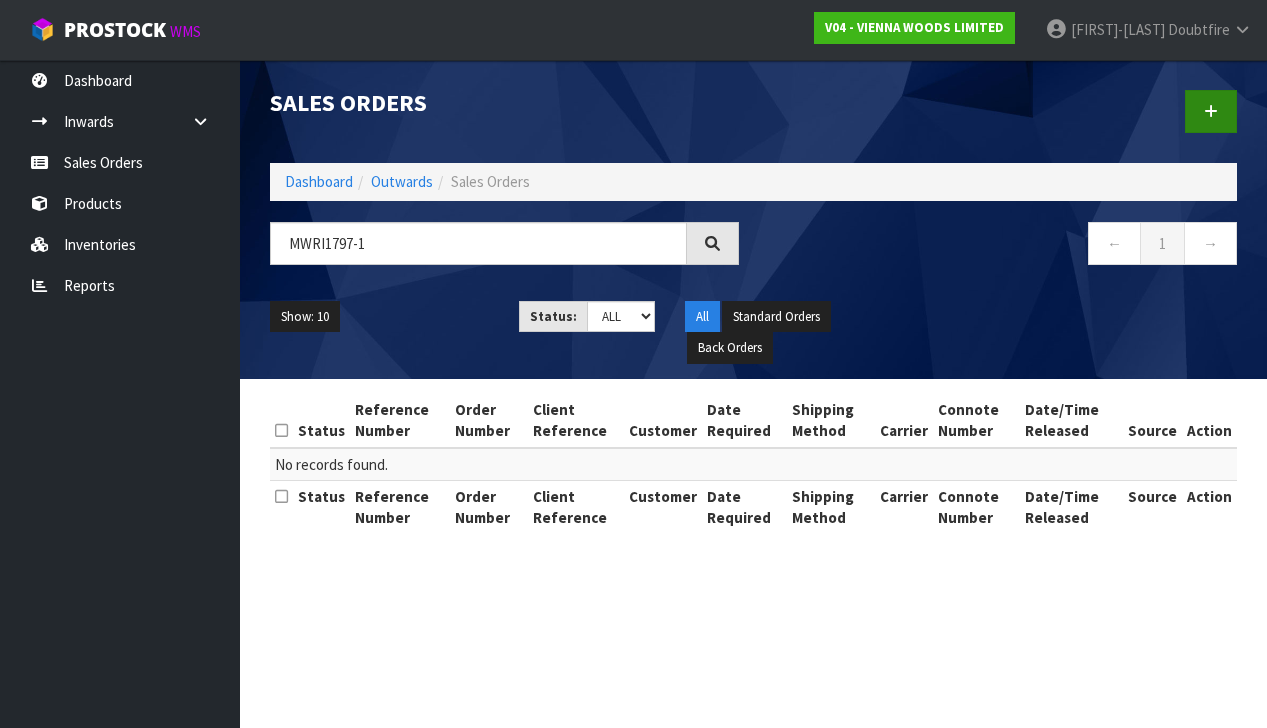 click at bounding box center (1211, 111) 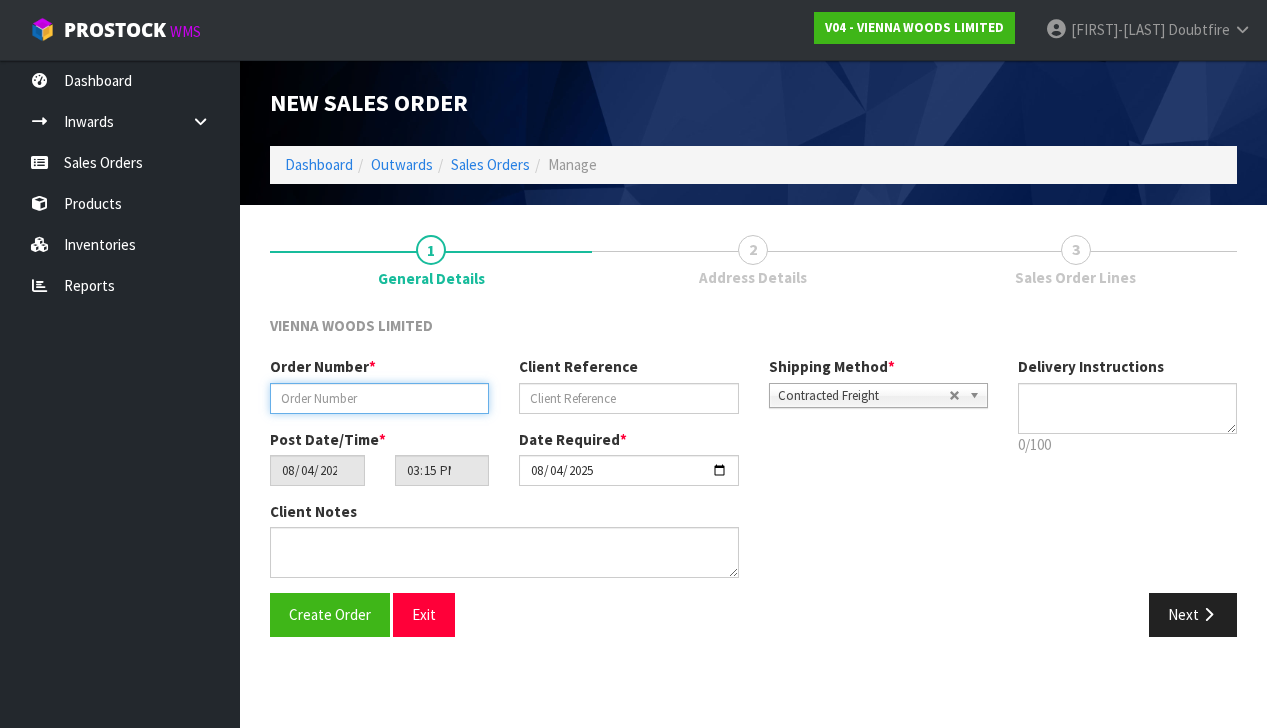 click at bounding box center (379, 398) 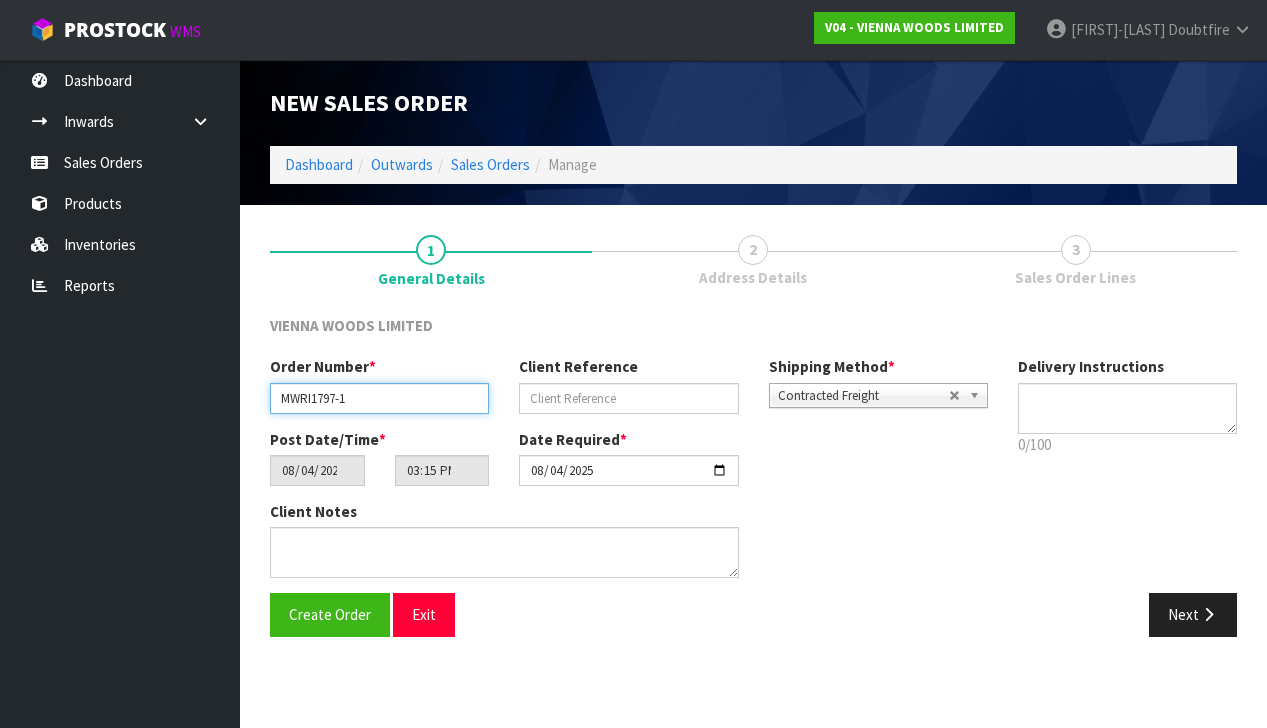 type on "MWRI1797-1" 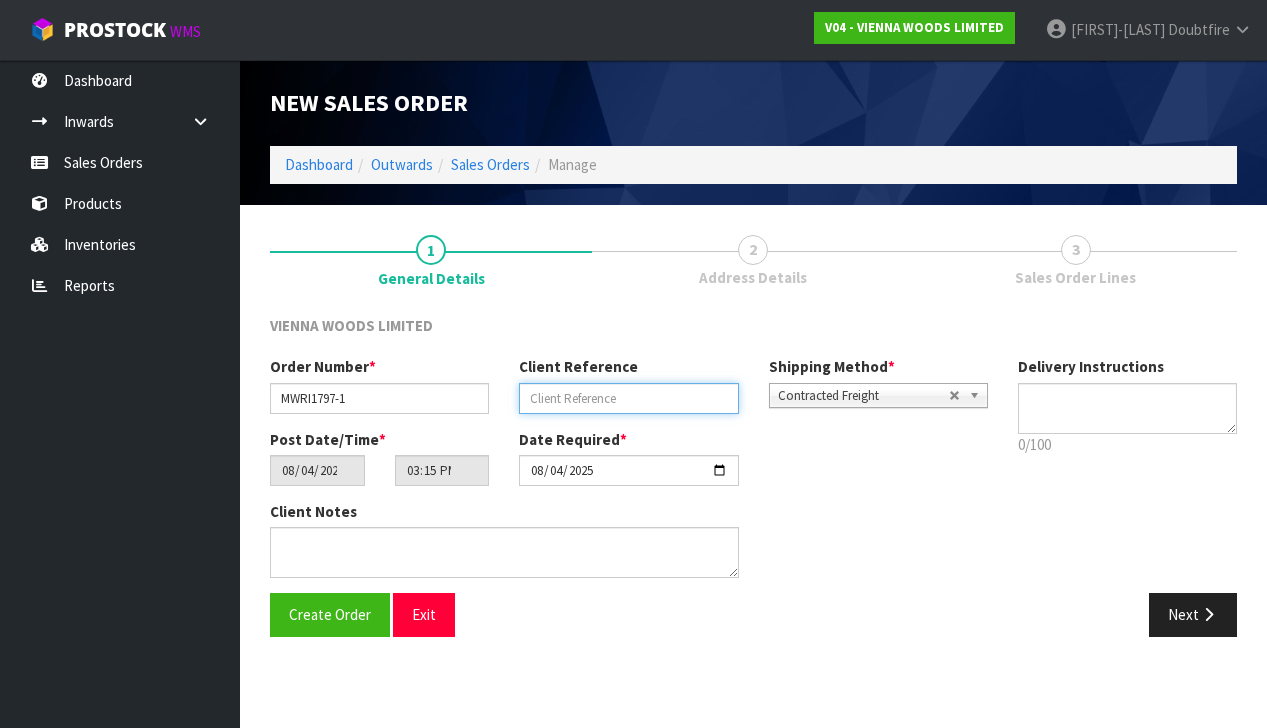 click at bounding box center (628, 398) 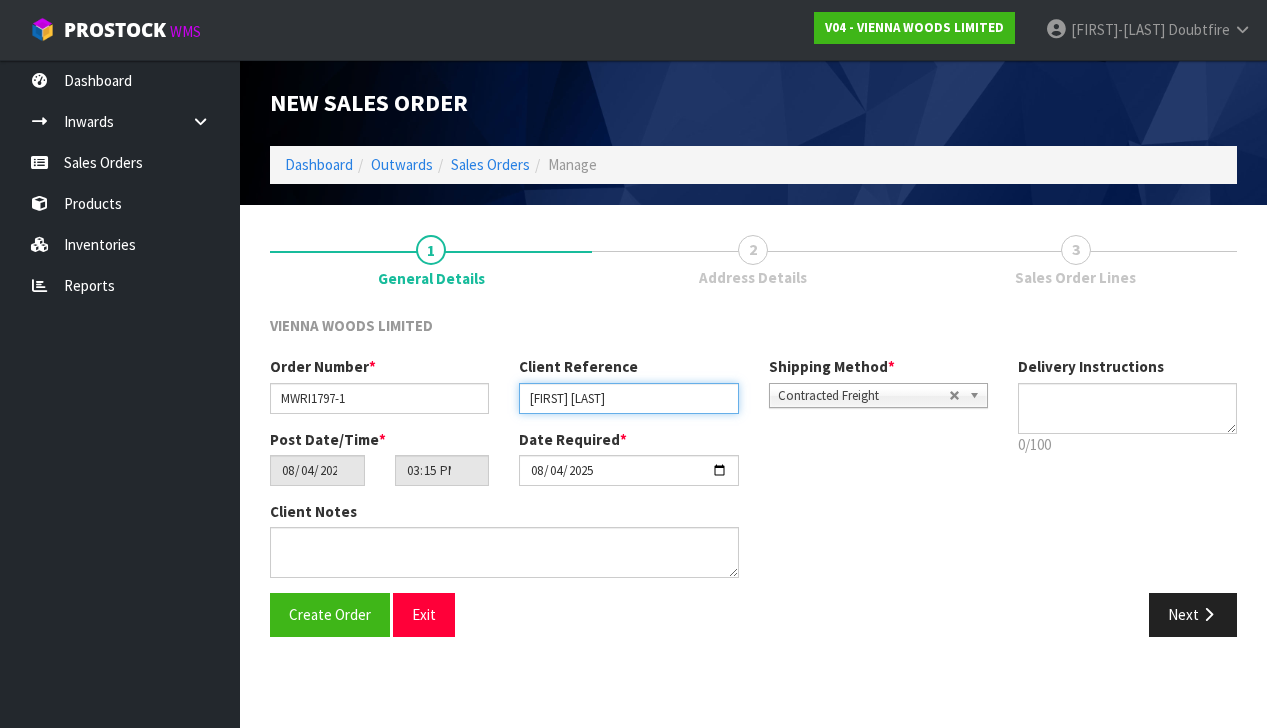type on "[FIRST] [LAST]" 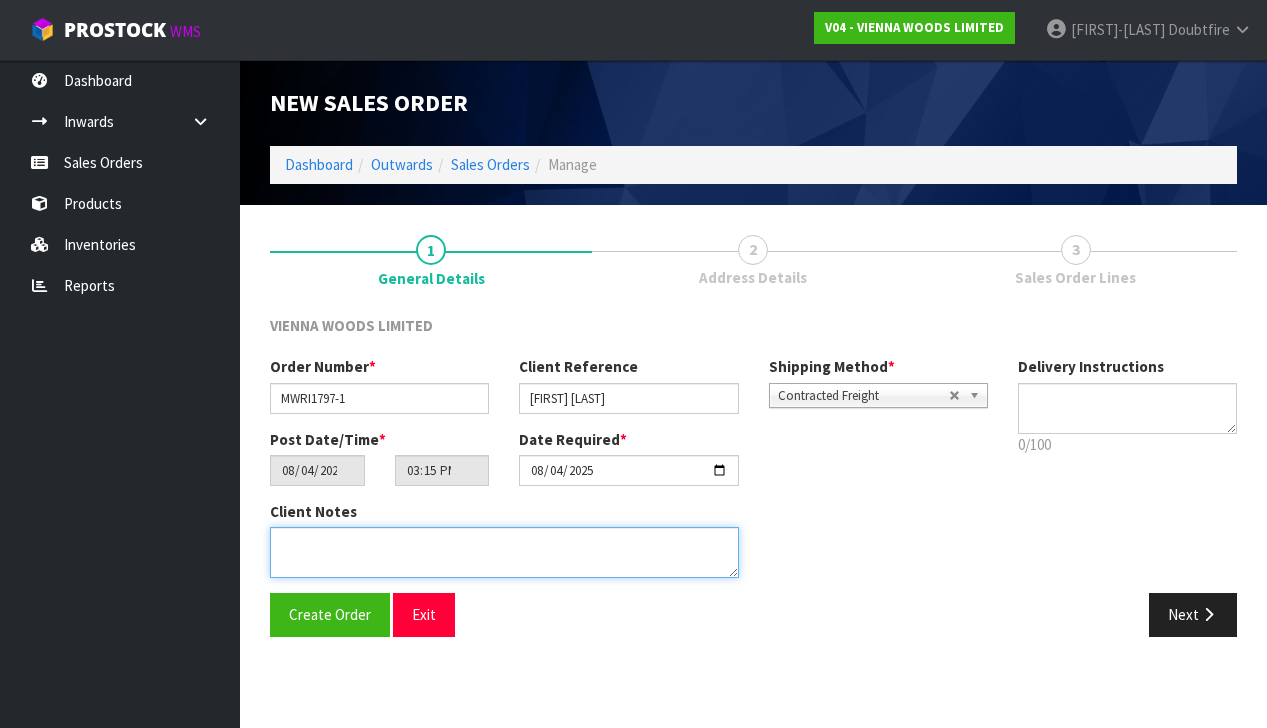 click at bounding box center (504, 552) 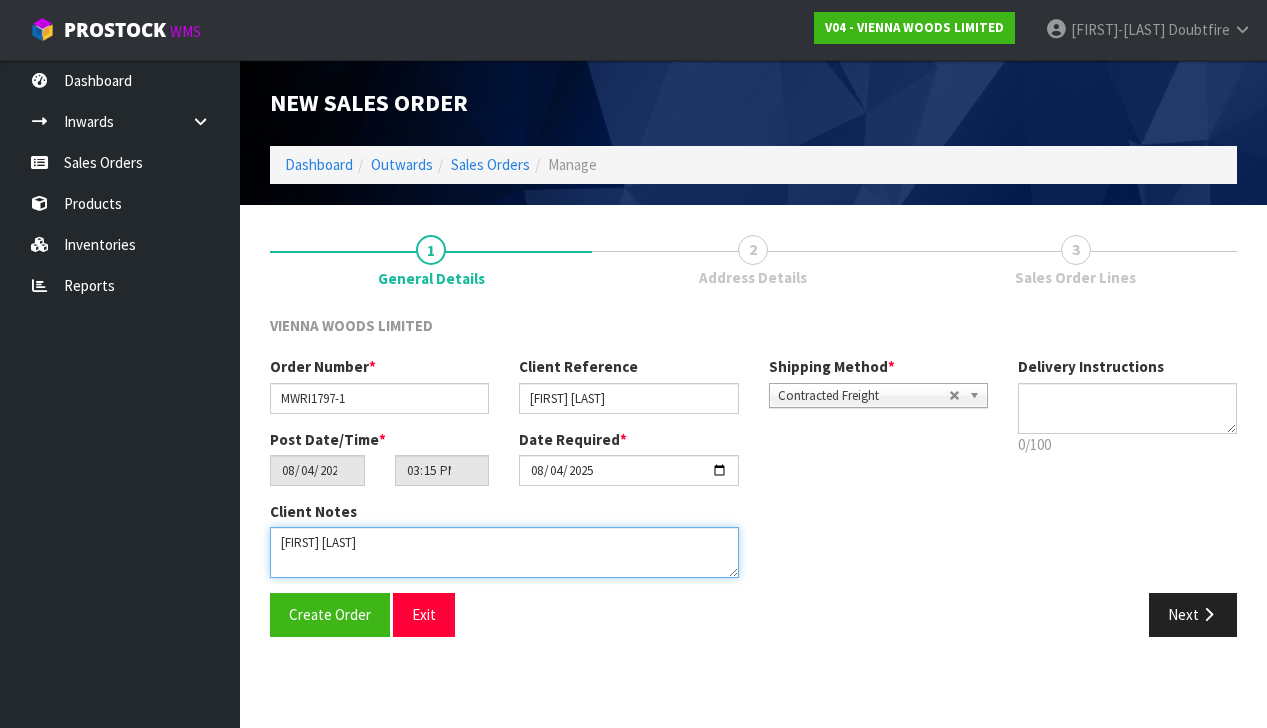 type on "[FIRST] [LAST]" 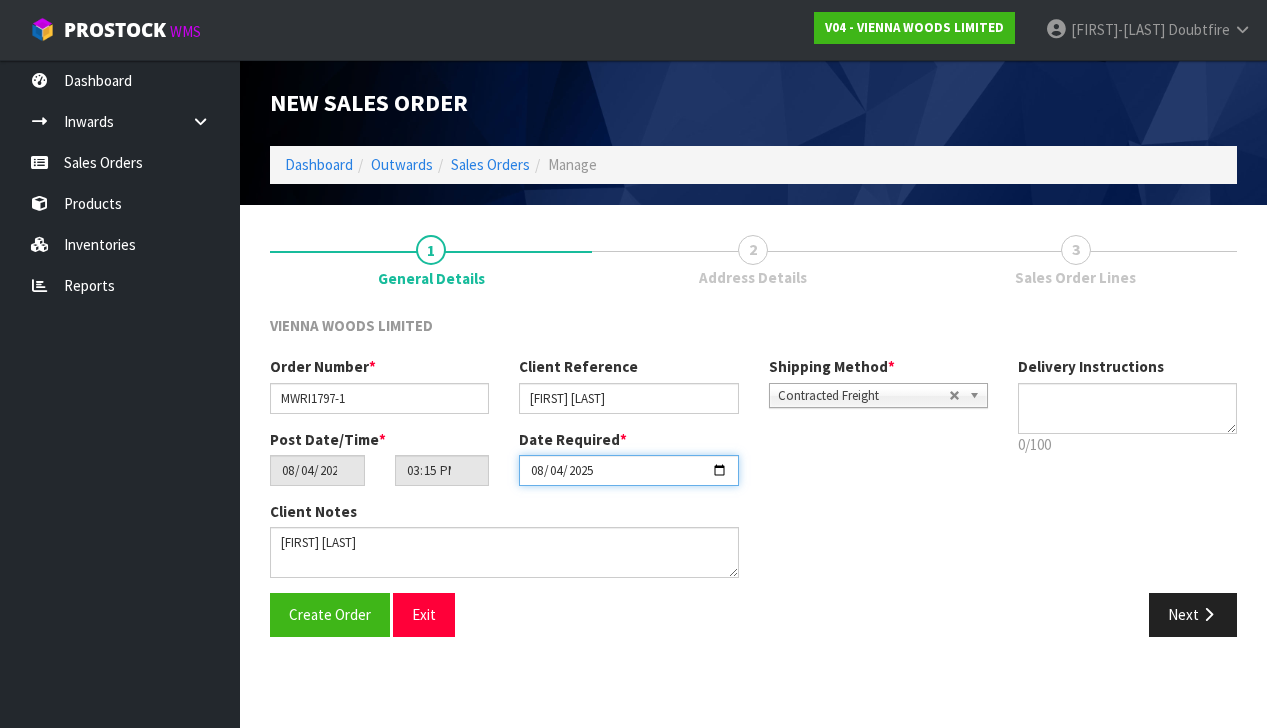 click on "2025-08-04" at bounding box center (628, 470) 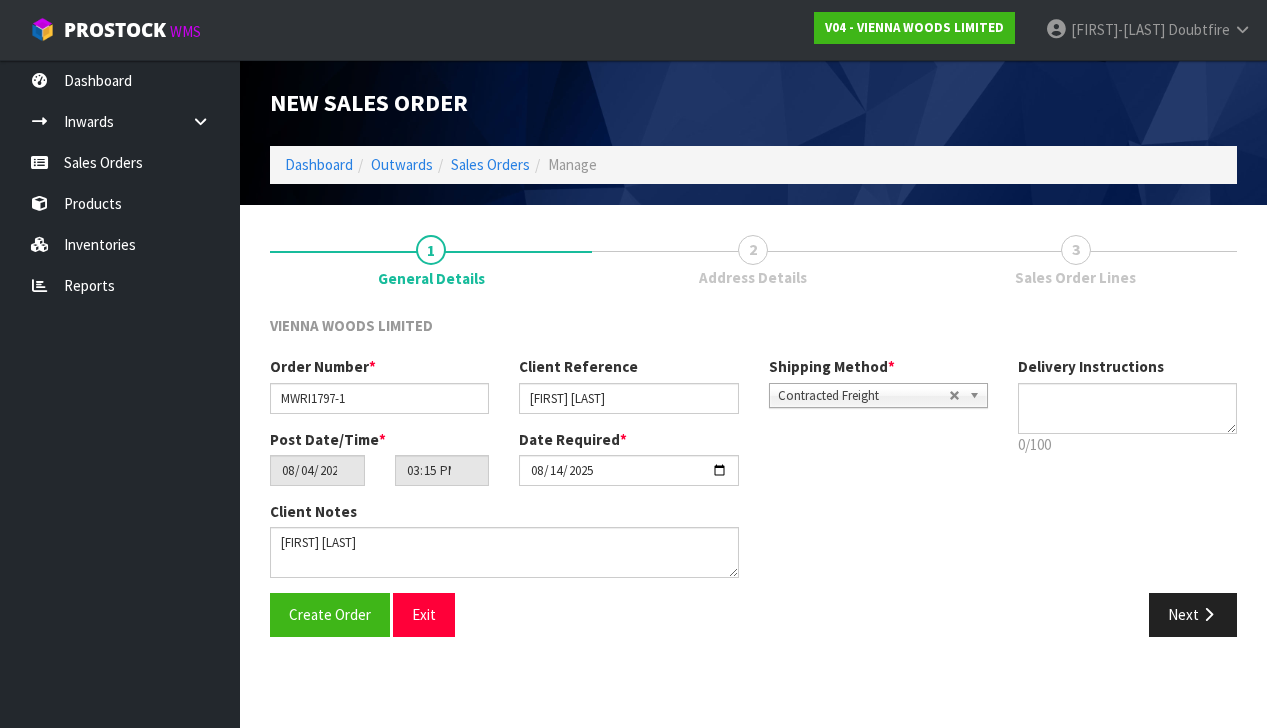 click on "Create Order
Exit" at bounding box center (504, 614) 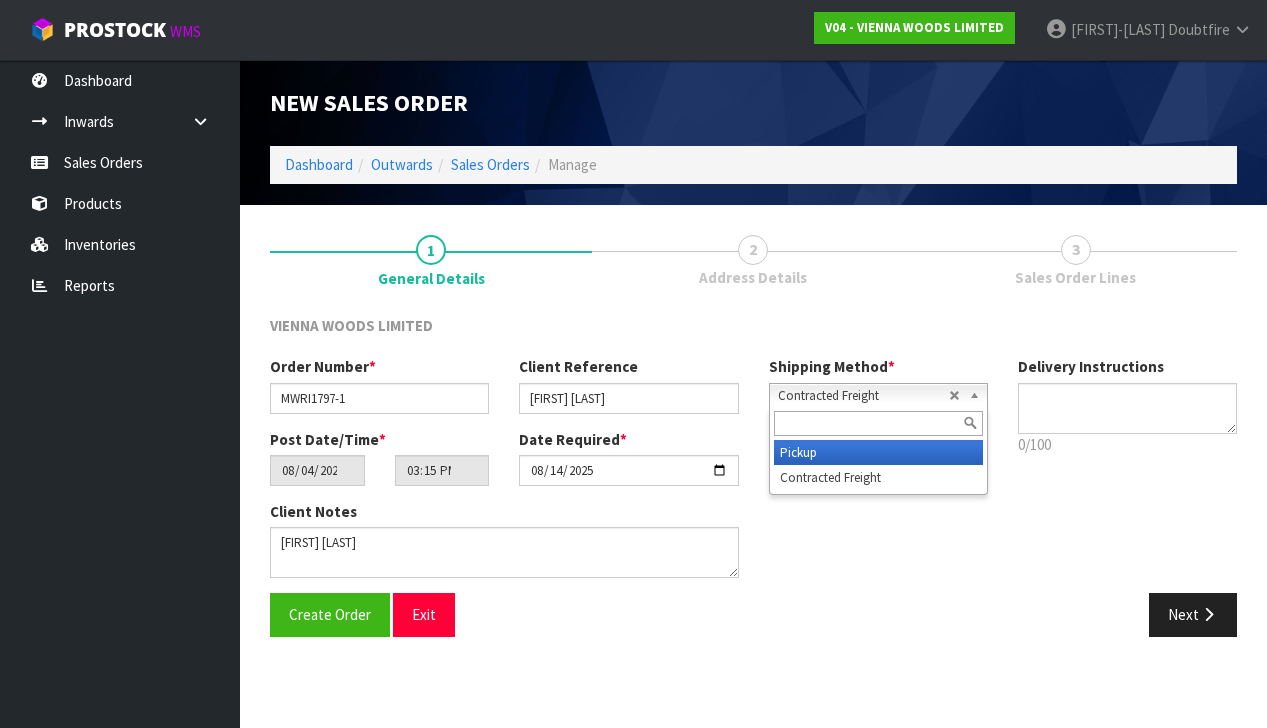 drag, startPoint x: 826, startPoint y: 445, endPoint x: 771, endPoint y: 455, distance: 55.9017 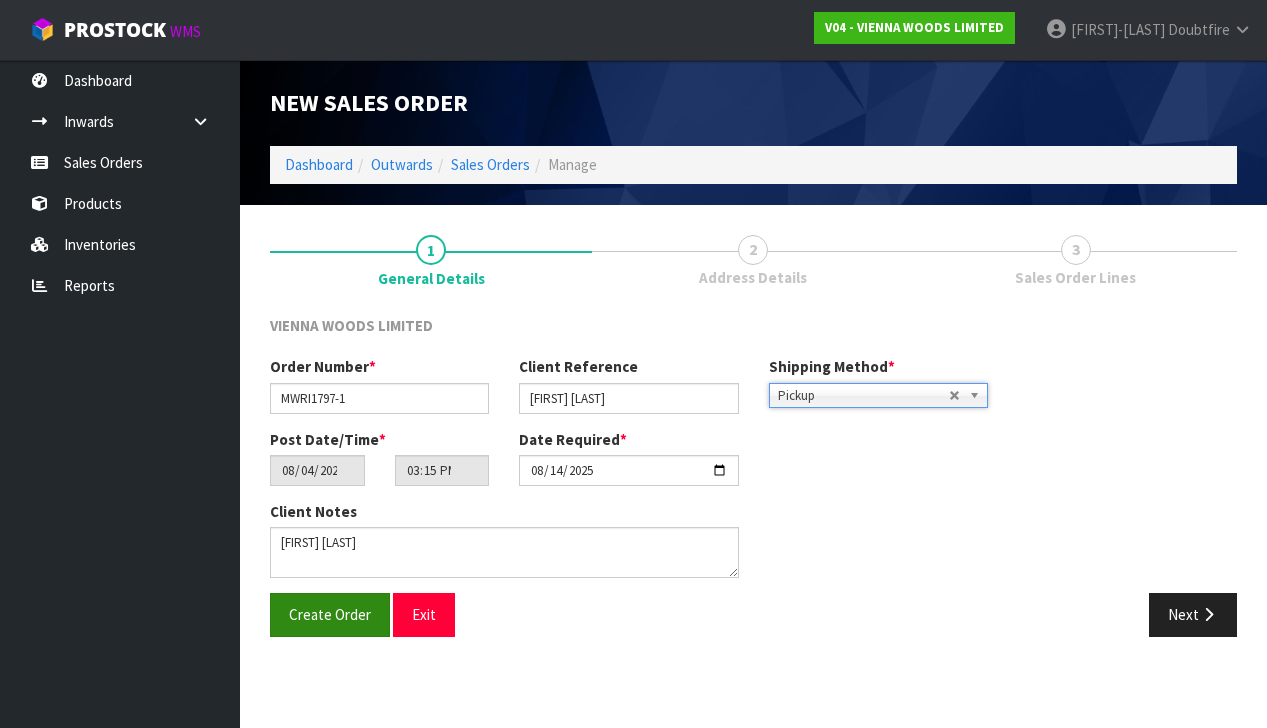 click on "Create Order" at bounding box center (330, 614) 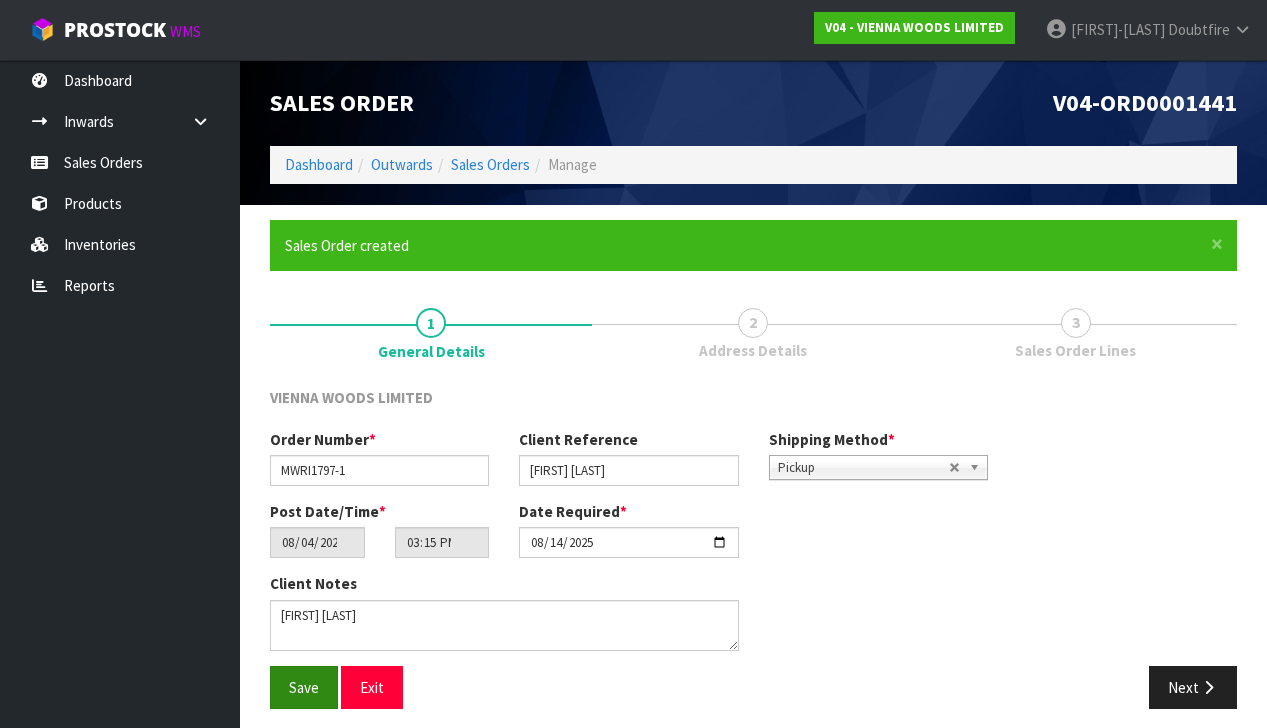 click on "Save" at bounding box center [304, 687] 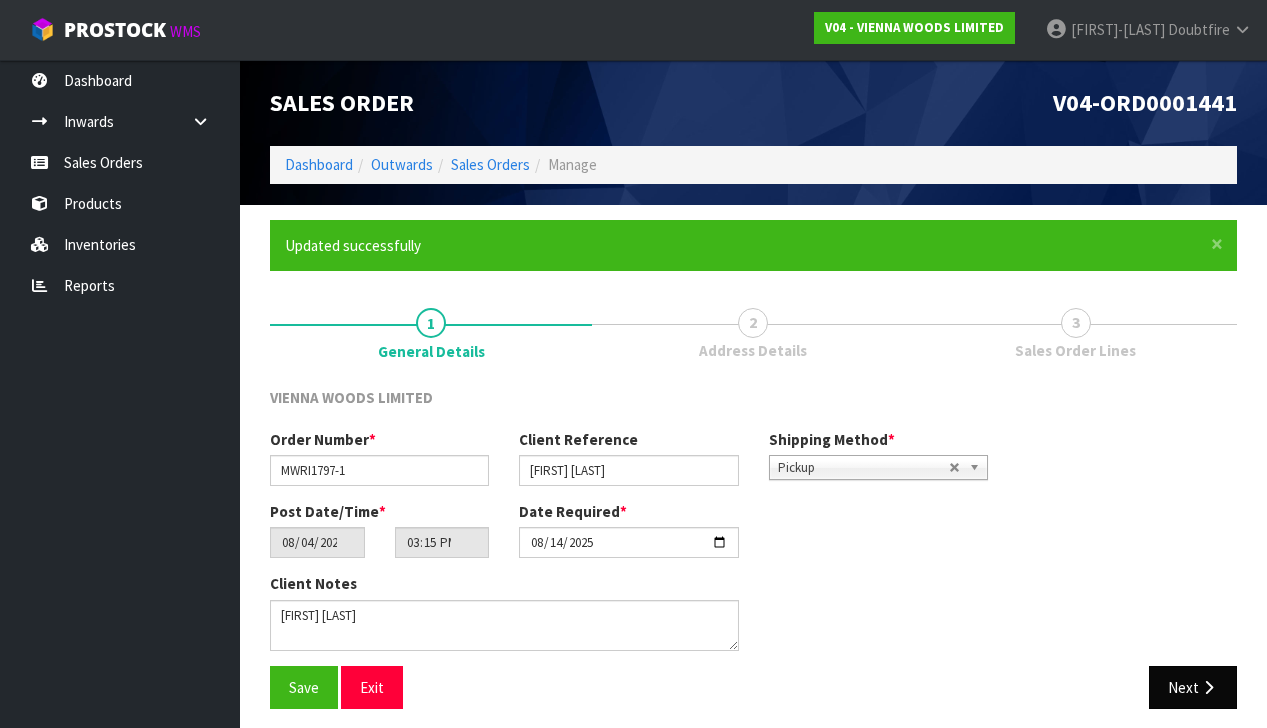 click on "Next" at bounding box center (1193, 687) 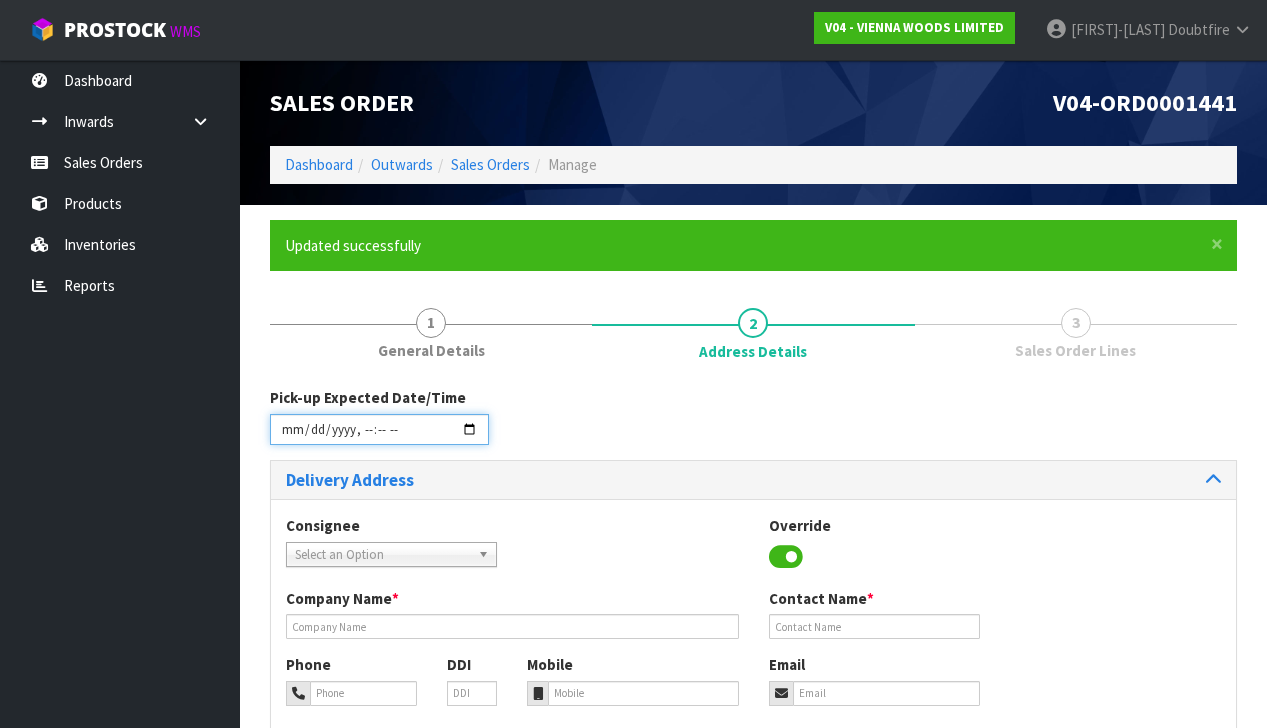 click at bounding box center [379, 429] 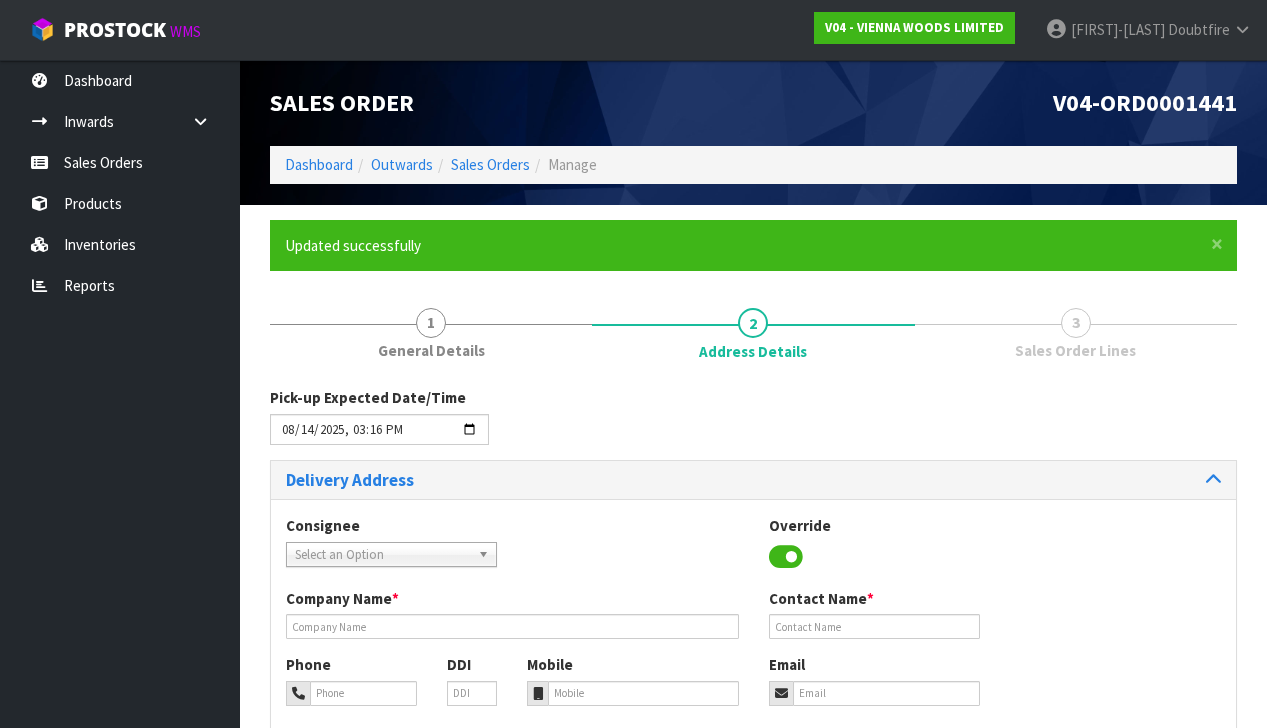 click on "Consignee
000001.[COMPANY] - [COMPANY] 000001A - [COMPANY] & [COMPANY] 000003 - [COMPANY] [CITY] 21 000003.1 - [COMPANY] [CITY] 21 000005 - [COMPANY] [CITY] 000006 - [COMPANY] [CITY] 000006.1 - [COMPANY] [COMPANY] & [COMPANY] 000008 - [COMPANY] [CITY] 000010 - [COMPANY] - [CITY] 000010.[COMPANY] [CITY] - [COMPANY] [CITY] 000011.[COMPANY] [CITY] - [COMPANY] [CITY] 000012 - [COMPANY] [CITY] 000013 - [COMPANY] [CITY] 000013-[COMPANY] [CITY] - [COMPANY] [CITY] 42 000013-[COMPANY] [COMPANY] - [COMPANY] [COMPANY] 000013.1 - [COMPANY] [COMPANY] 000013.2 - [COMPANY] [COMPANY] 000013.[COMPANY] [COMPANY] - [COMPANY] [COMPANY] 000013.[COMPANY] [COMPANY] [CITY] LTD - [COMPANY] [COMPANY] [CITY] LTD 000013.[COMPANY] [COMPANY] LTD - [COMPANY] [COMPANY] LTD 000013.[COMPANY] [COMPANY] [COMPANY] - [COMPANY] [COMPANY] [COMPANY] LTD 0000133. [COMPANY] - [COMPANY] [COMPANY] 000014 - [COMPANY] [CITY] 5 000015.[COMPANY] [CITY] - [COMPANY] [CITY] 000017 - [COMPANY] [CITY] 020201 - [COMPANY] [COMPANY] 060202 - [COMPANY] [COMPANY] [COMPANY] - [COMPANY] [COMPANY] AGR - [COMPANY]" at bounding box center [753, 699] 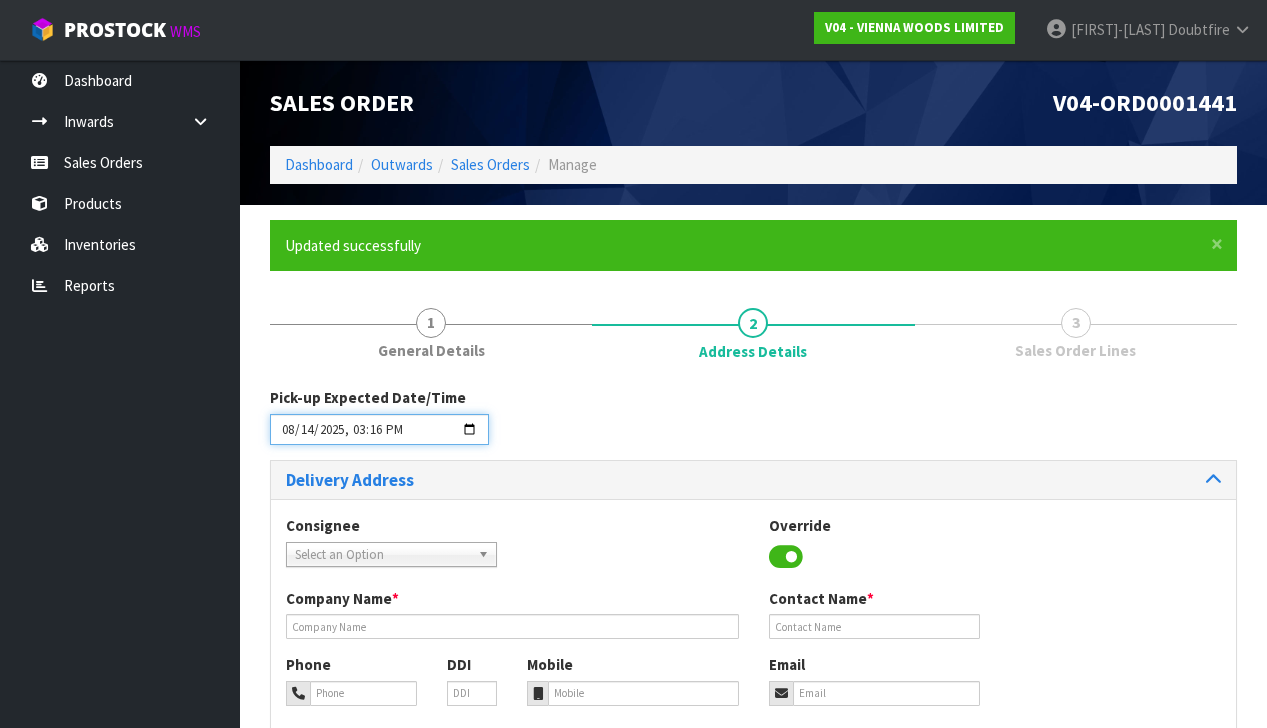 click at bounding box center (379, 429) 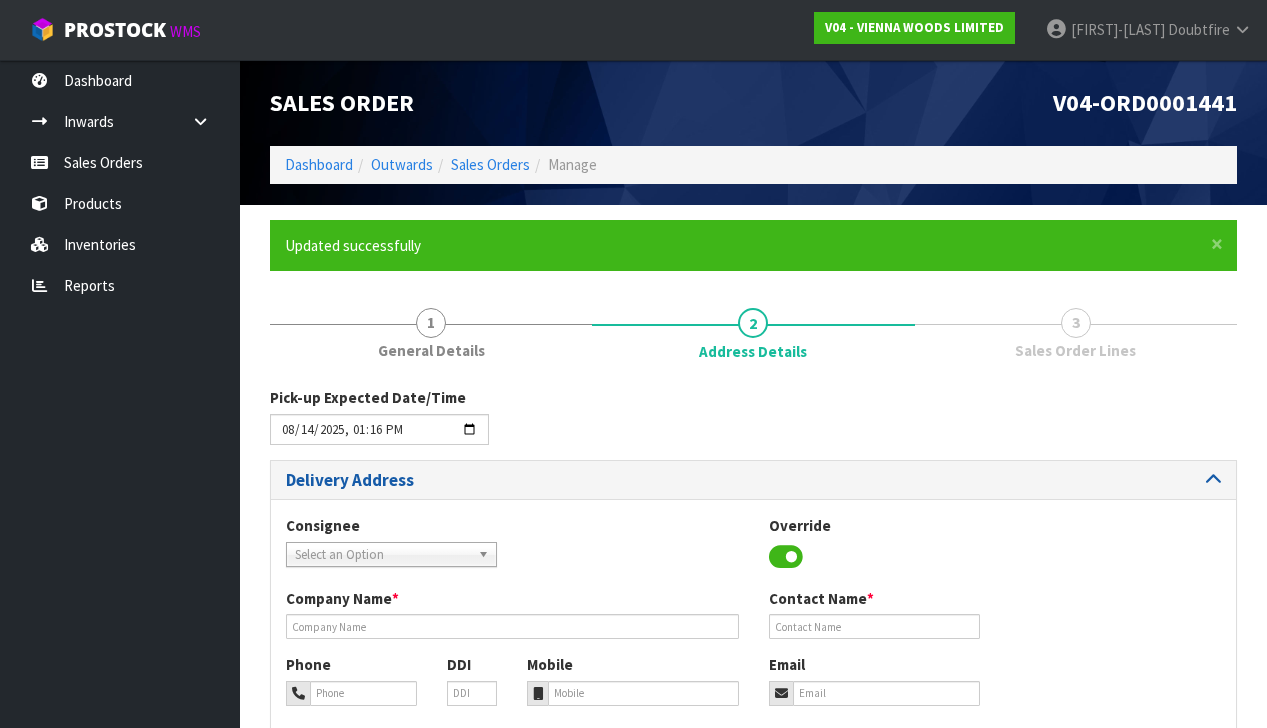 click on "Delivery Address" at bounding box center [512, 480] 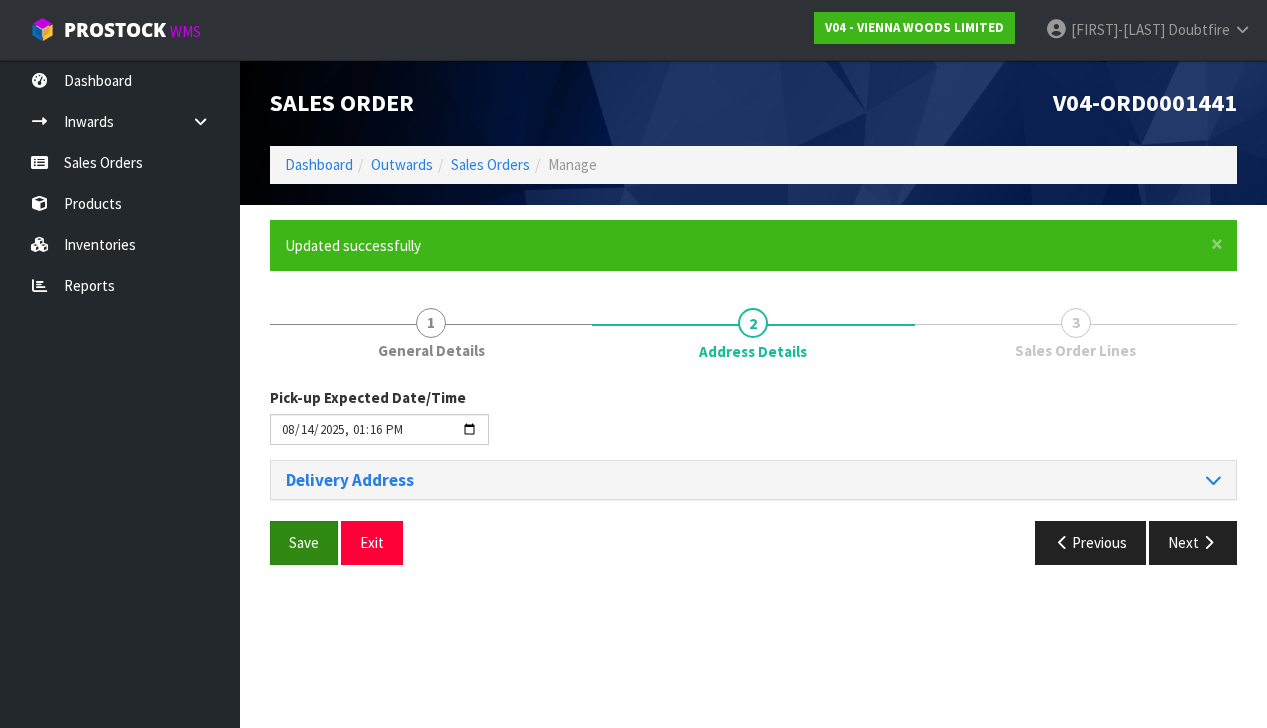 click on "Save" at bounding box center [304, 542] 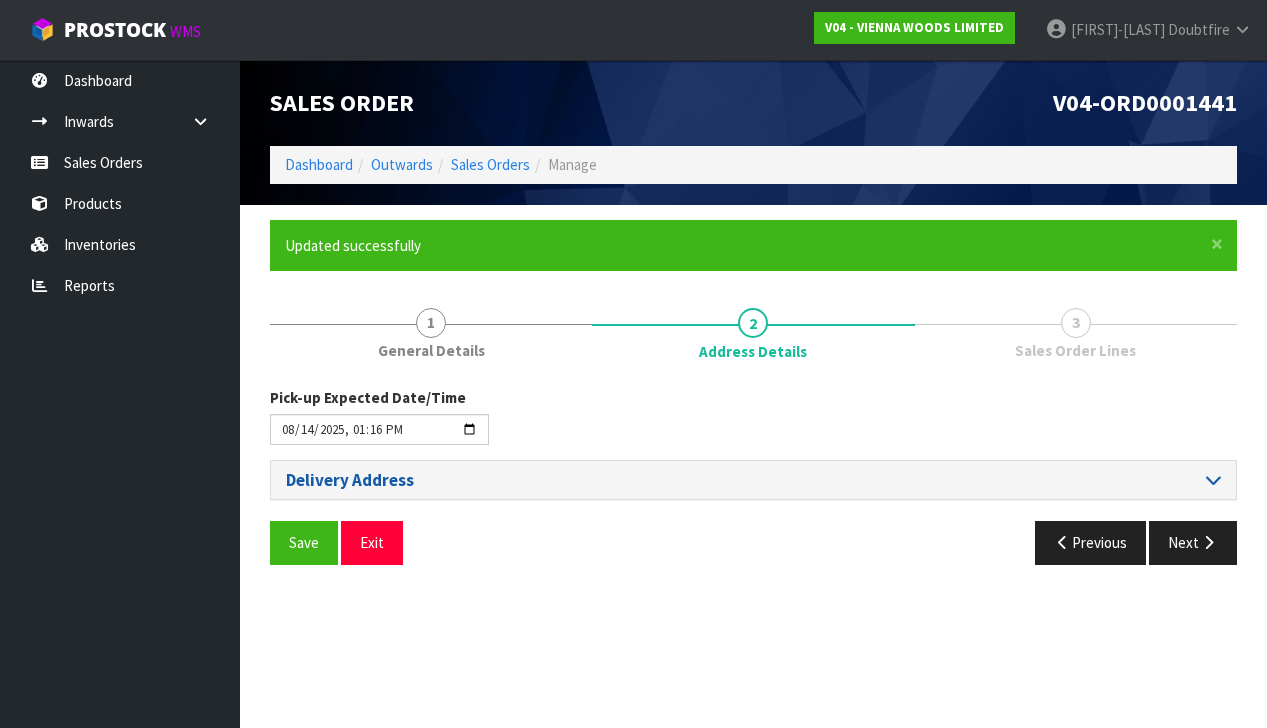 click on "Delivery Address" at bounding box center (512, 480) 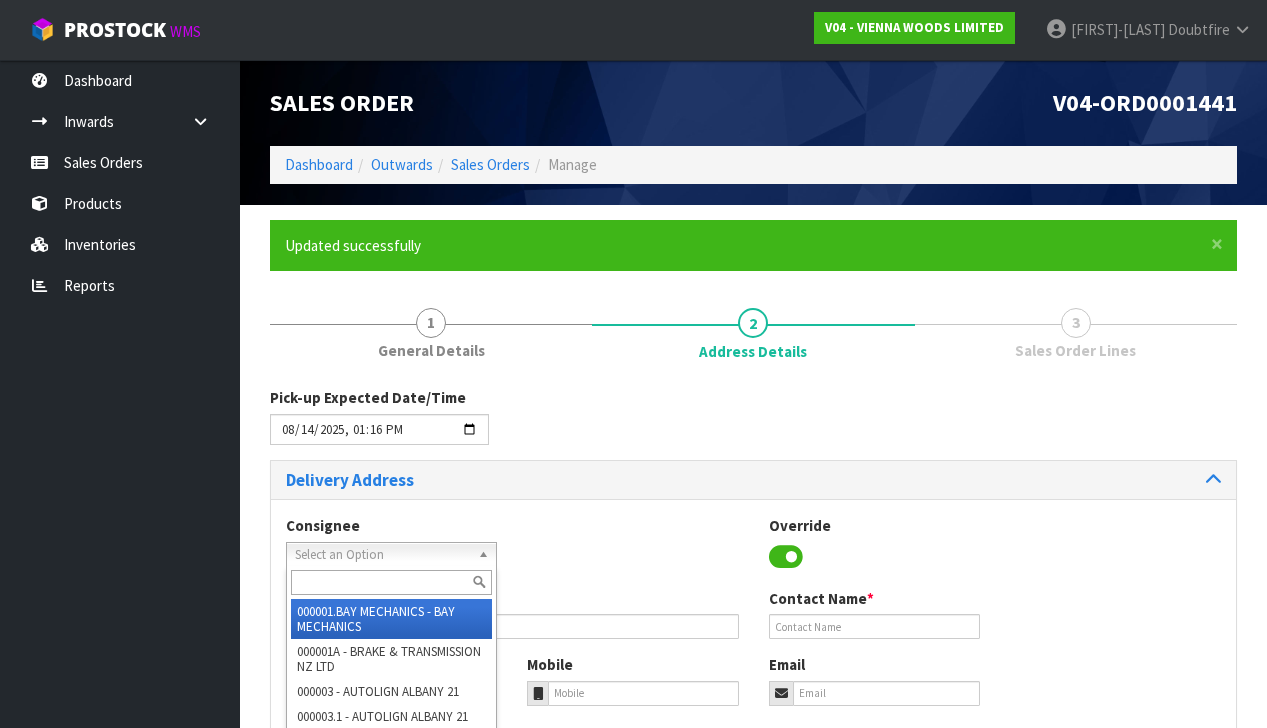 click on "Select an Option" at bounding box center (382, 555) 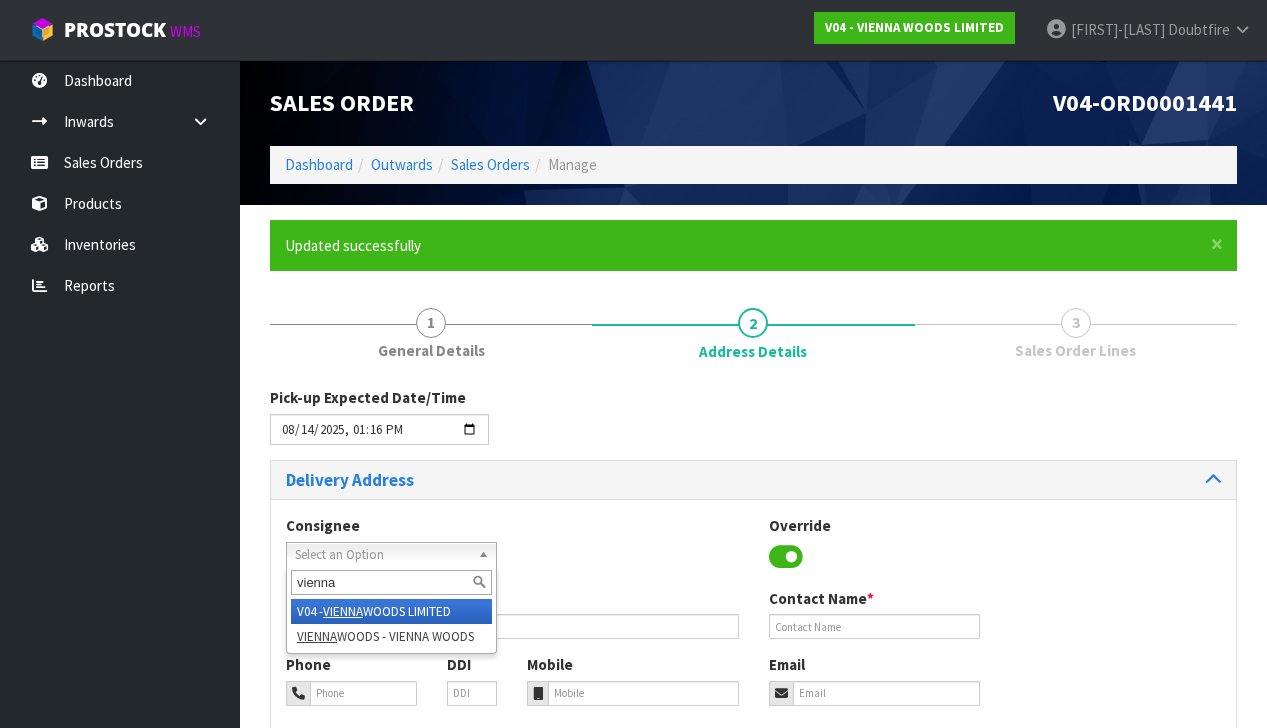 type on "vienna" 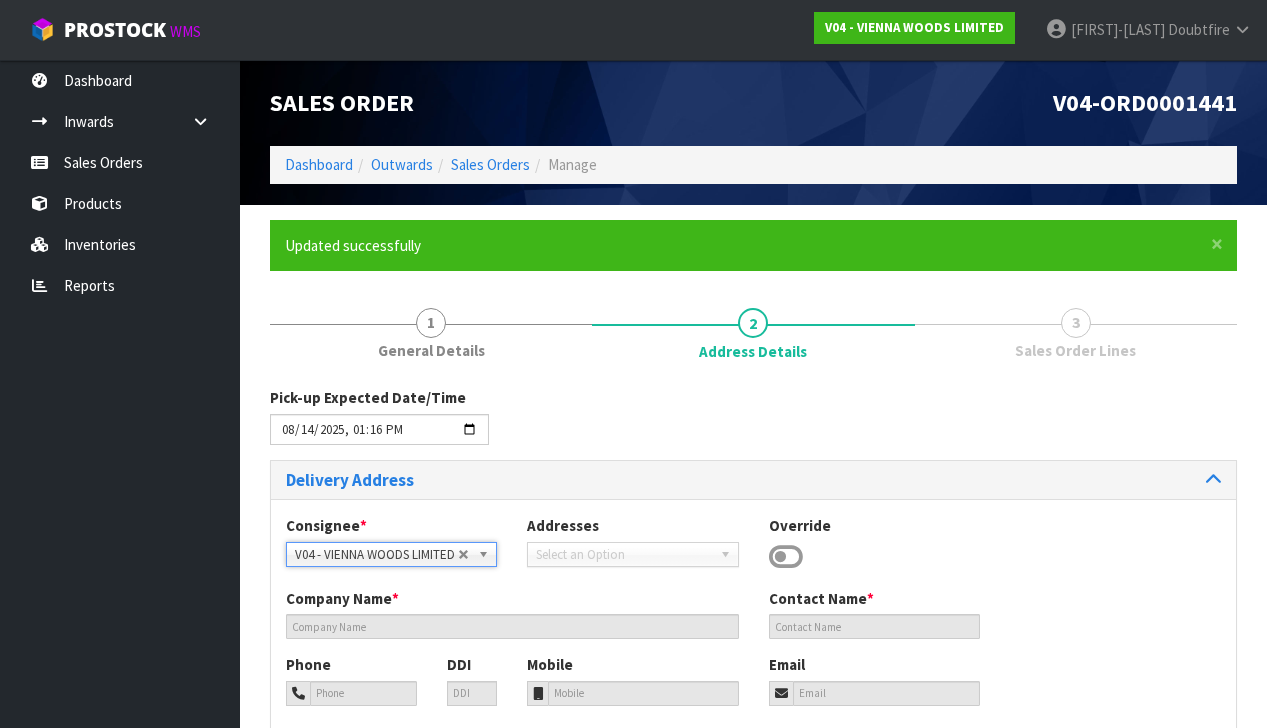 type on "VIENNA WOODS LIMITED" 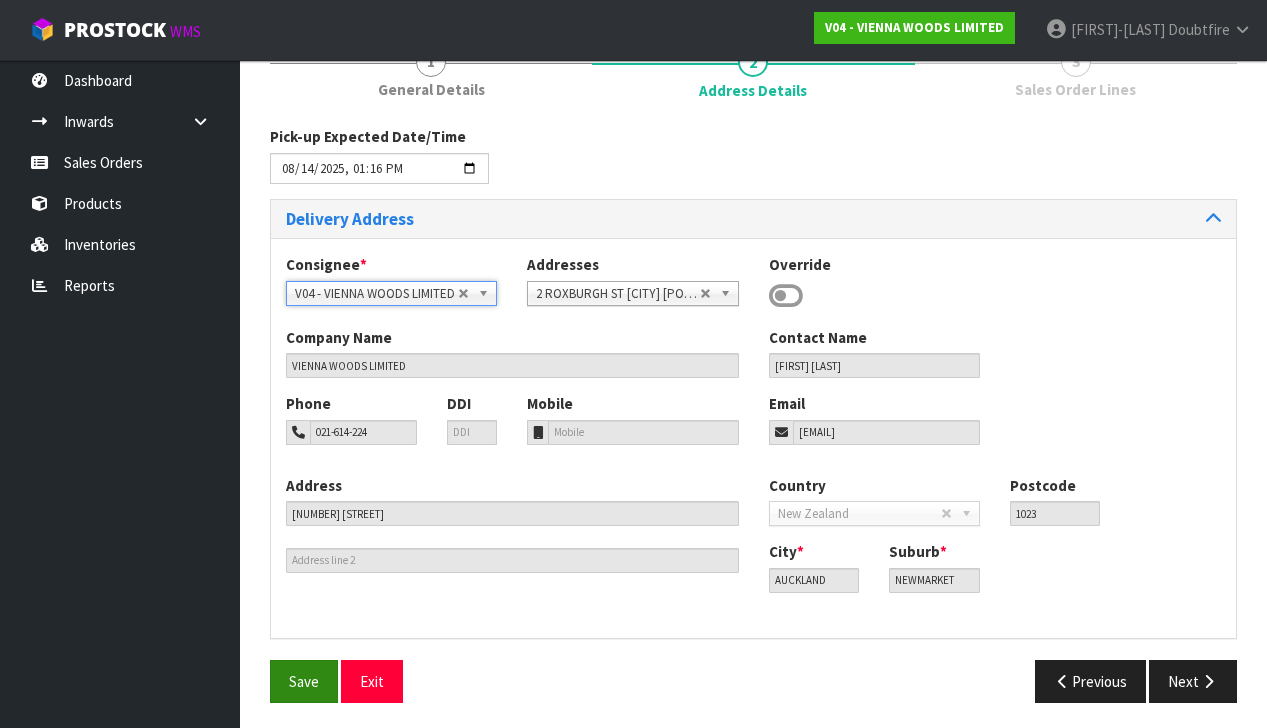 scroll, scrollTop: 260, scrollLeft: 0, axis: vertical 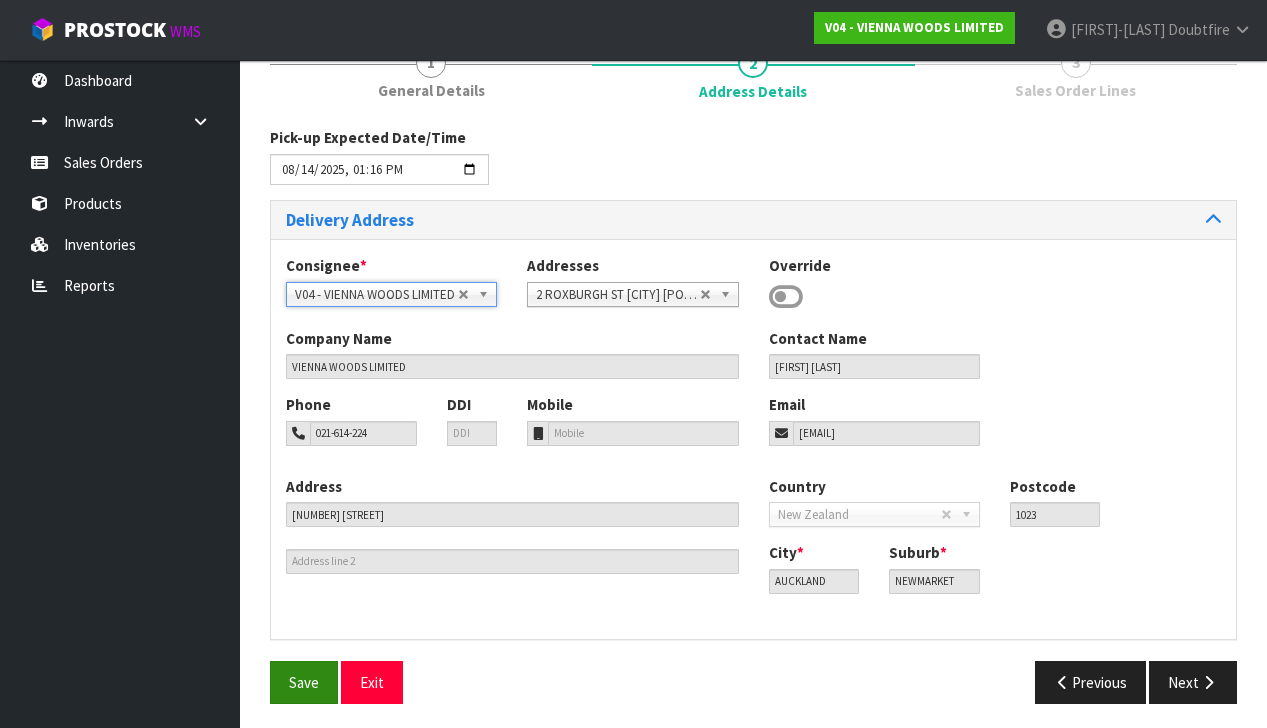 click on "Save" at bounding box center [304, 682] 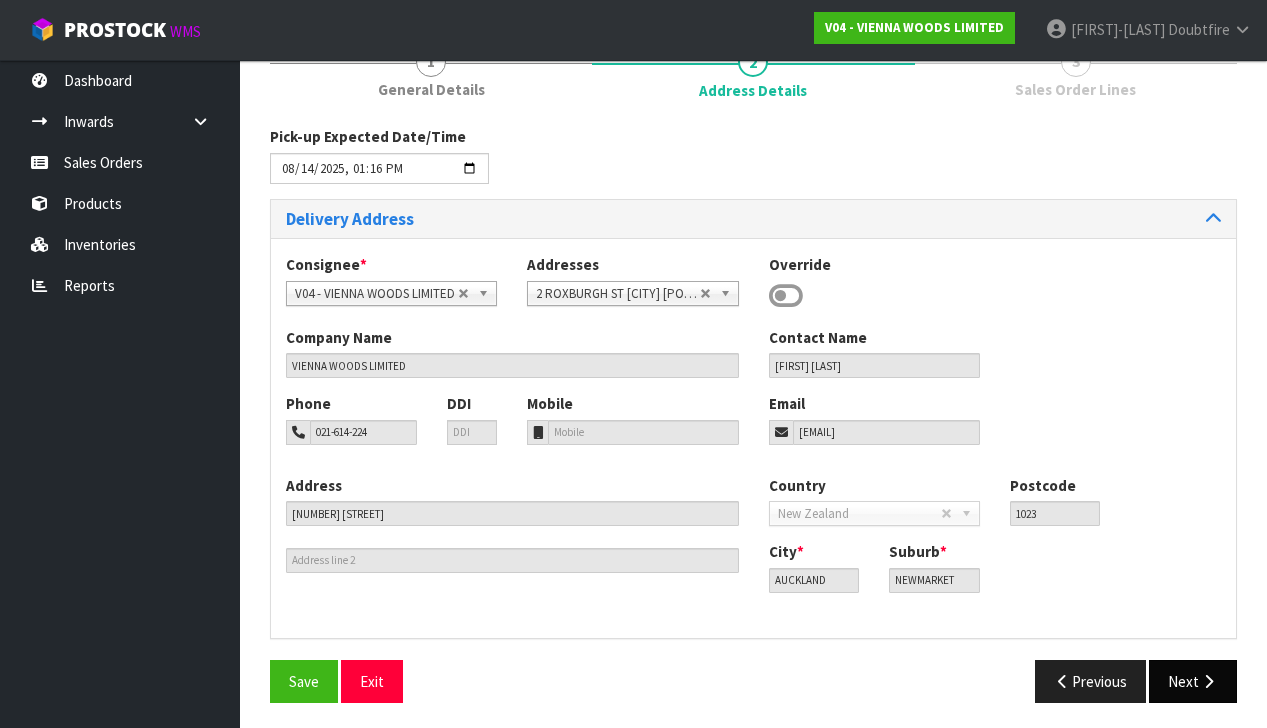 scroll, scrollTop: 260, scrollLeft: 0, axis: vertical 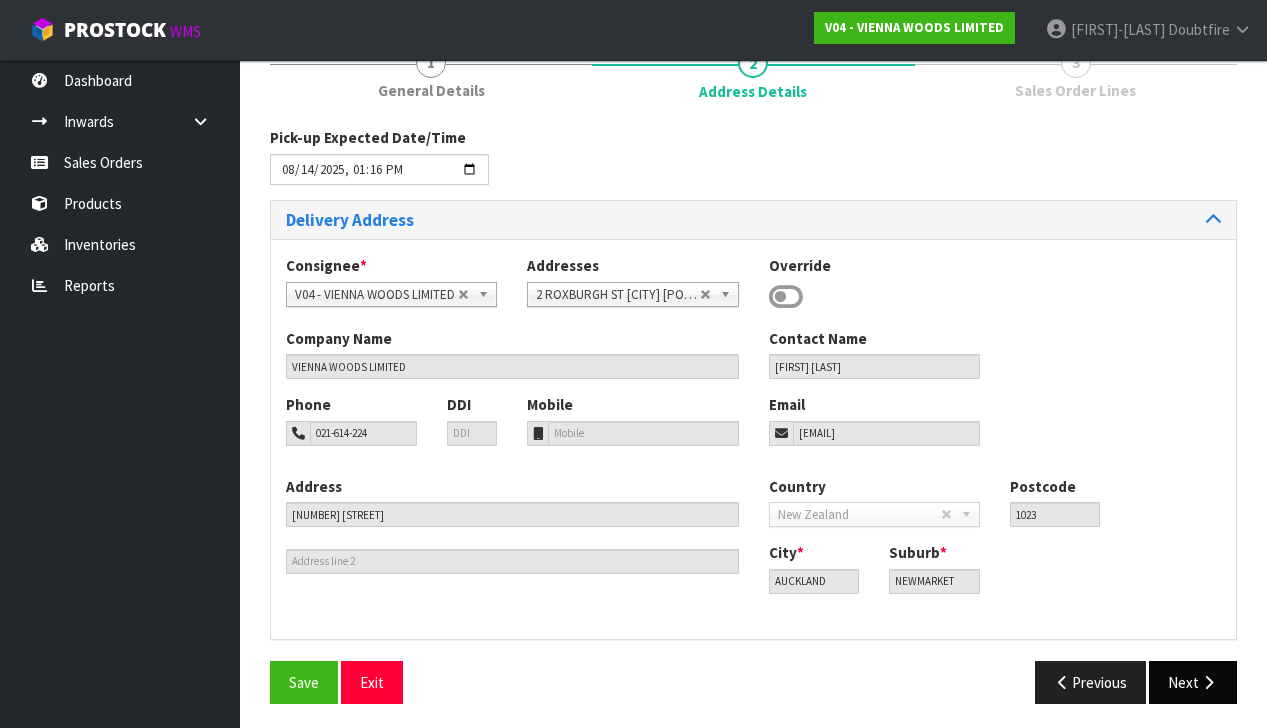 click on "Next" at bounding box center (1193, 682) 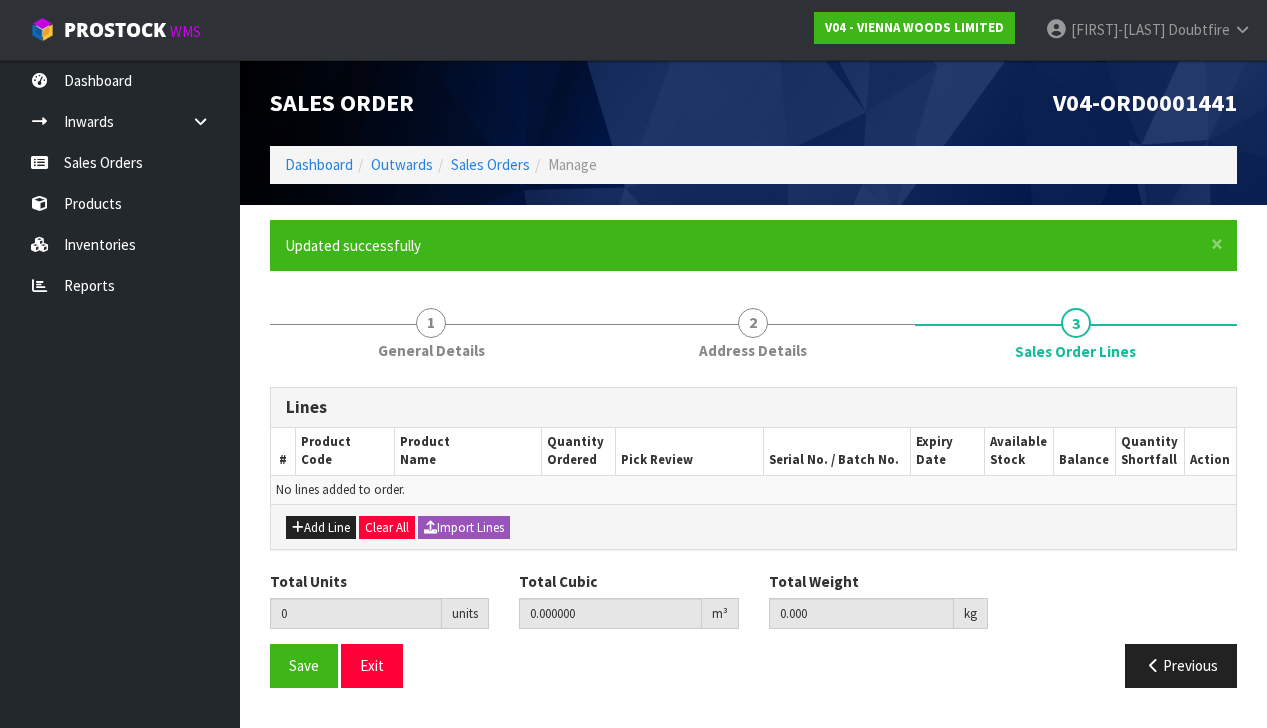scroll, scrollTop: 0, scrollLeft: 0, axis: both 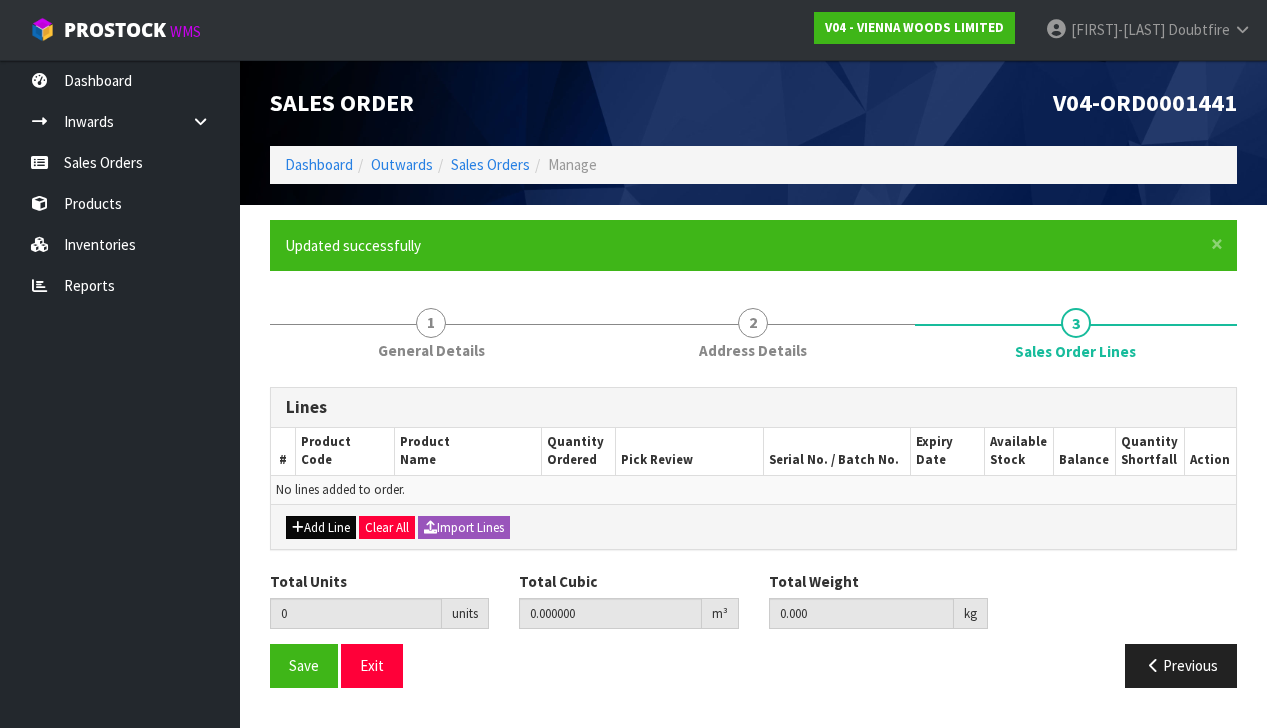click on "Add Line" at bounding box center (321, 528) 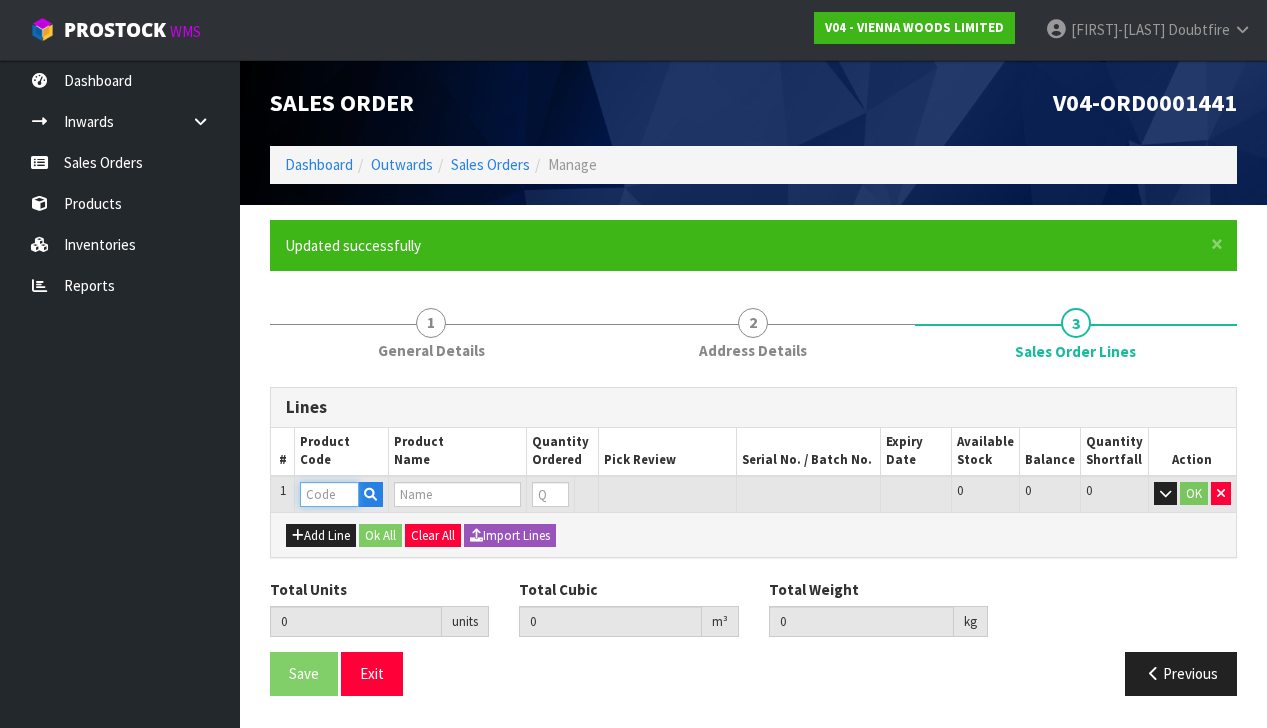 click at bounding box center [329, 494] 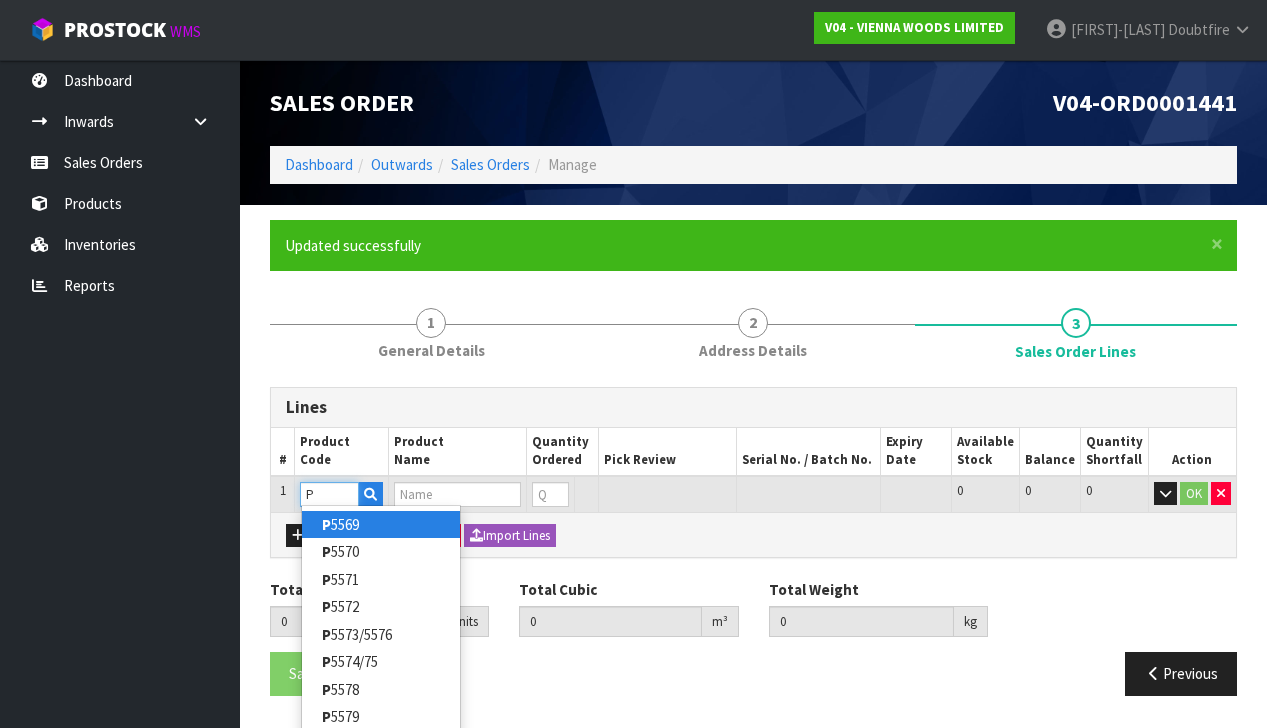 type on "PC" 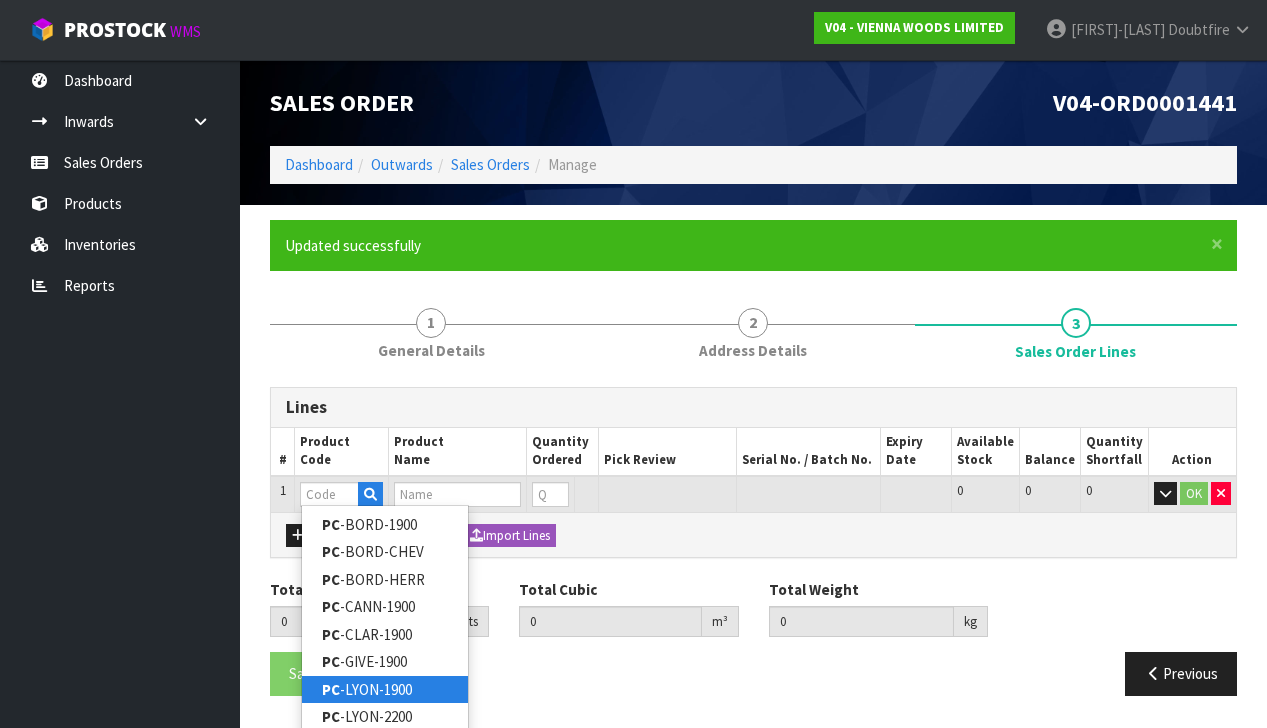click on "PC -LYON-1900" at bounding box center [385, 689] 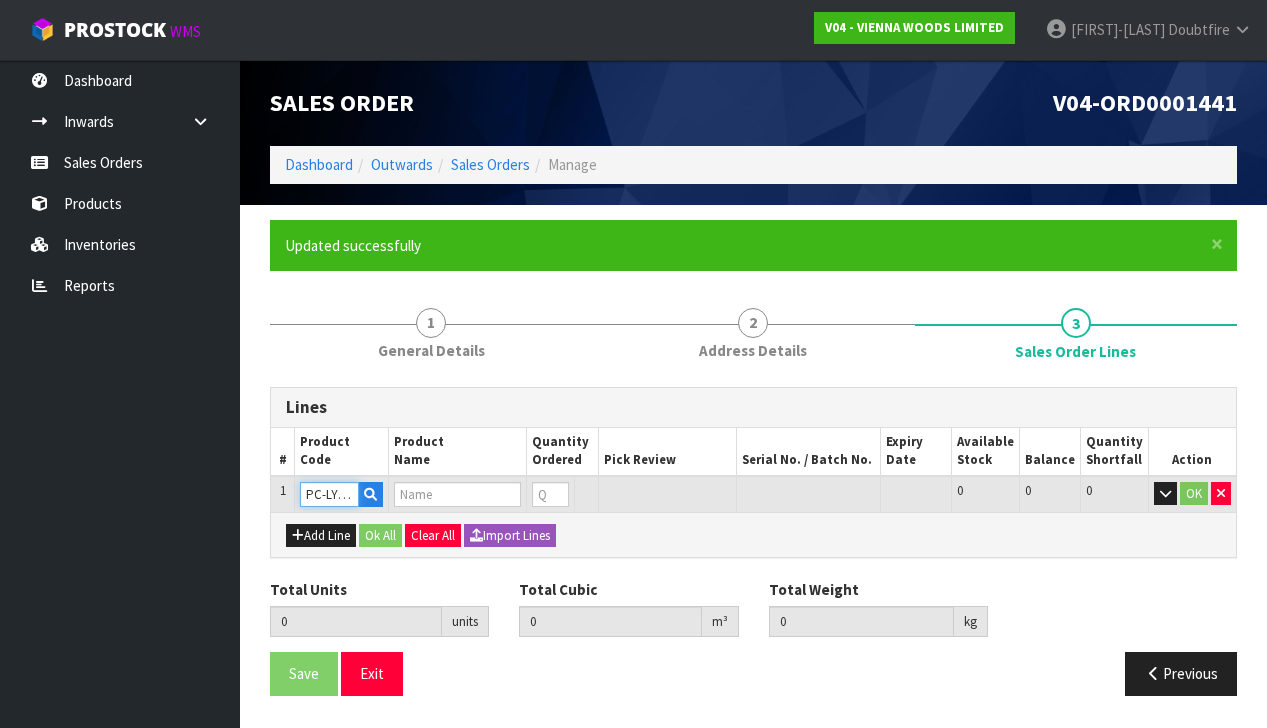 type on "0.000000" 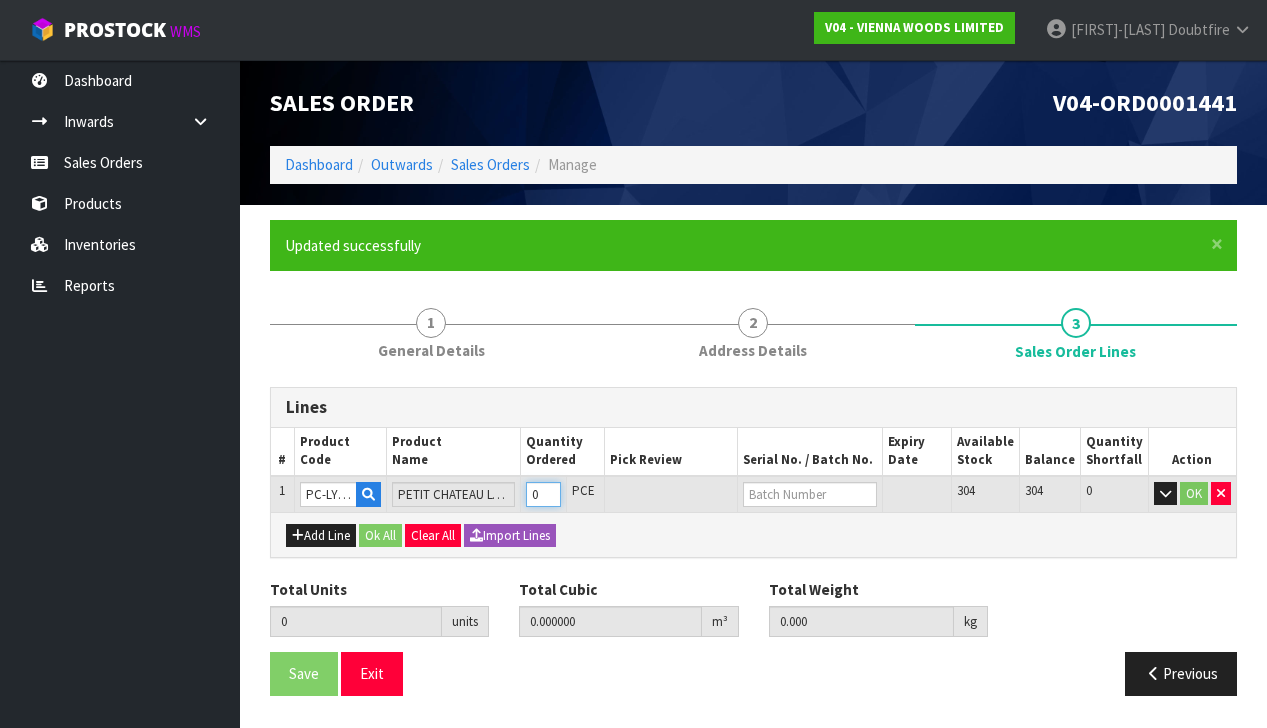 type on "1" 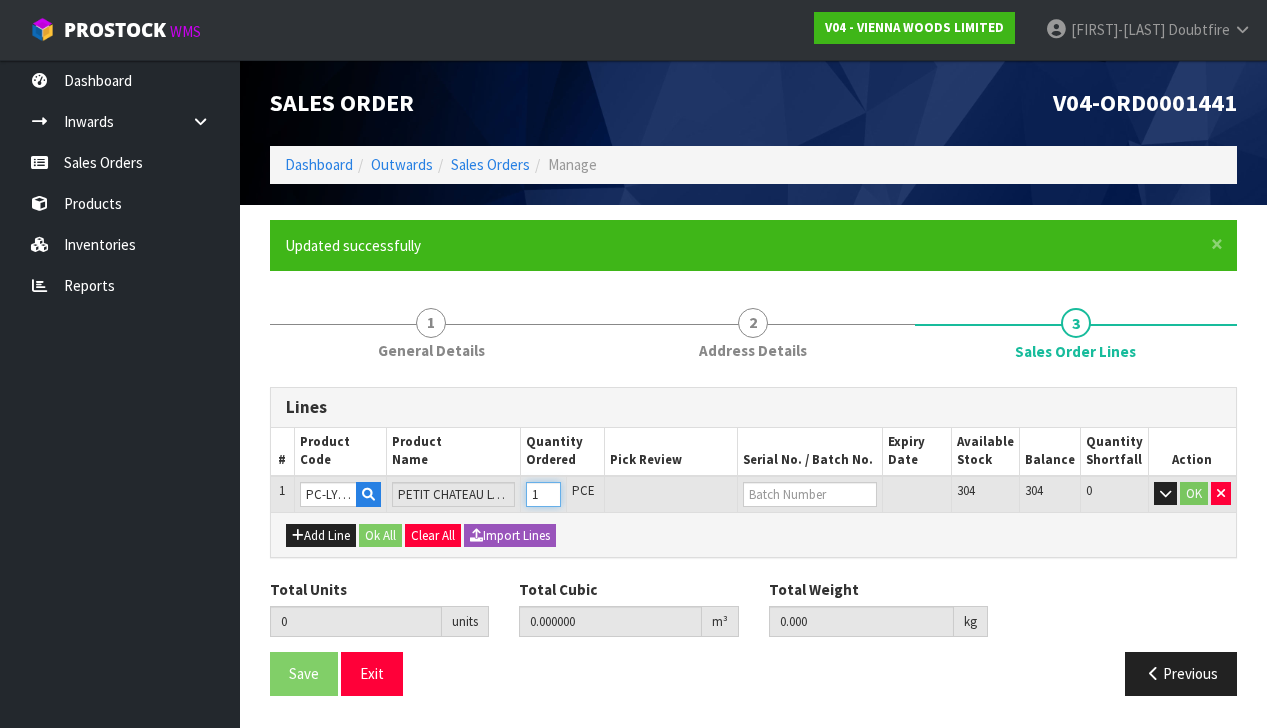 type on "1" 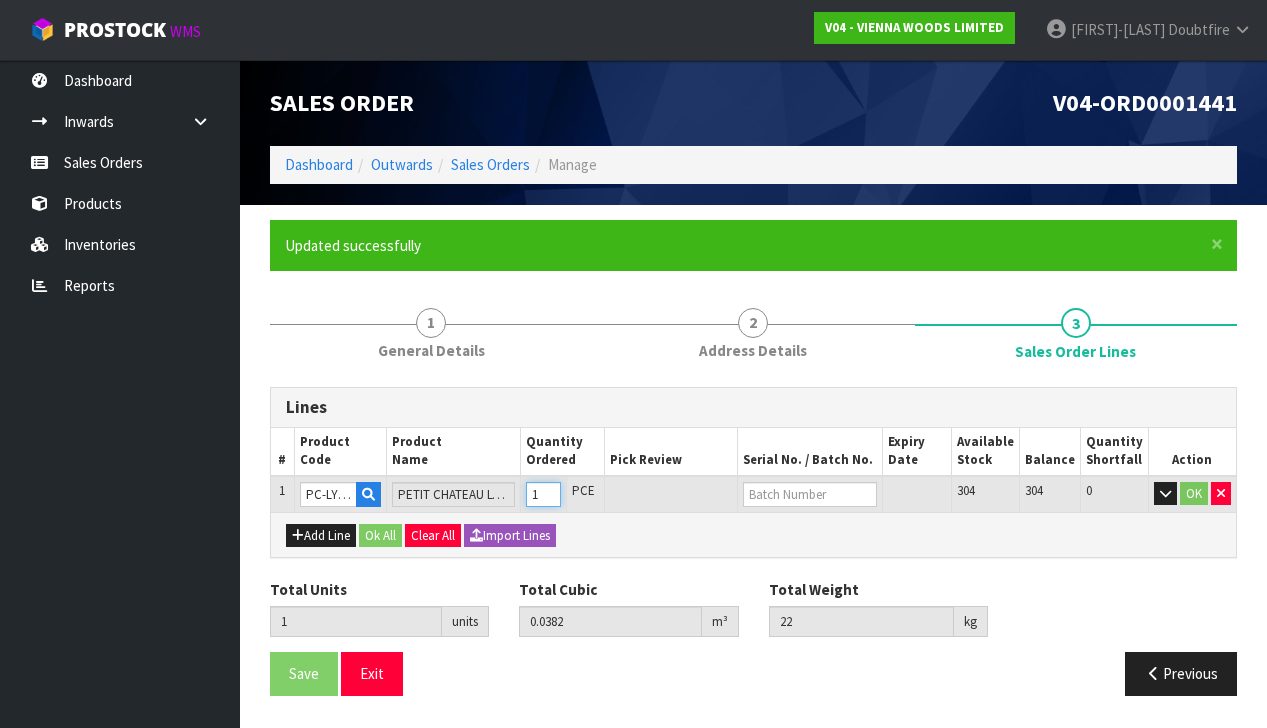 click on "1" at bounding box center [543, 494] 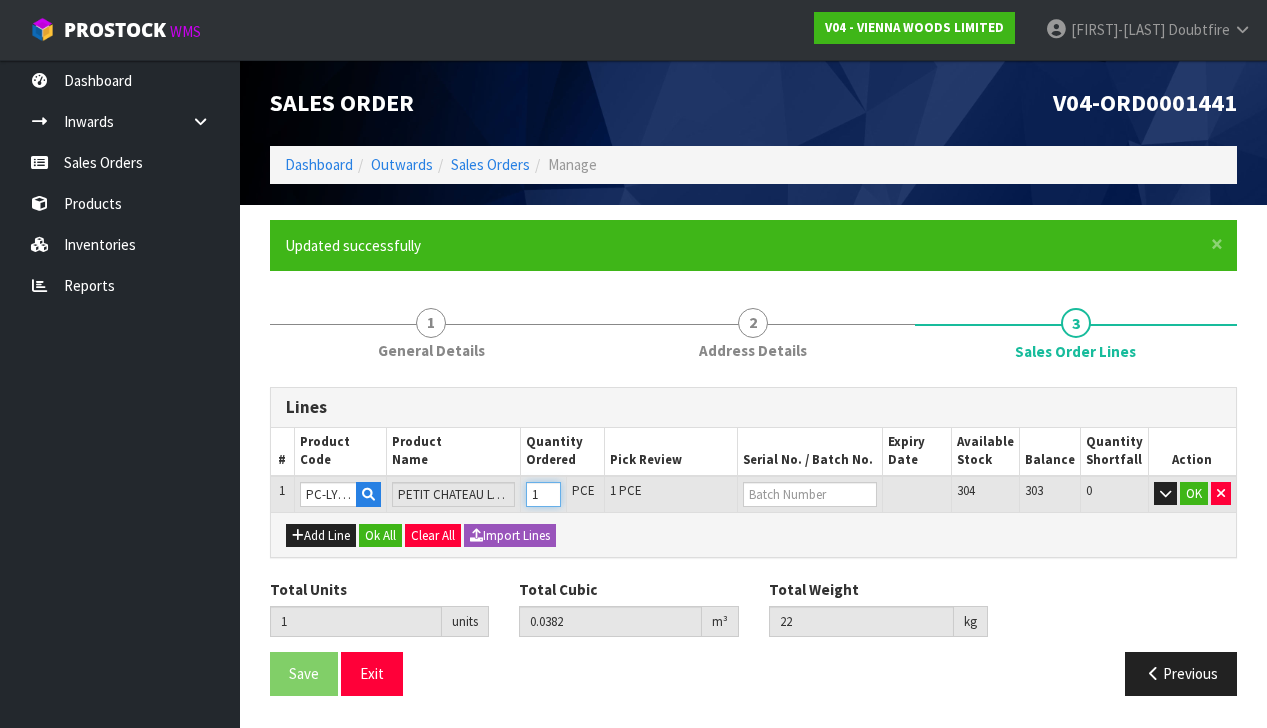type on "2" 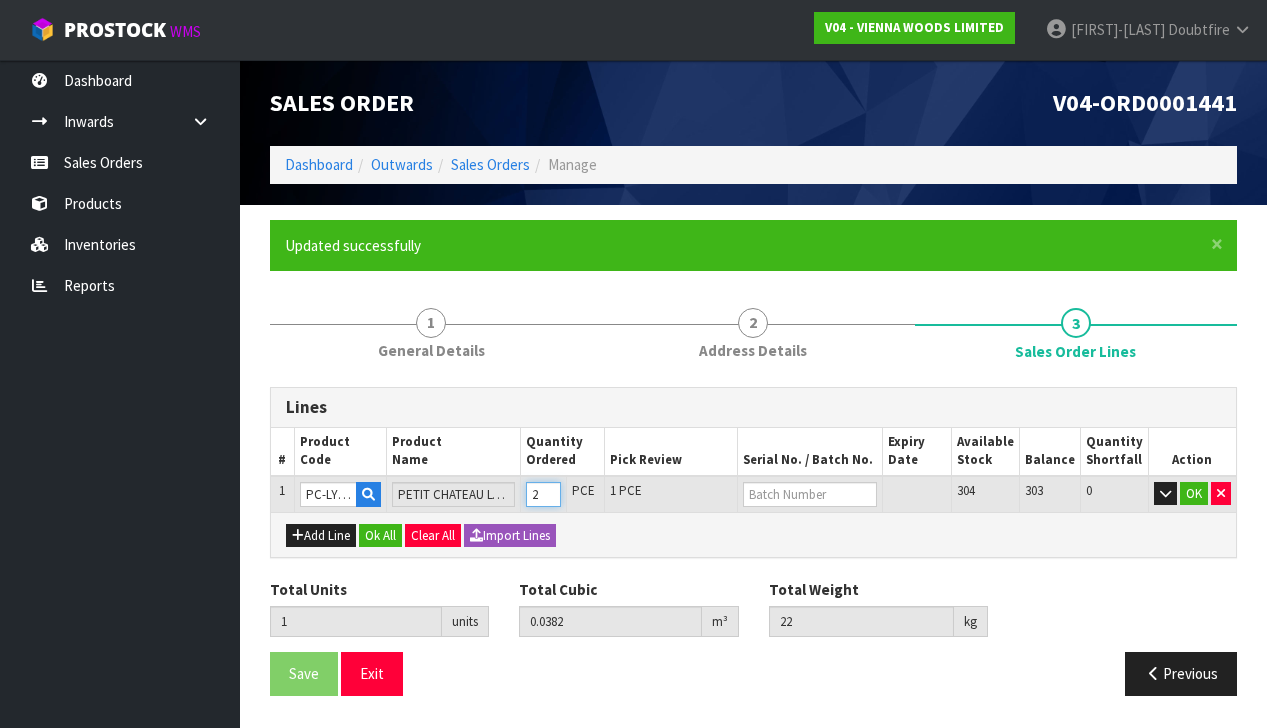 type on "2" 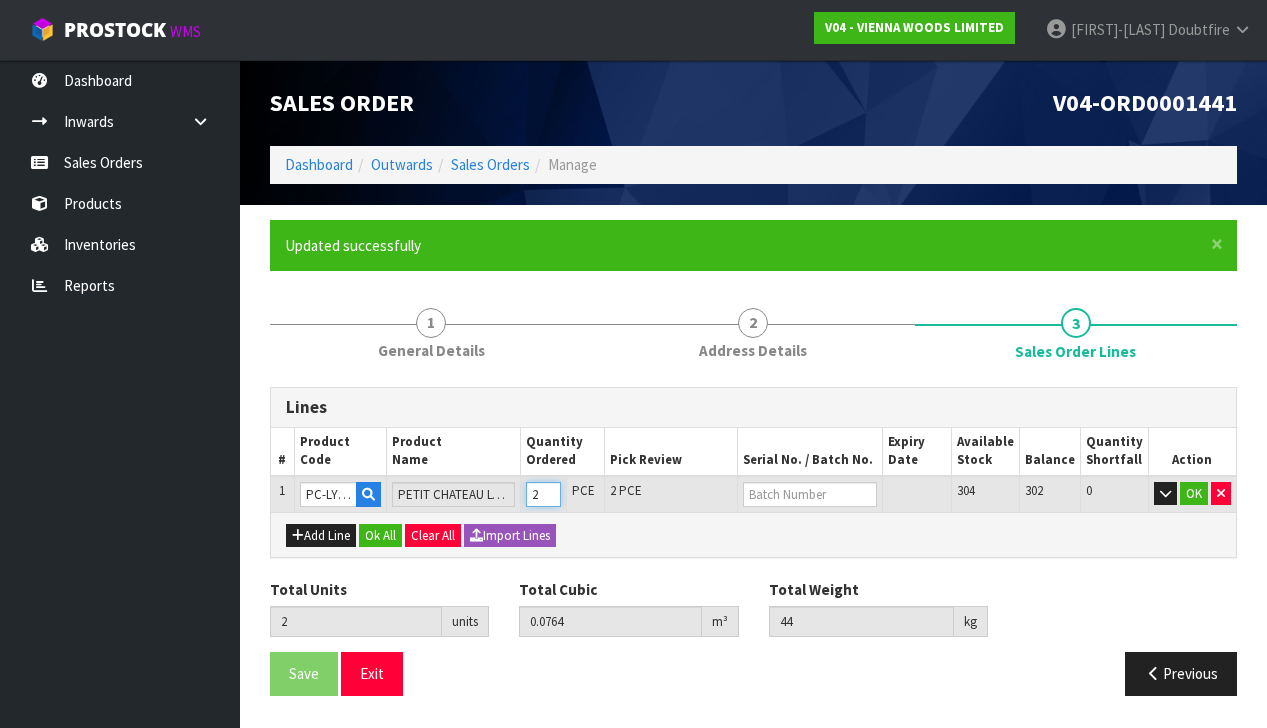 click on "2" at bounding box center (543, 494) 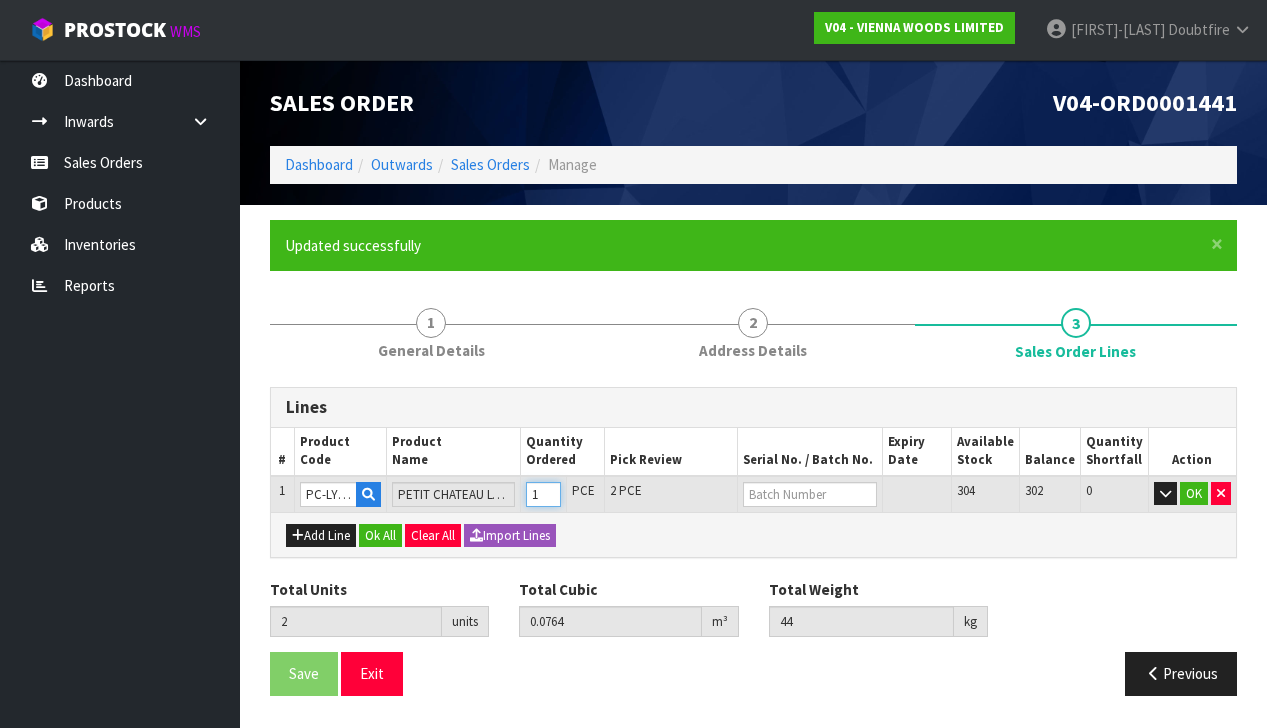 type on "1" 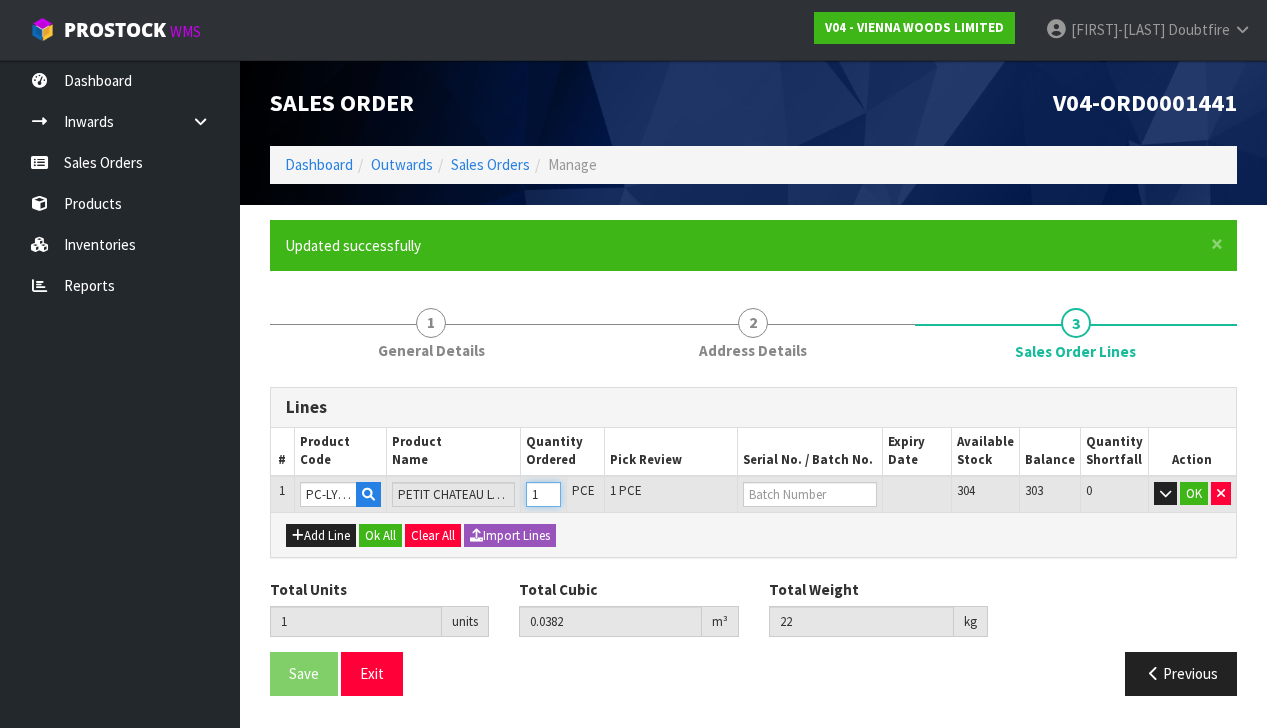 click on "1" at bounding box center (543, 494) 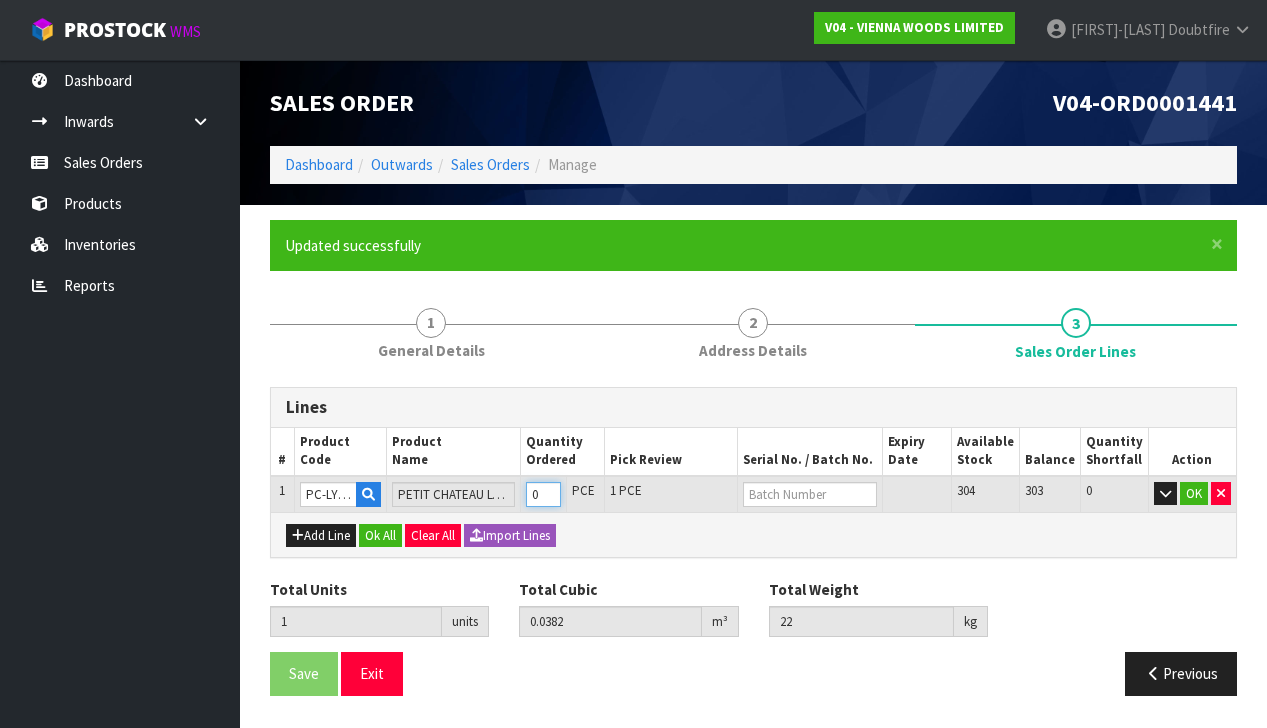 type on "0" 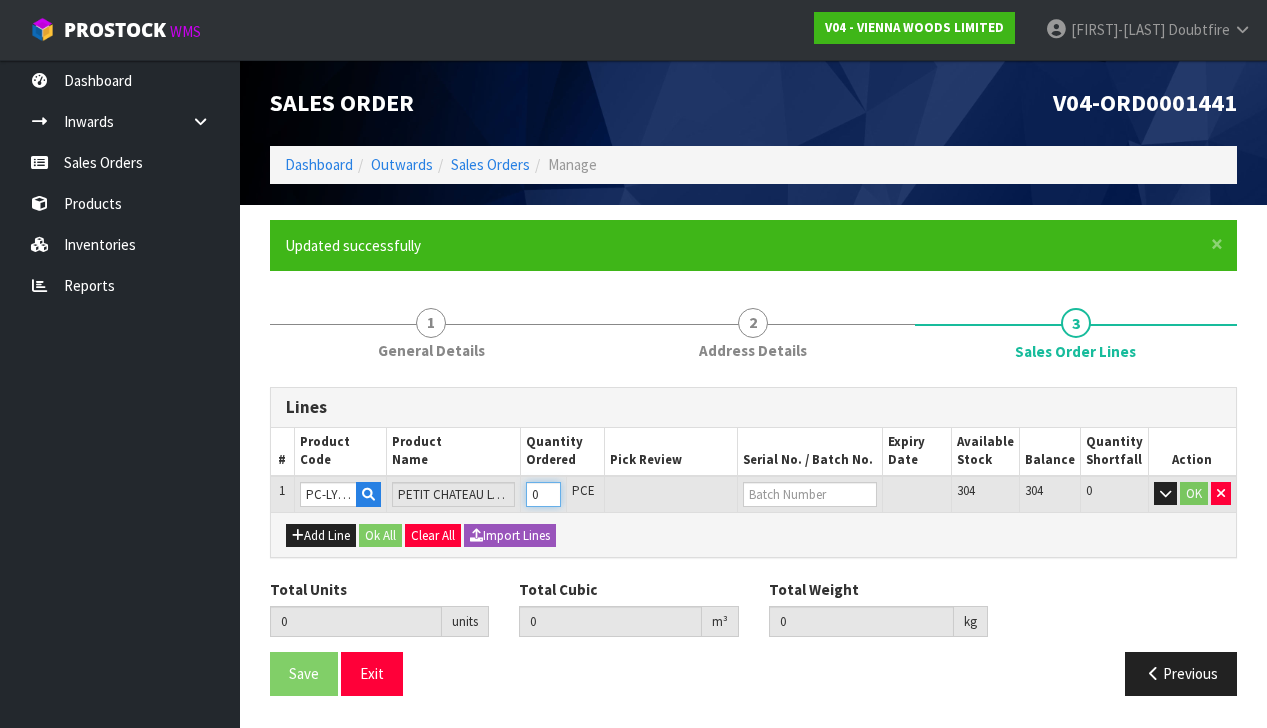 click on "0" at bounding box center (543, 494) 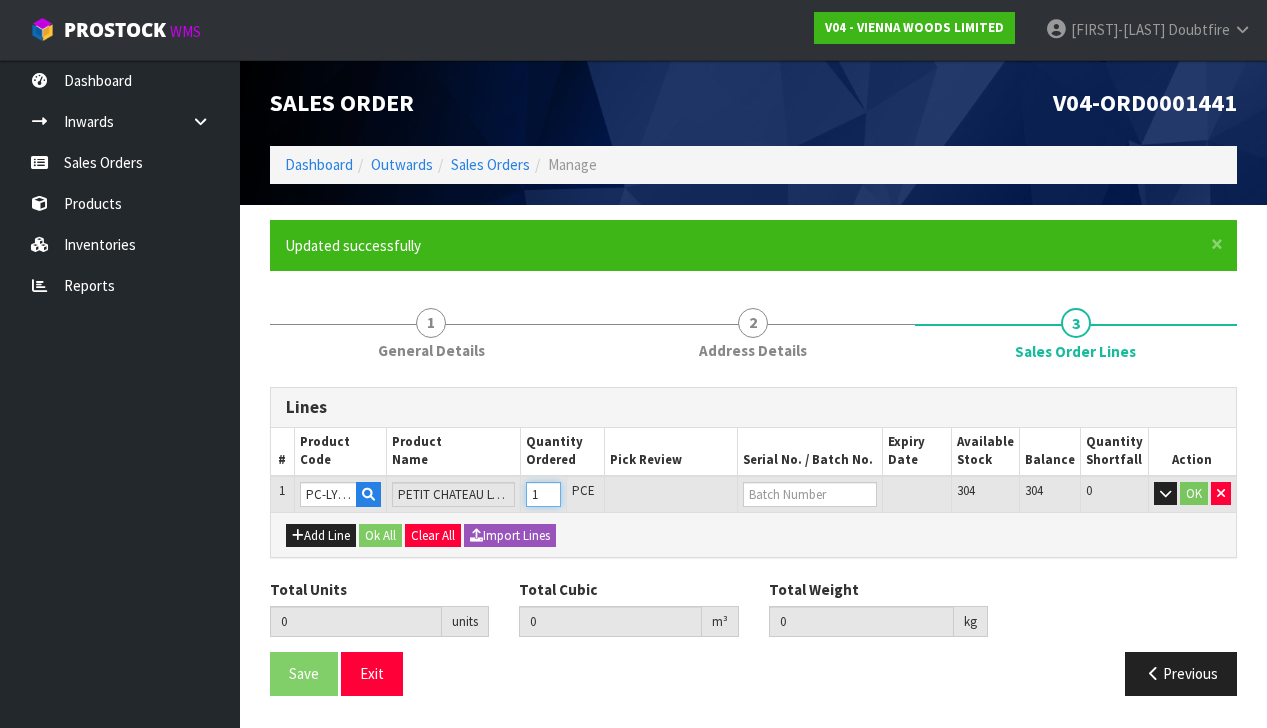 type on "1" 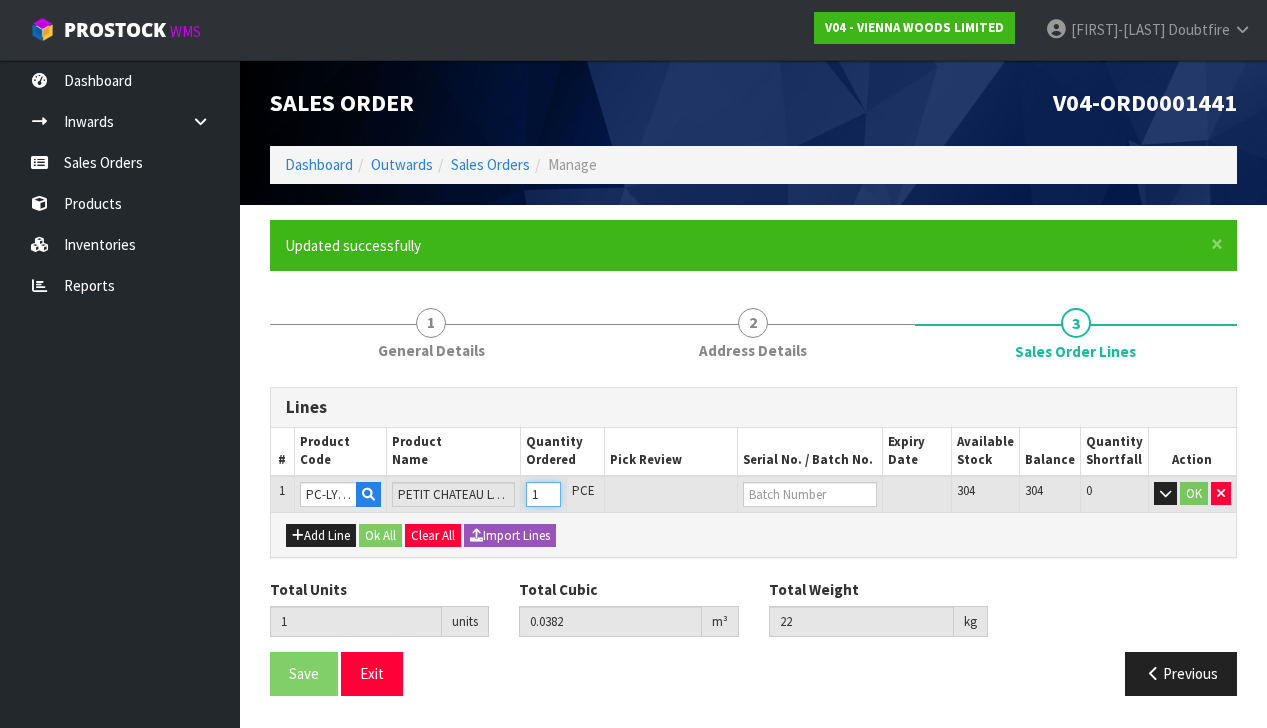 click on "1" at bounding box center [543, 494] 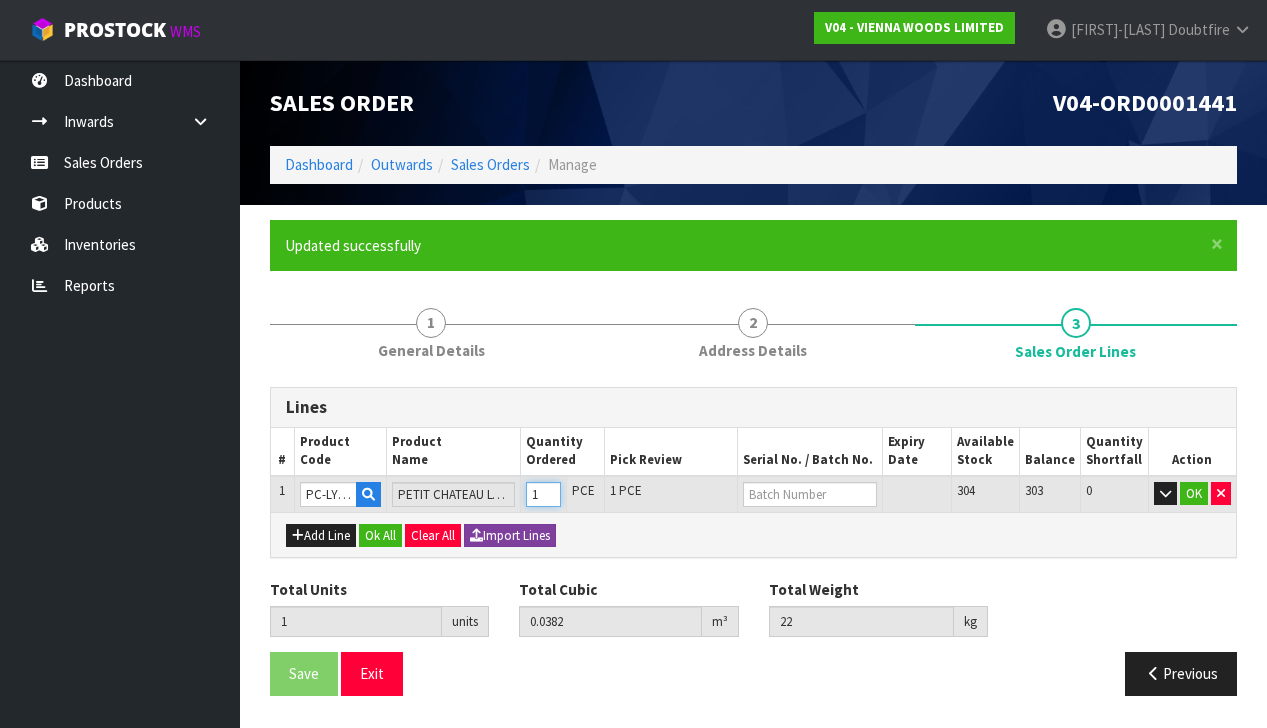 type on "0" 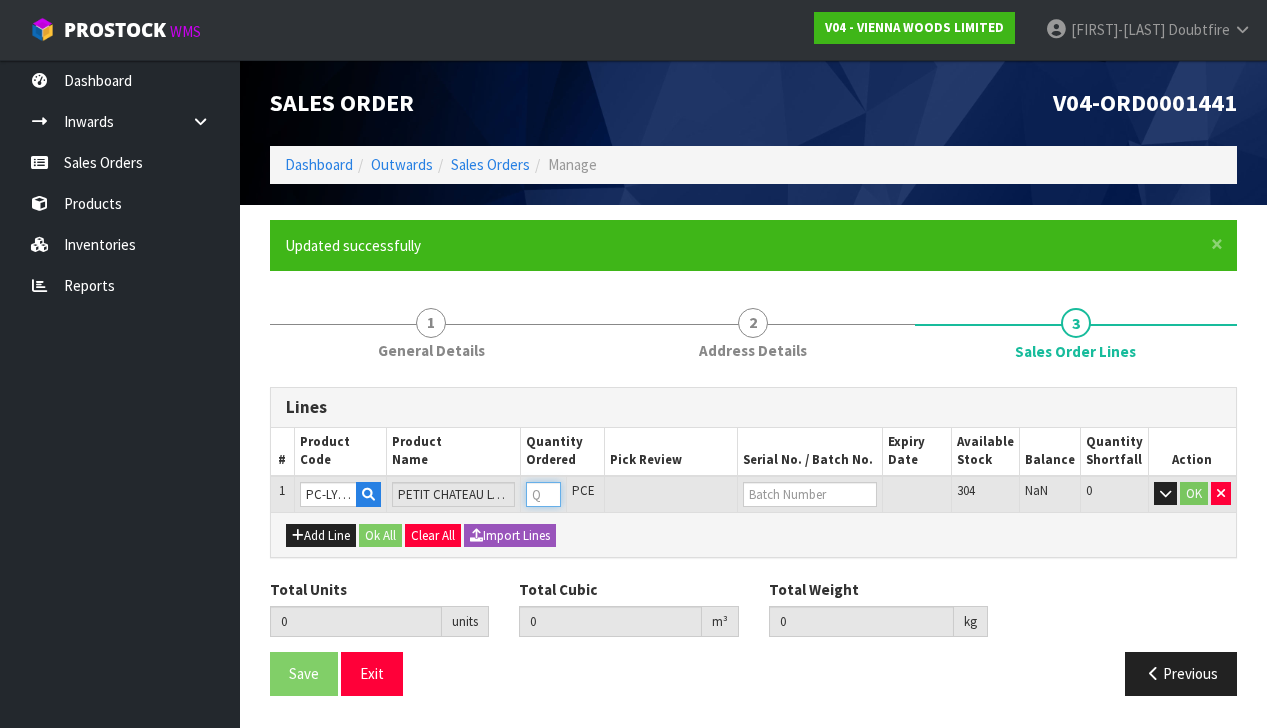 type on "1" 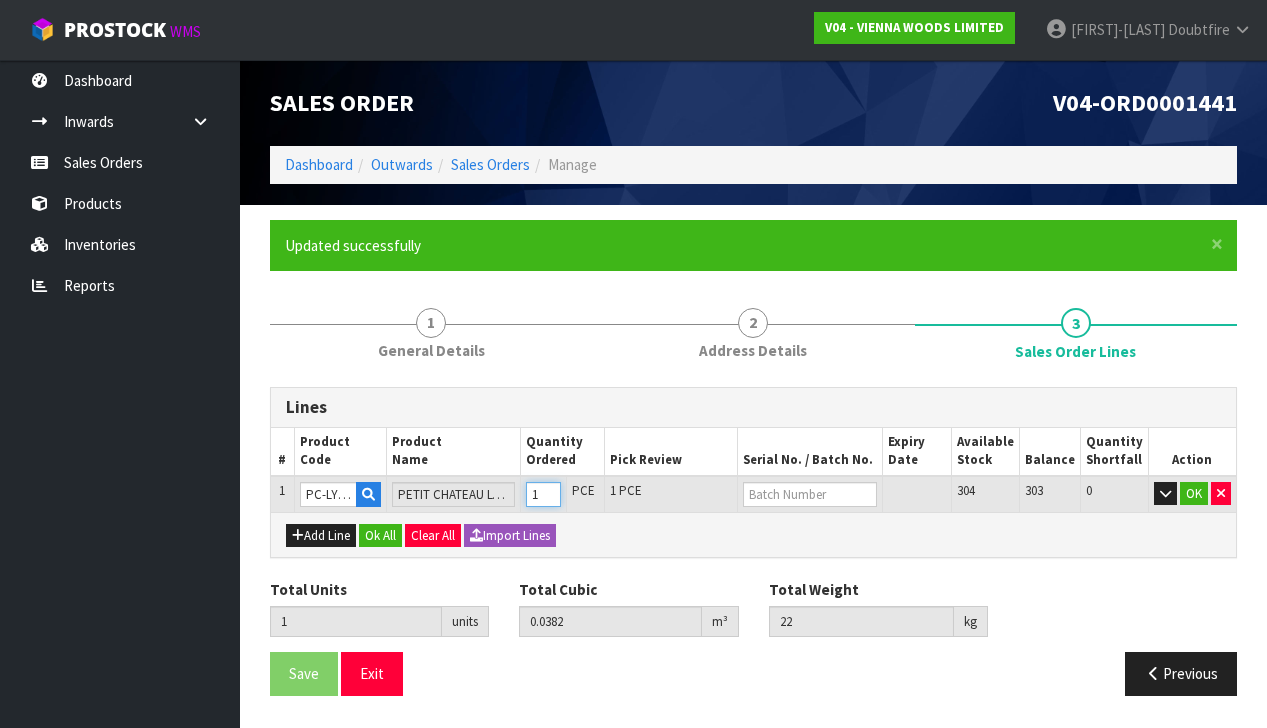 type on "12" 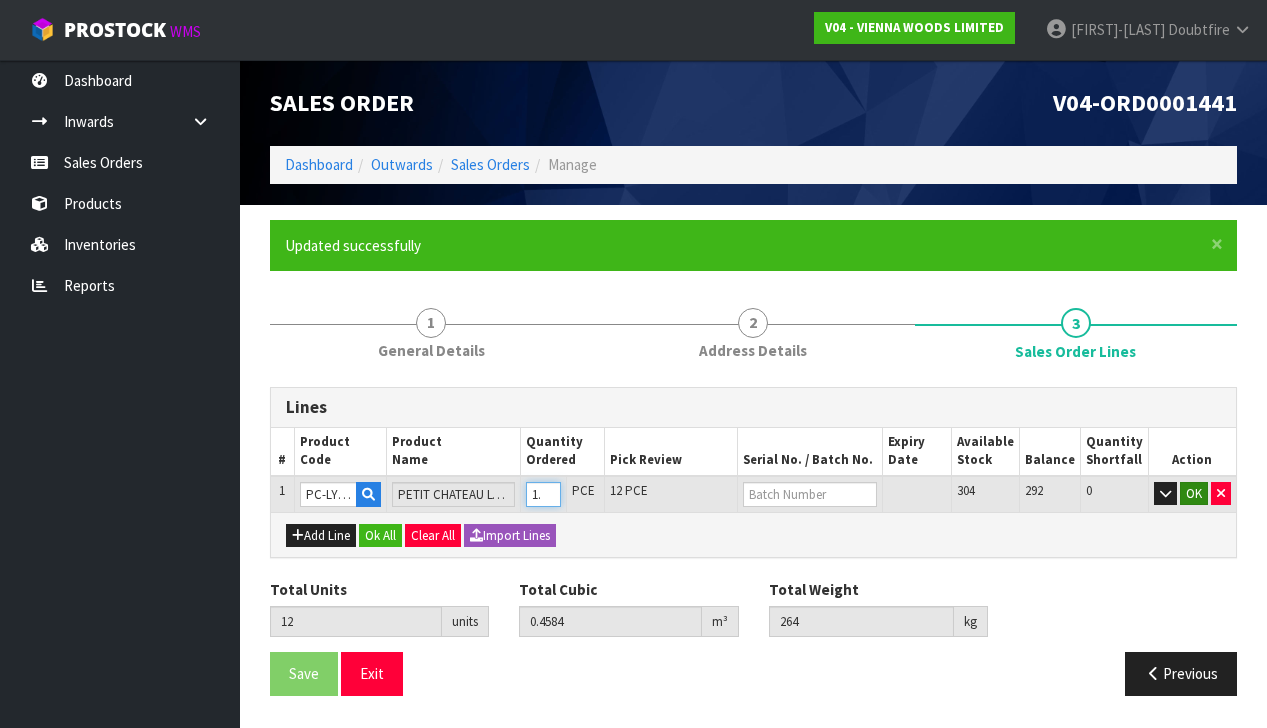 type on "12" 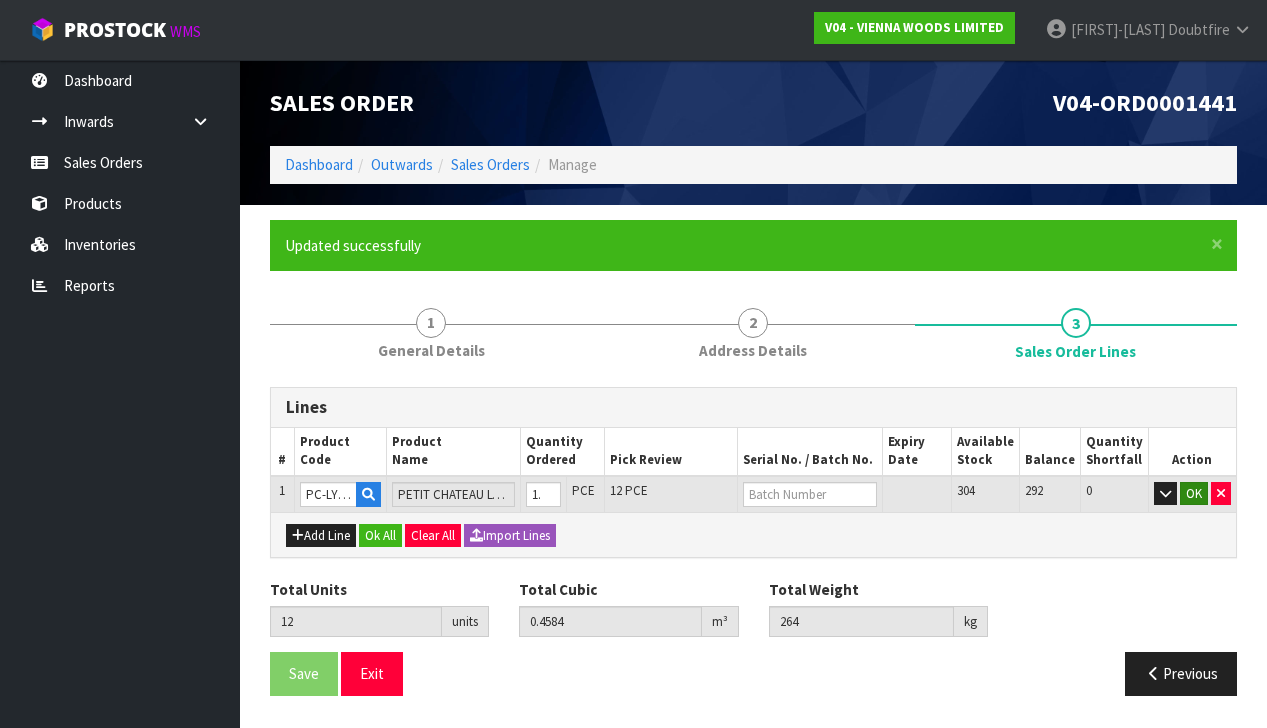 click on "OK" at bounding box center (1194, 494) 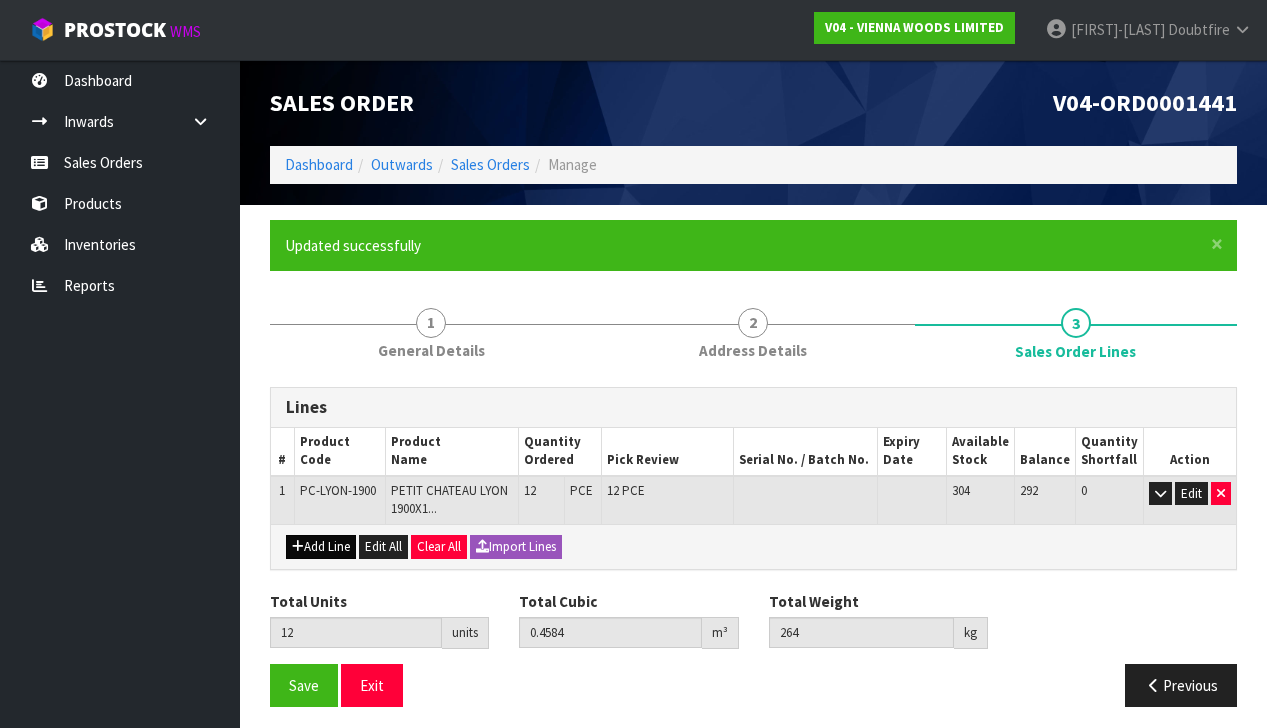 click on "Add Line" at bounding box center (321, 547) 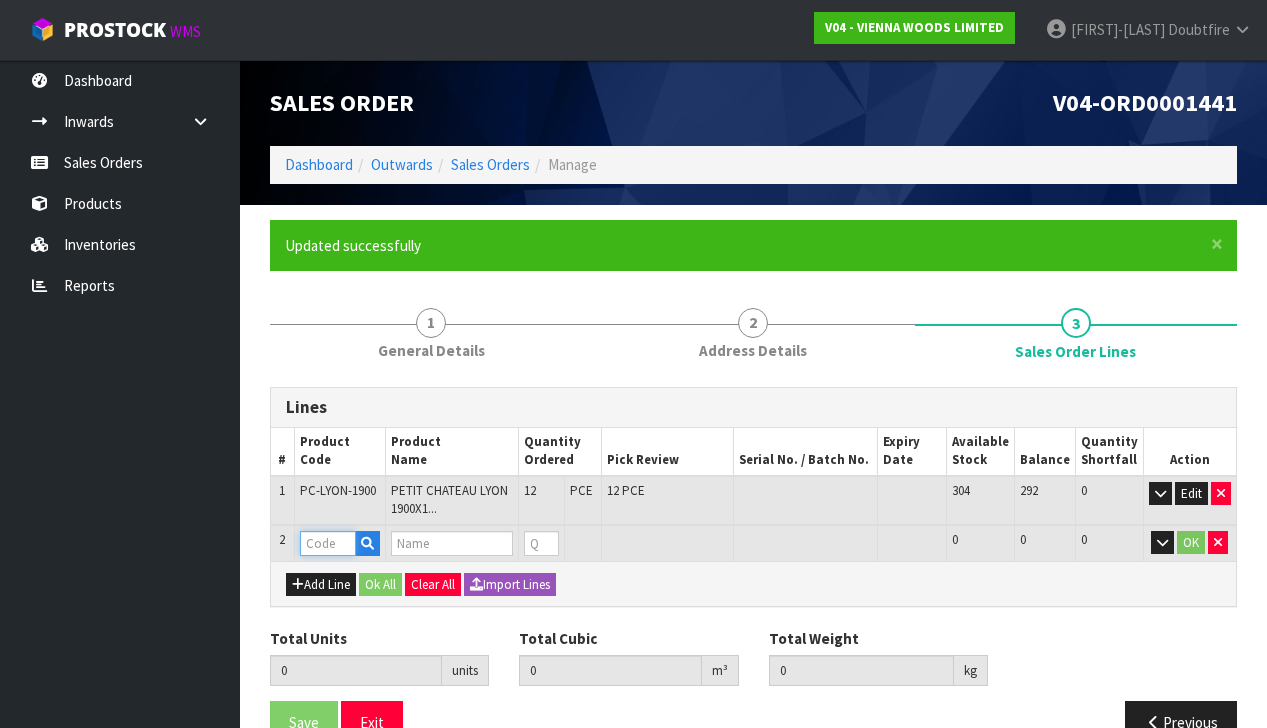 click at bounding box center (328, 543) 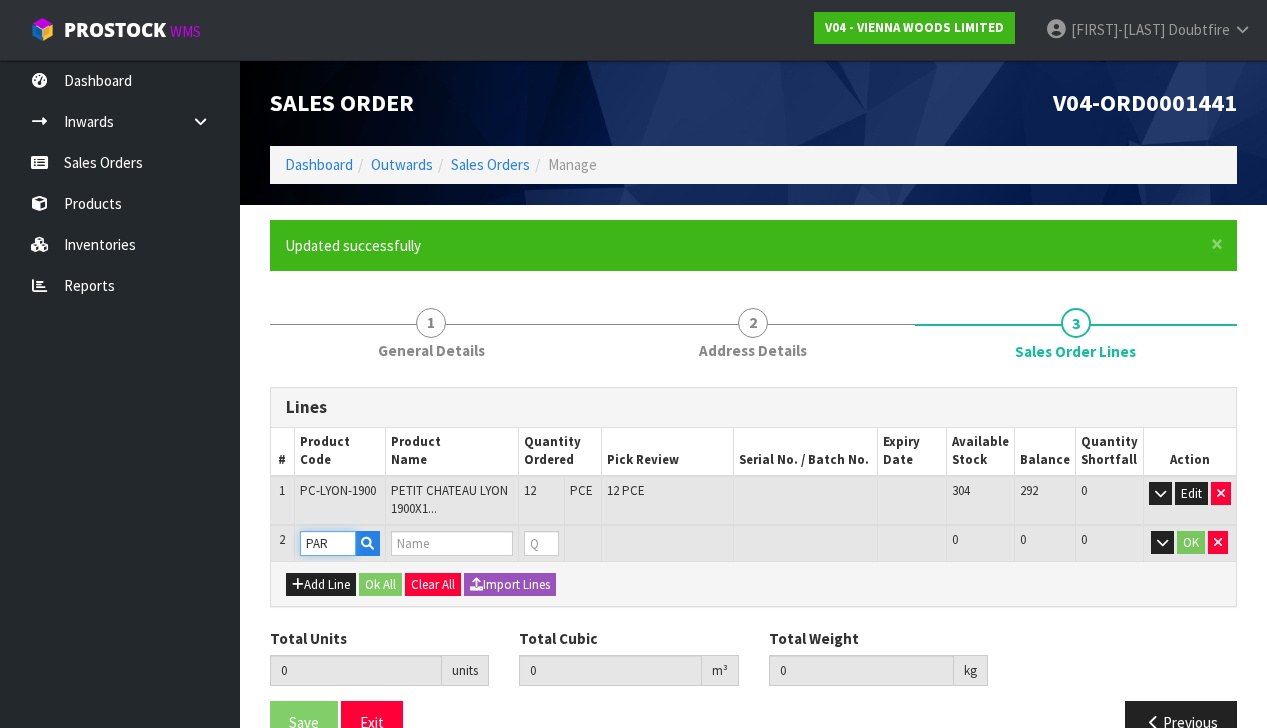 type on "PARA" 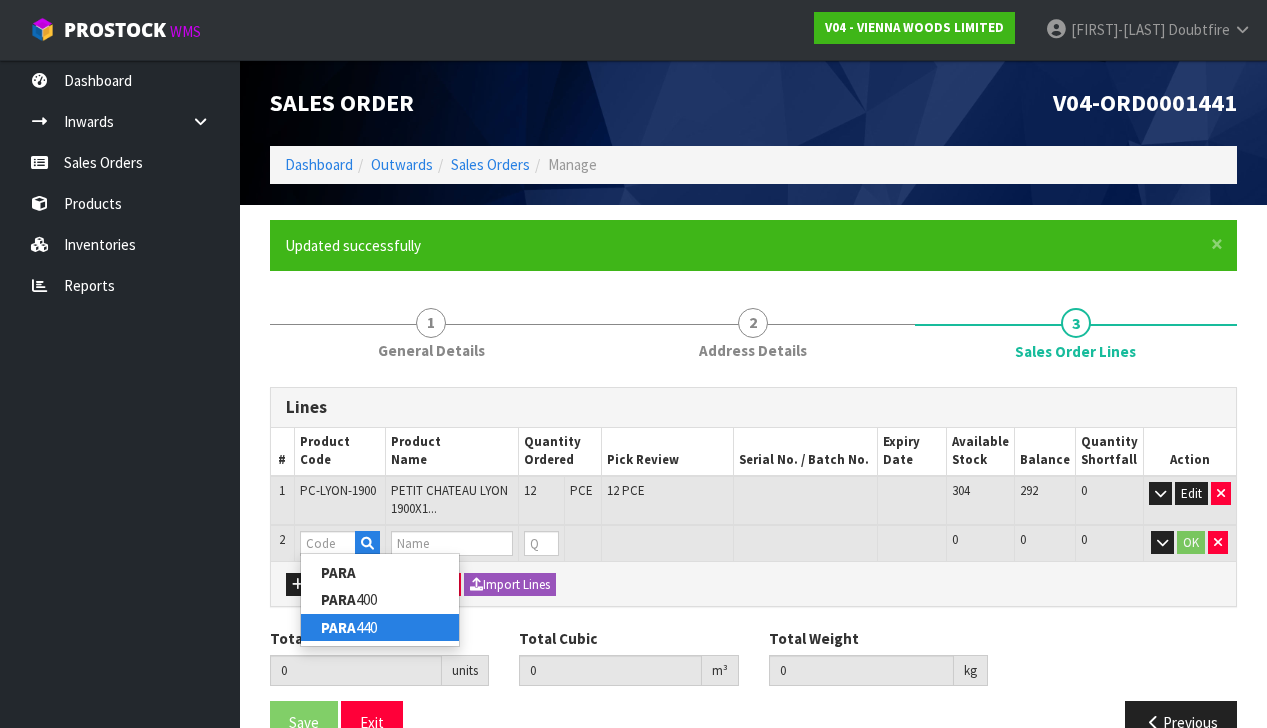 click on "PARA  440" at bounding box center (380, 627) 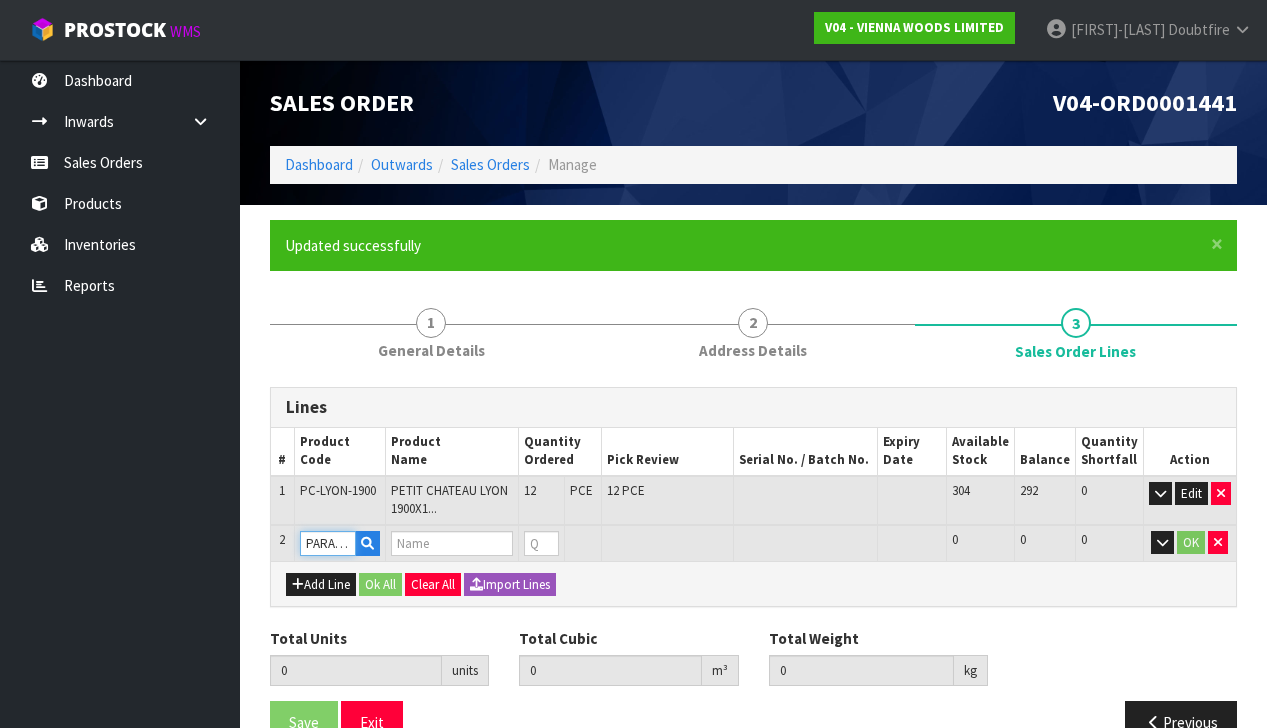 type on "12" 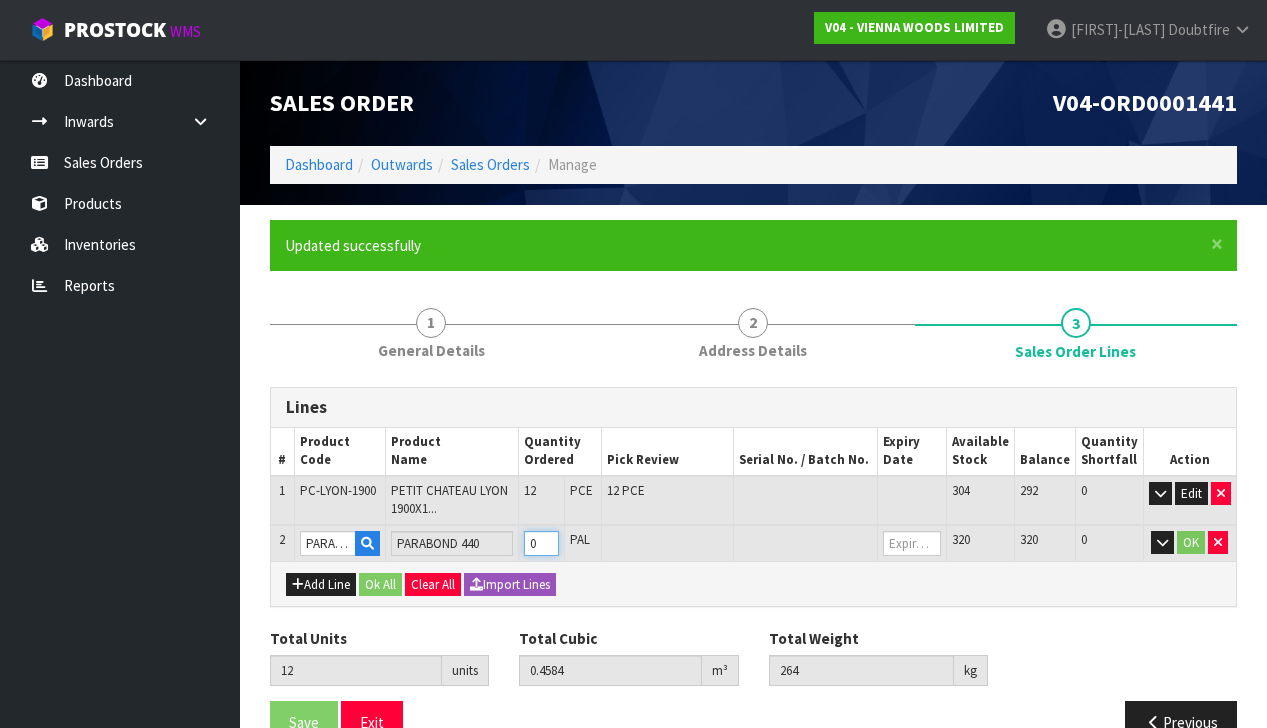 type on "1" 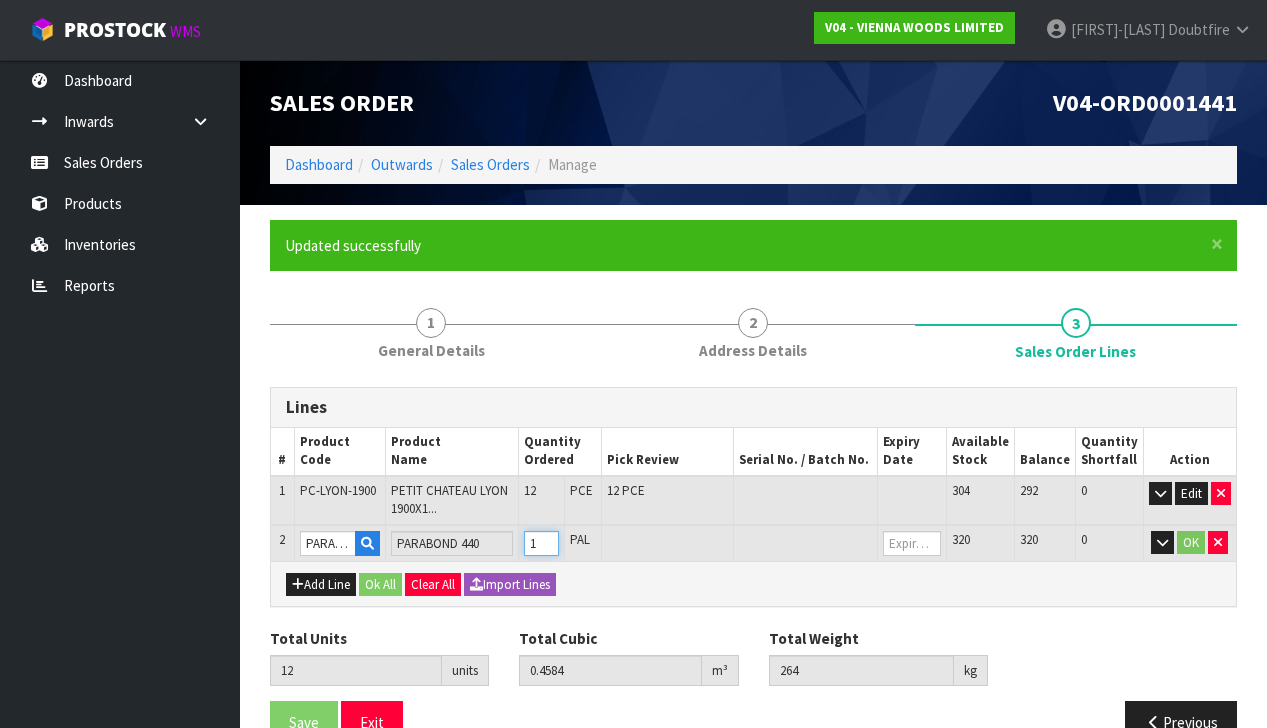 type on "13" 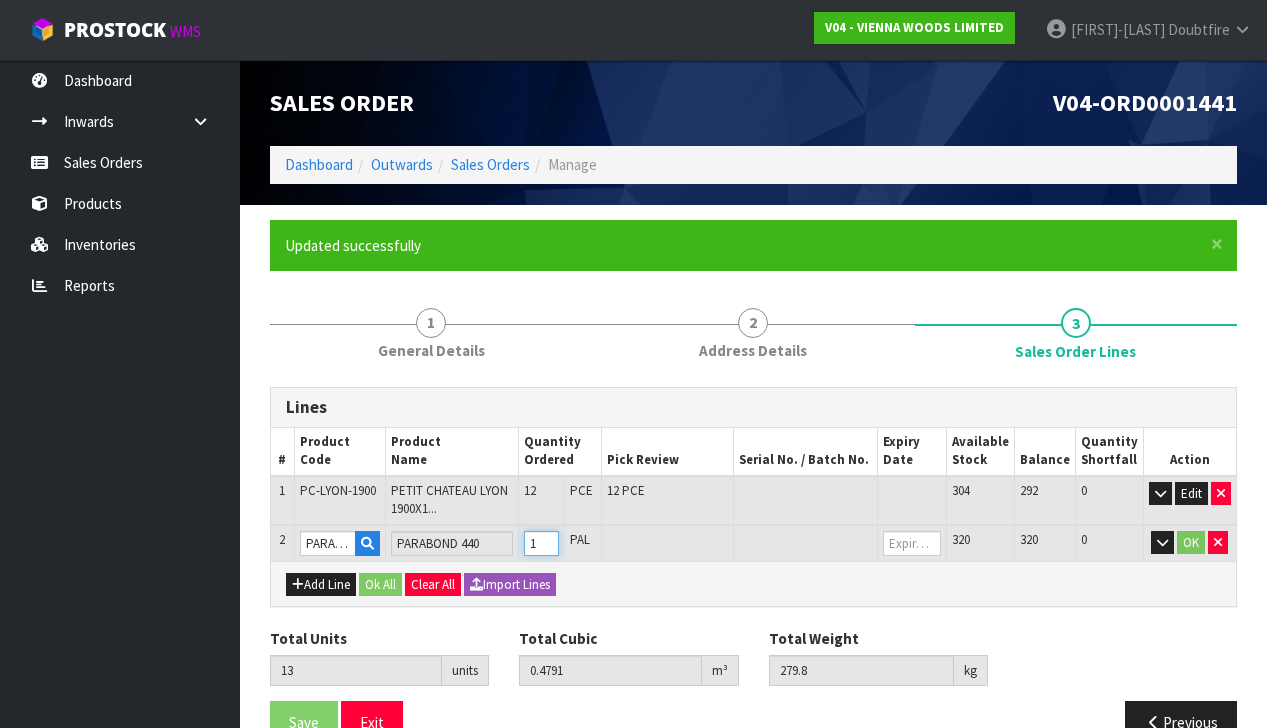 click on "1" at bounding box center [541, 543] 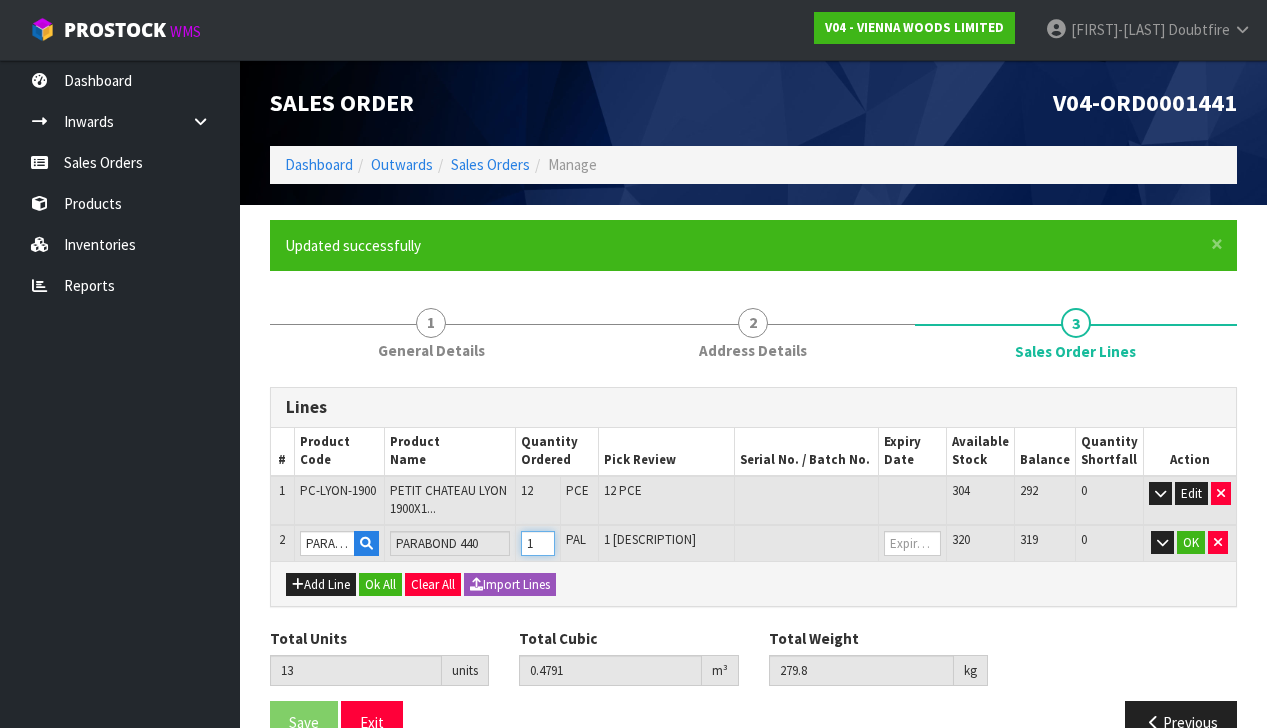 type on "2" 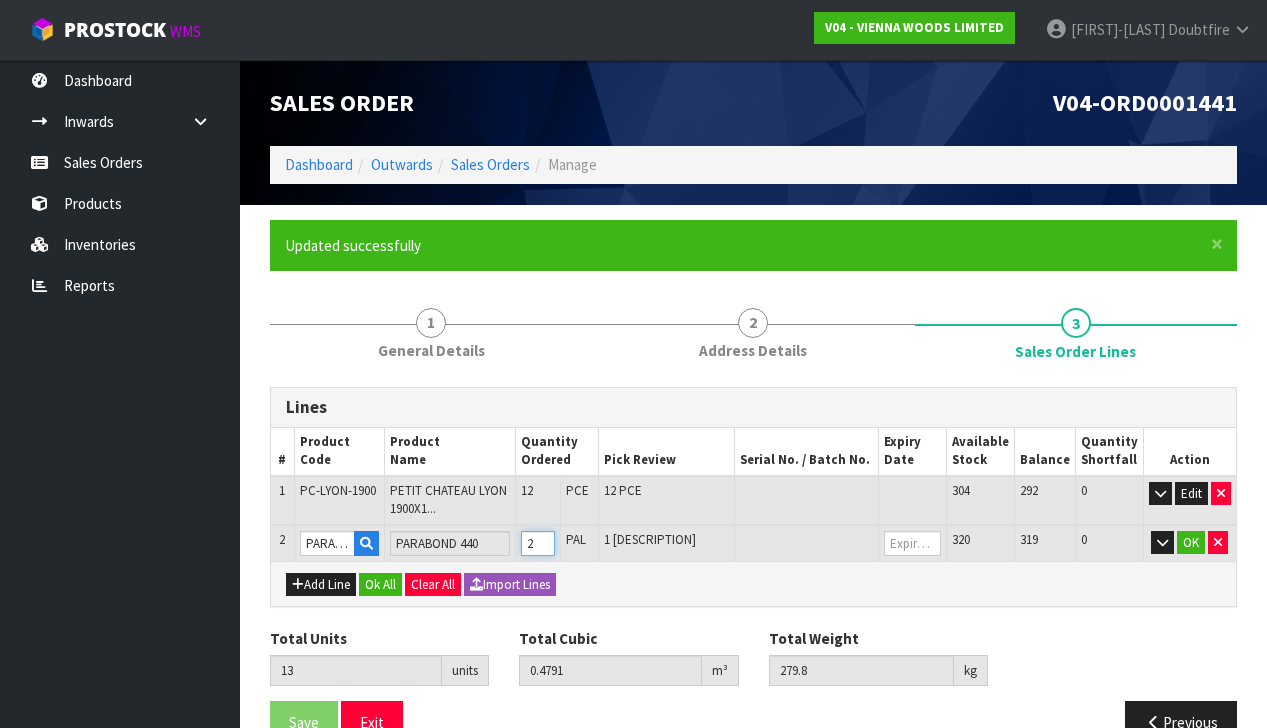 type on "14" 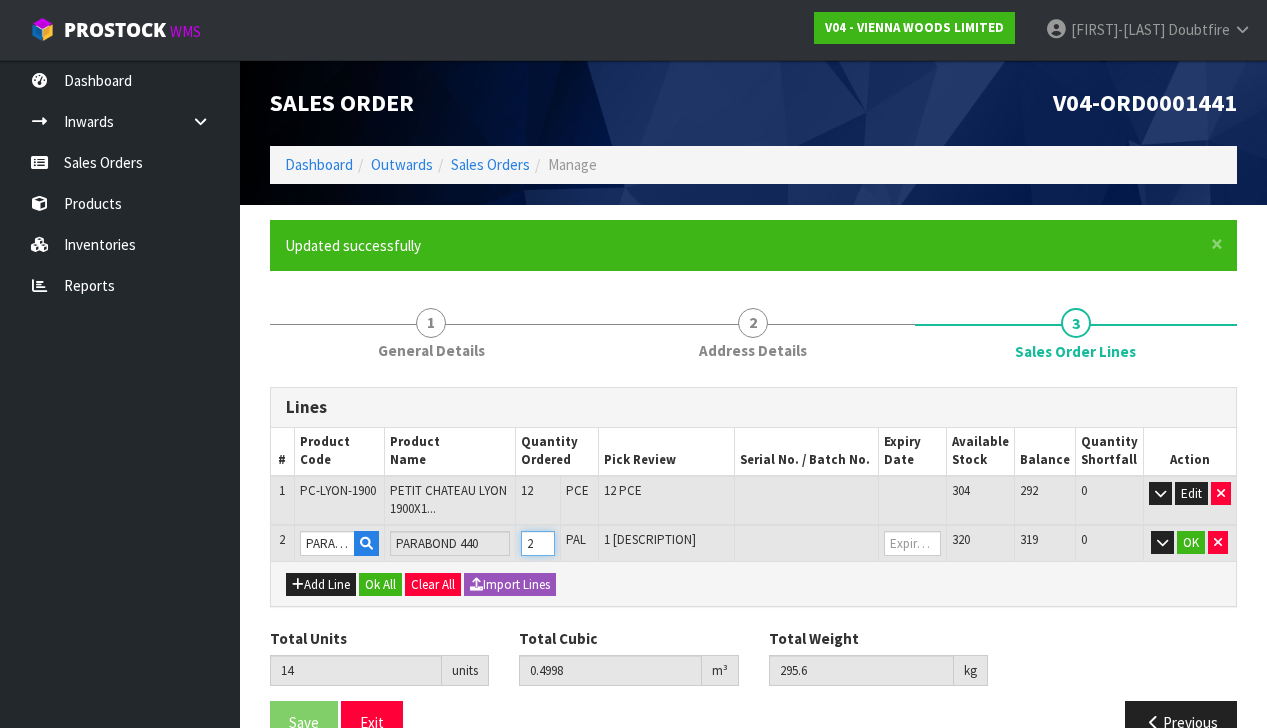 click on "2" at bounding box center (538, 543) 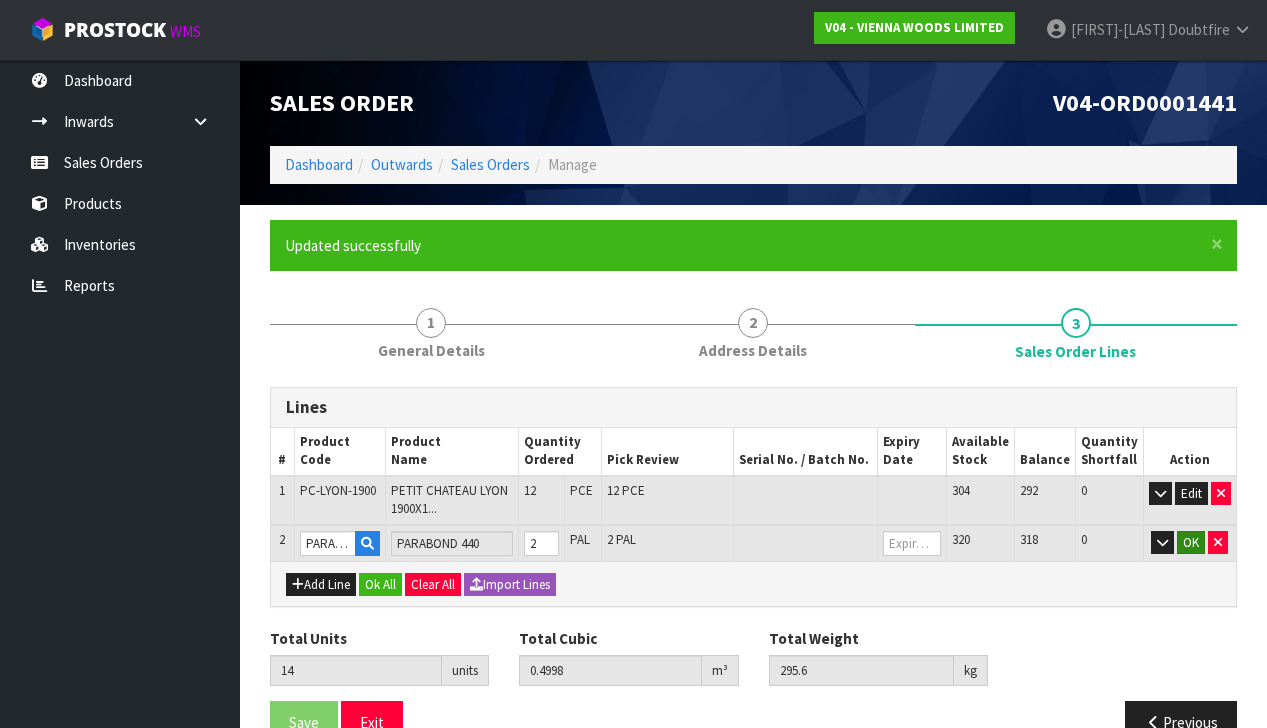 click on "OK" at bounding box center (1191, 543) 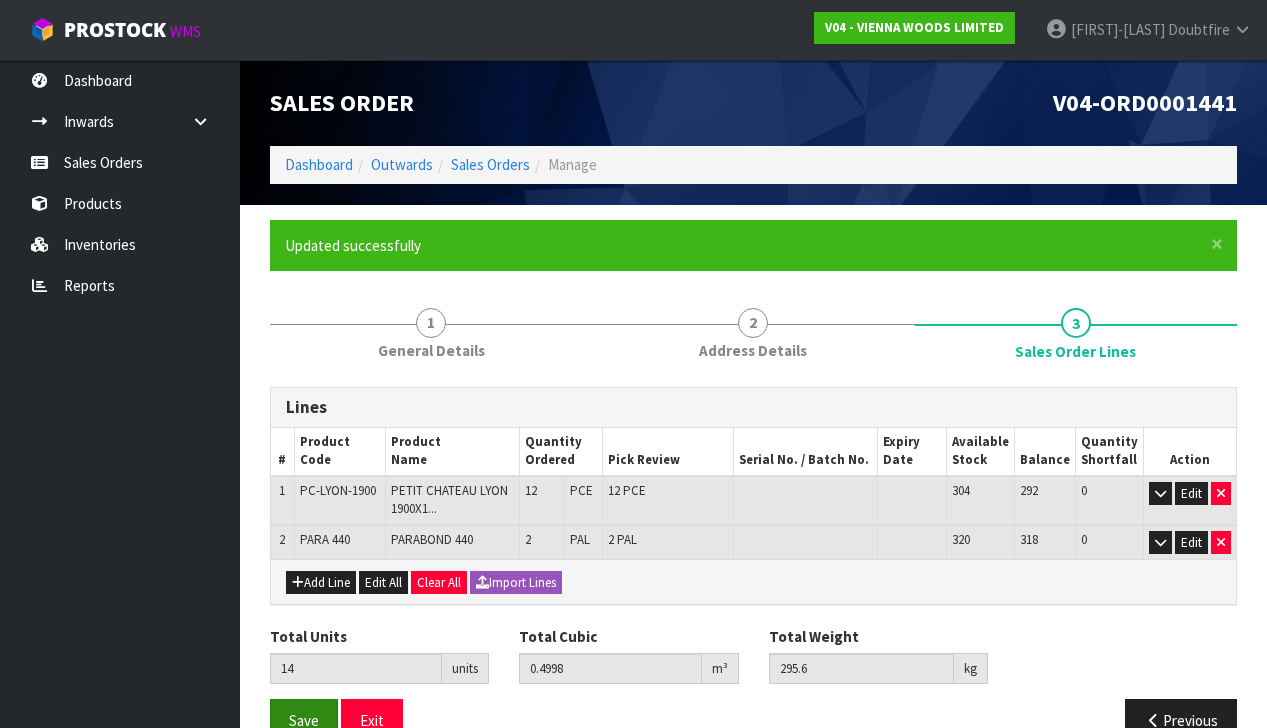 click on "Save" at bounding box center (304, 720) 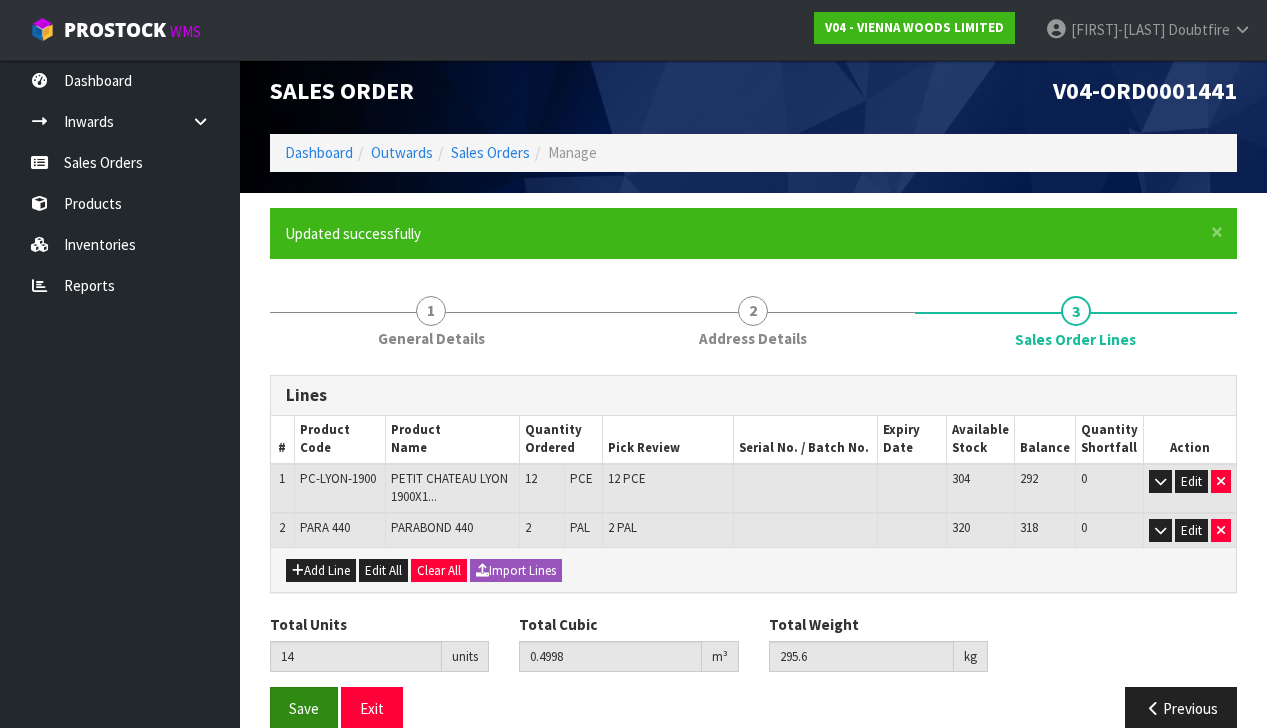 scroll, scrollTop: 14, scrollLeft: 0, axis: vertical 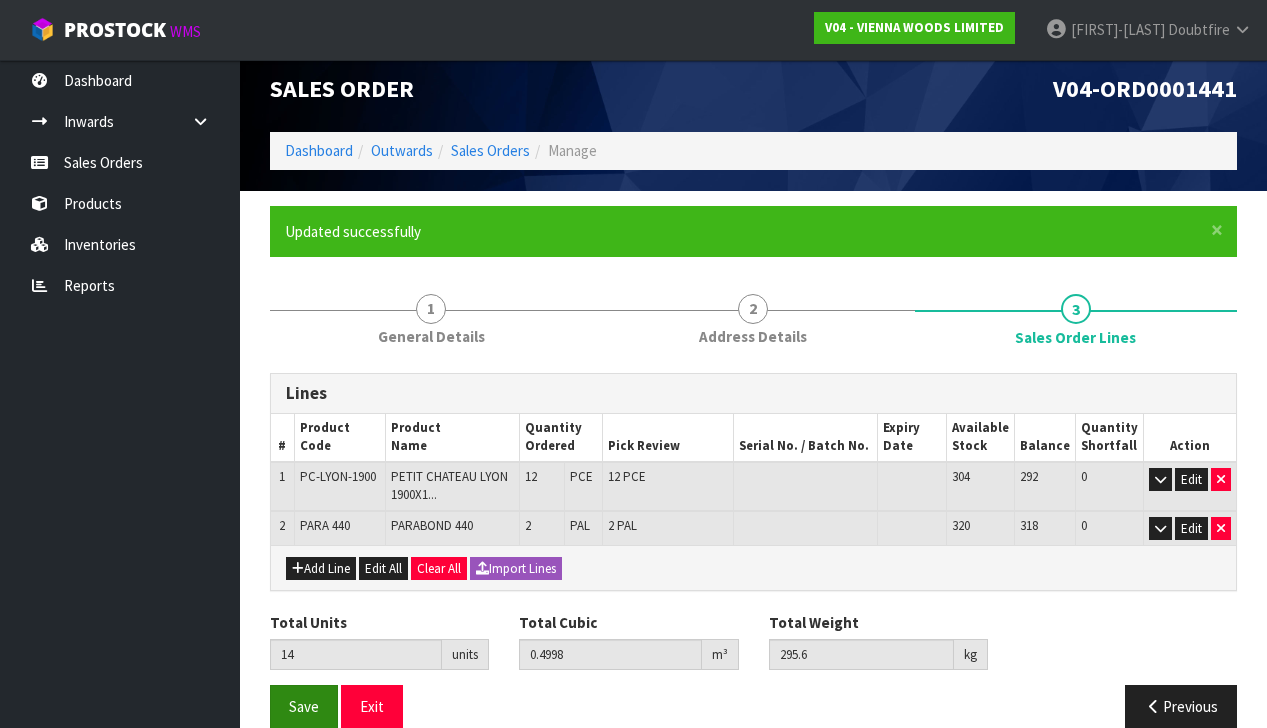 click on "Save" at bounding box center [304, 706] 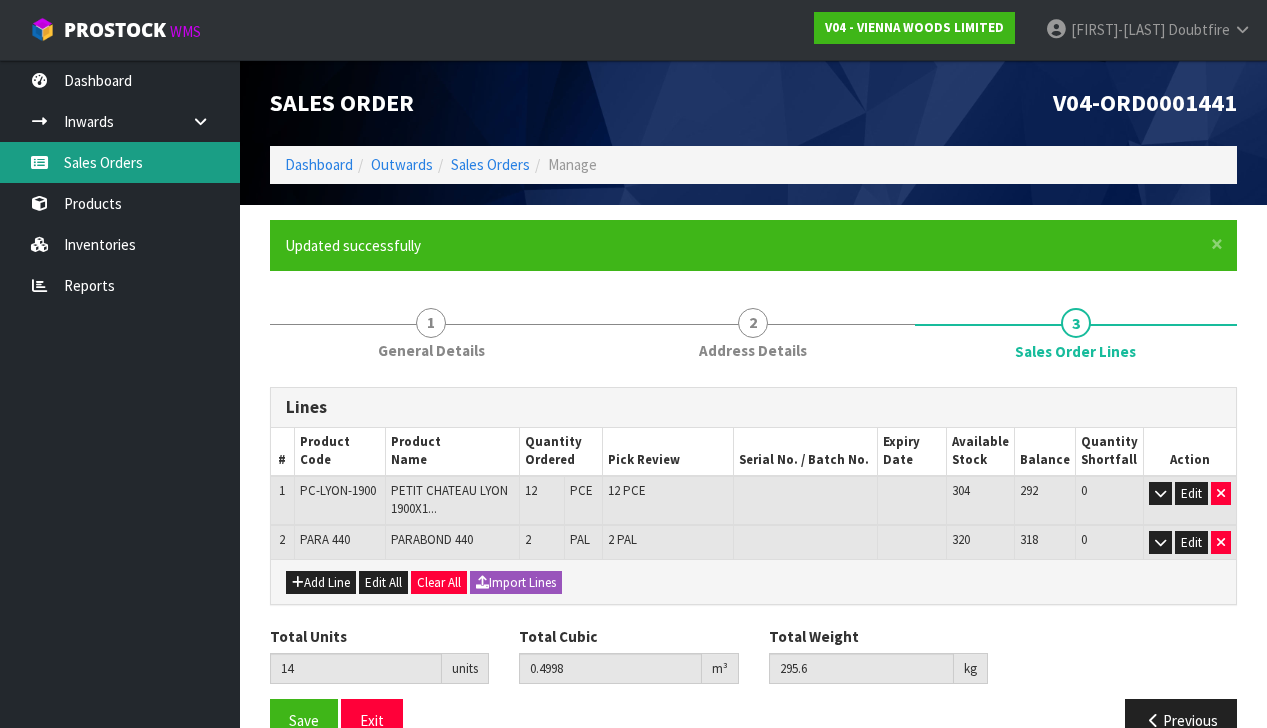 click on "Sales Orders" at bounding box center (120, 162) 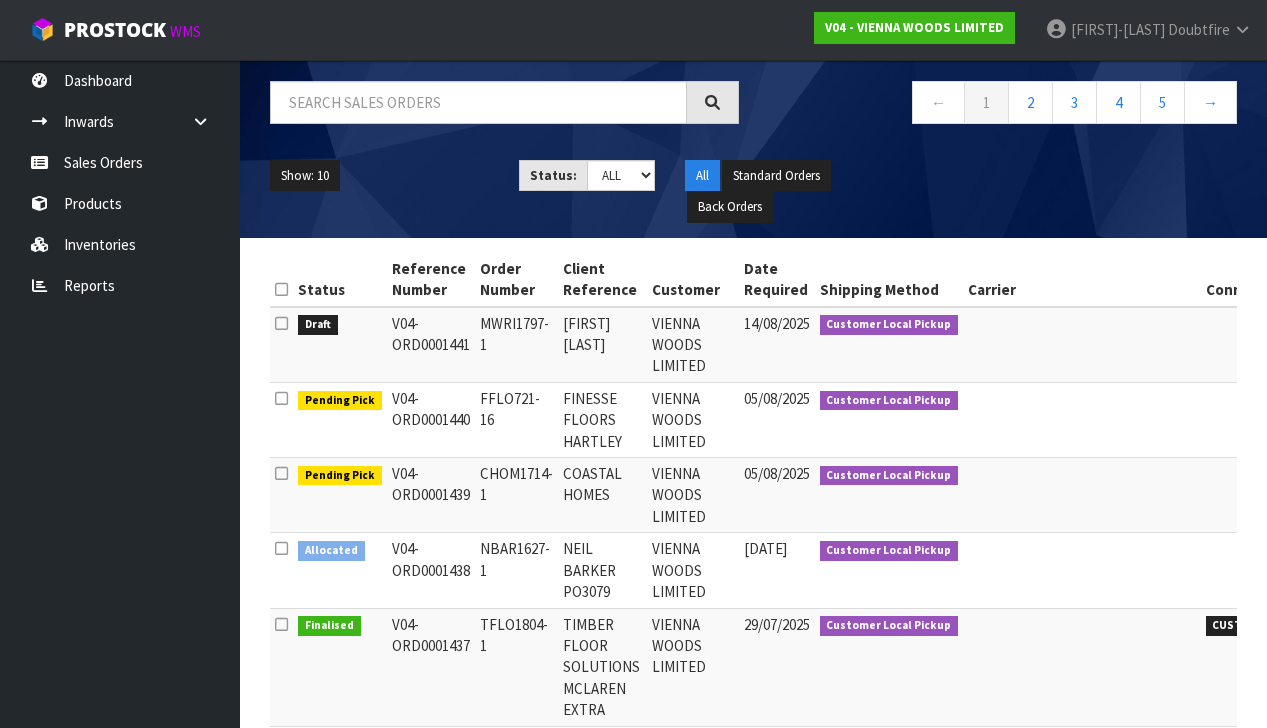 scroll, scrollTop: 146, scrollLeft: 0, axis: vertical 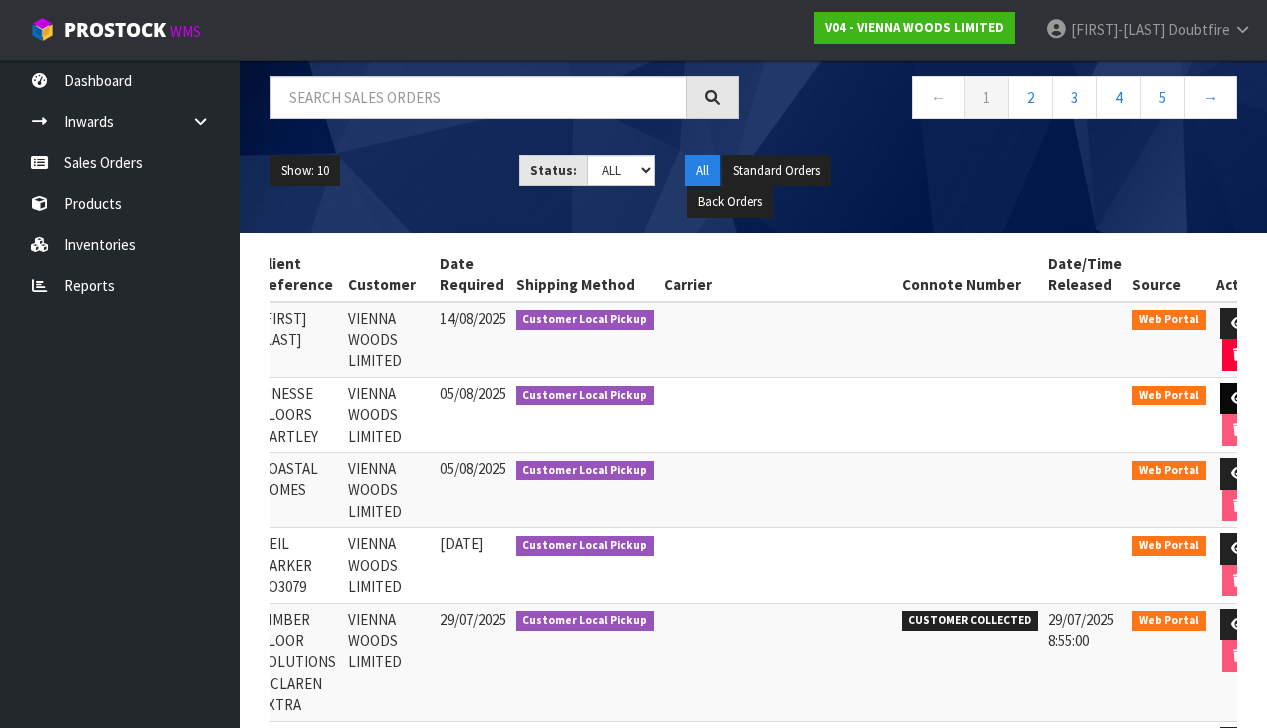 click at bounding box center (1238, 398) 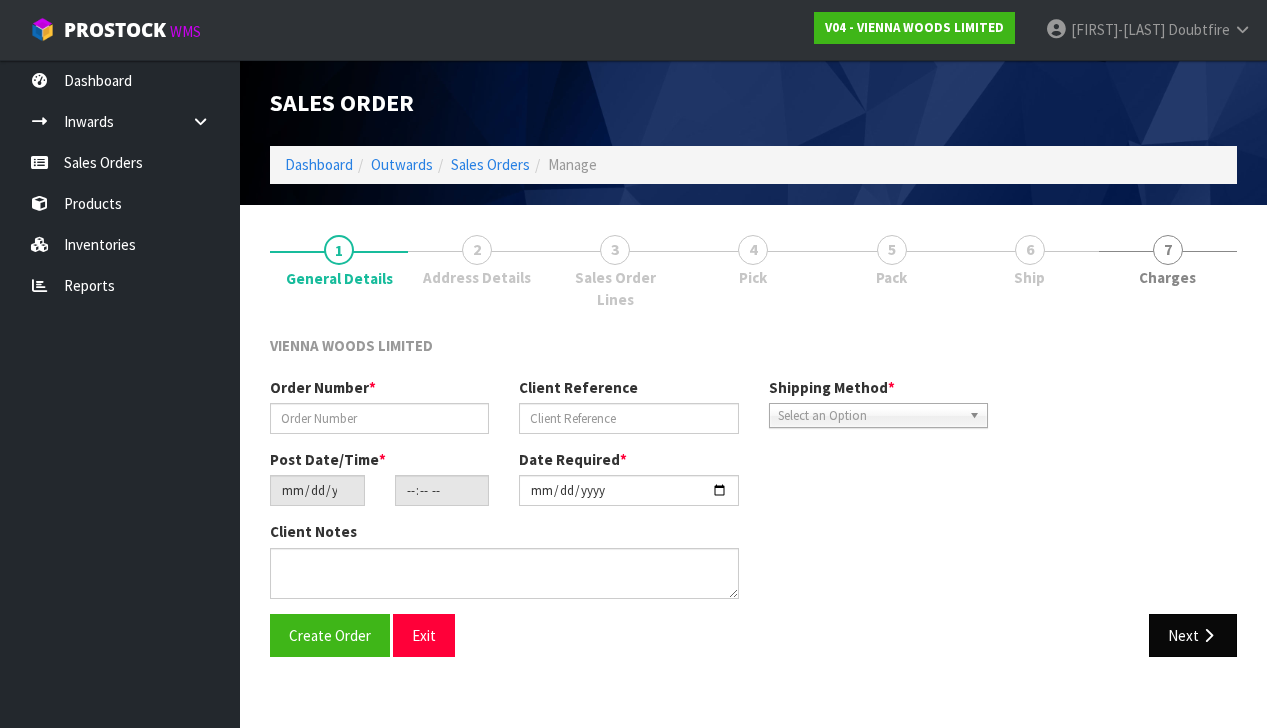 scroll, scrollTop: 0, scrollLeft: 0, axis: both 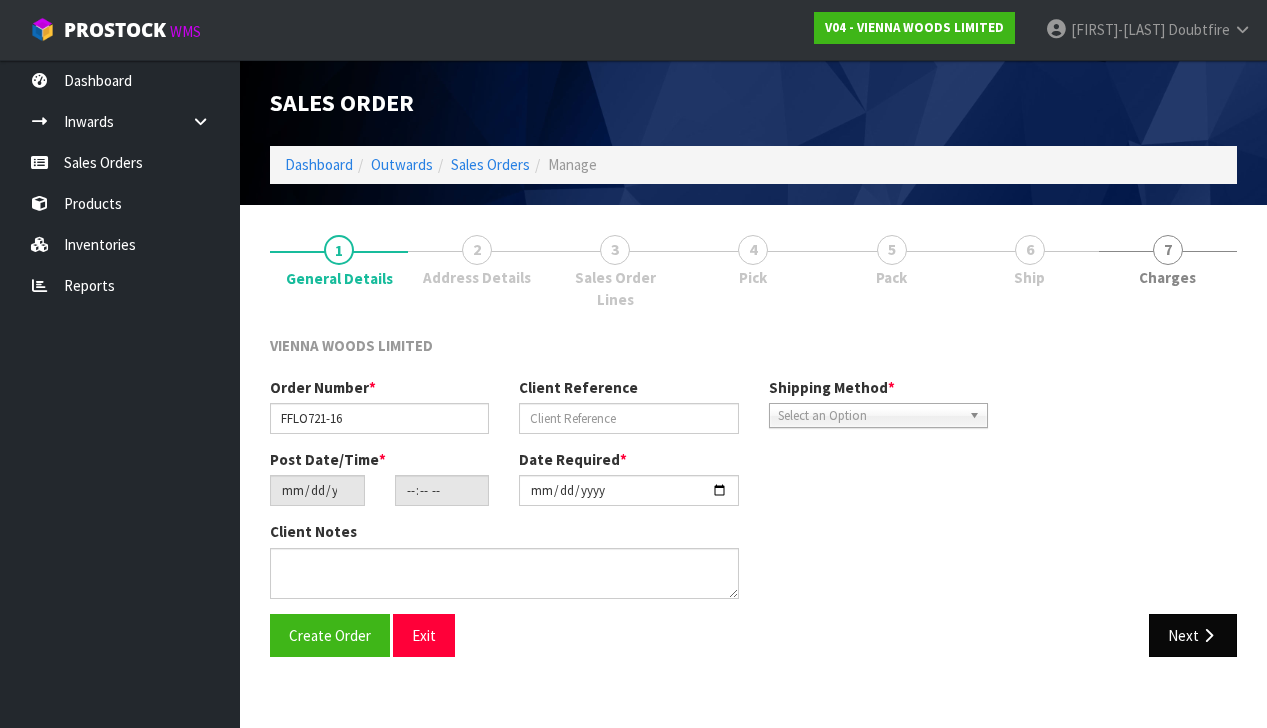 type on "FINESSE FLOORS HARTLEY" 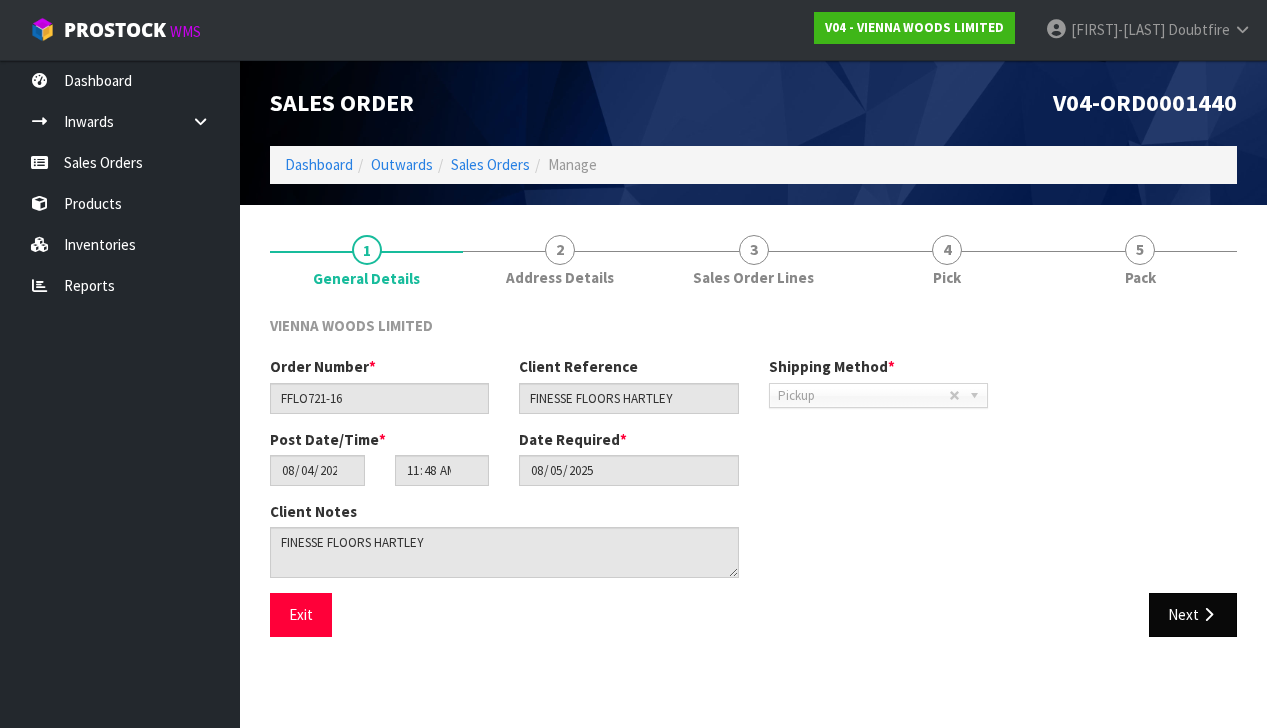 click on "Next" at bounding box center [1193, 614] 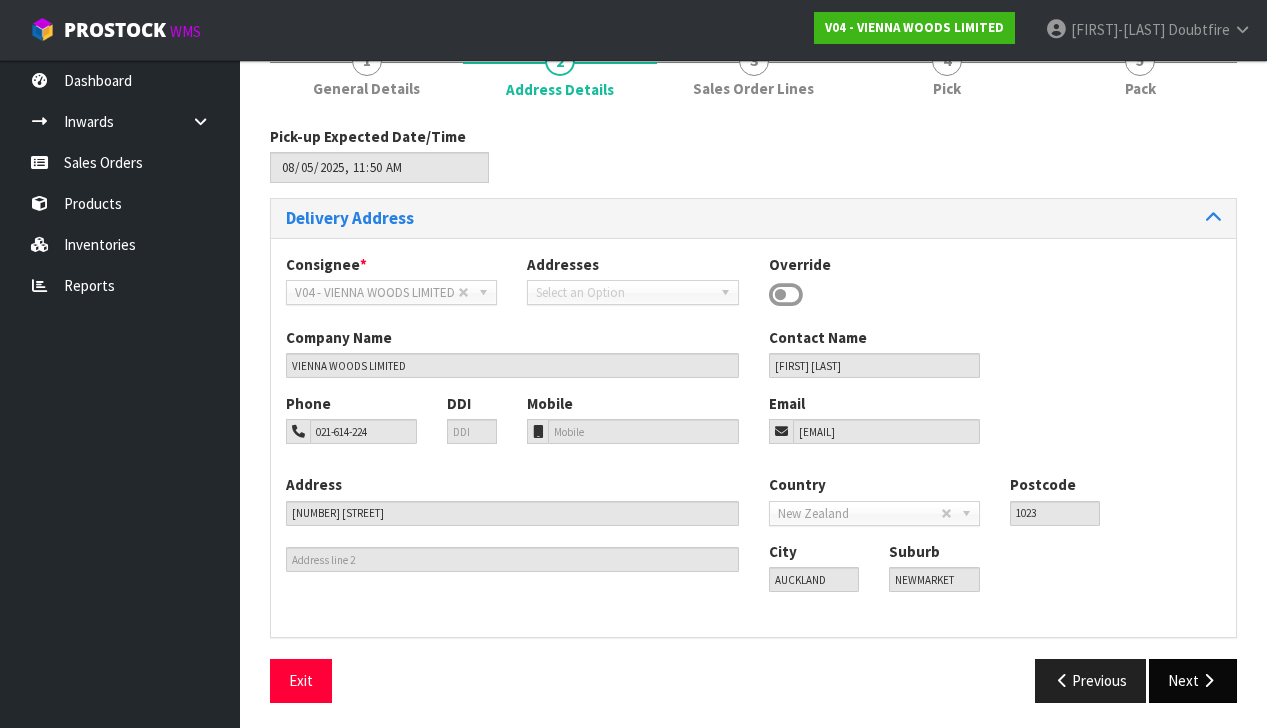 scroll, scrollTop: 188, scrollLeft: 0, axis: vertical 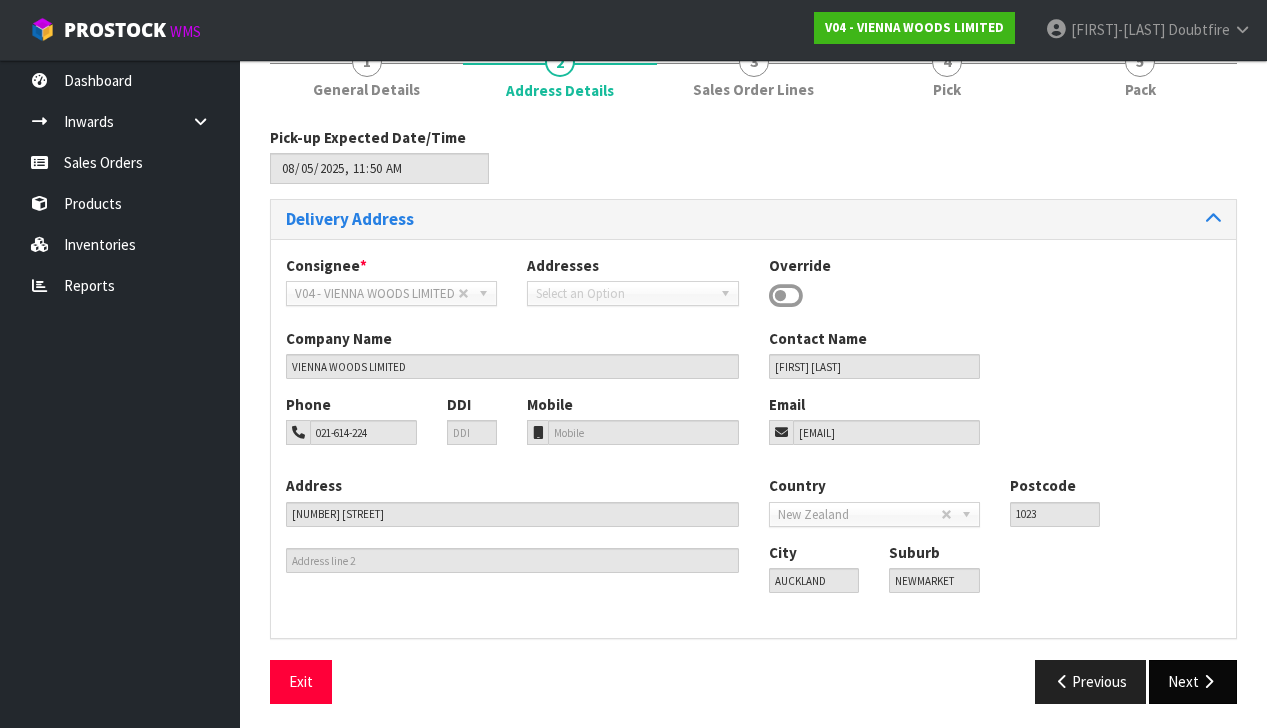 click on "Next" at bounding box center (1193, 681) 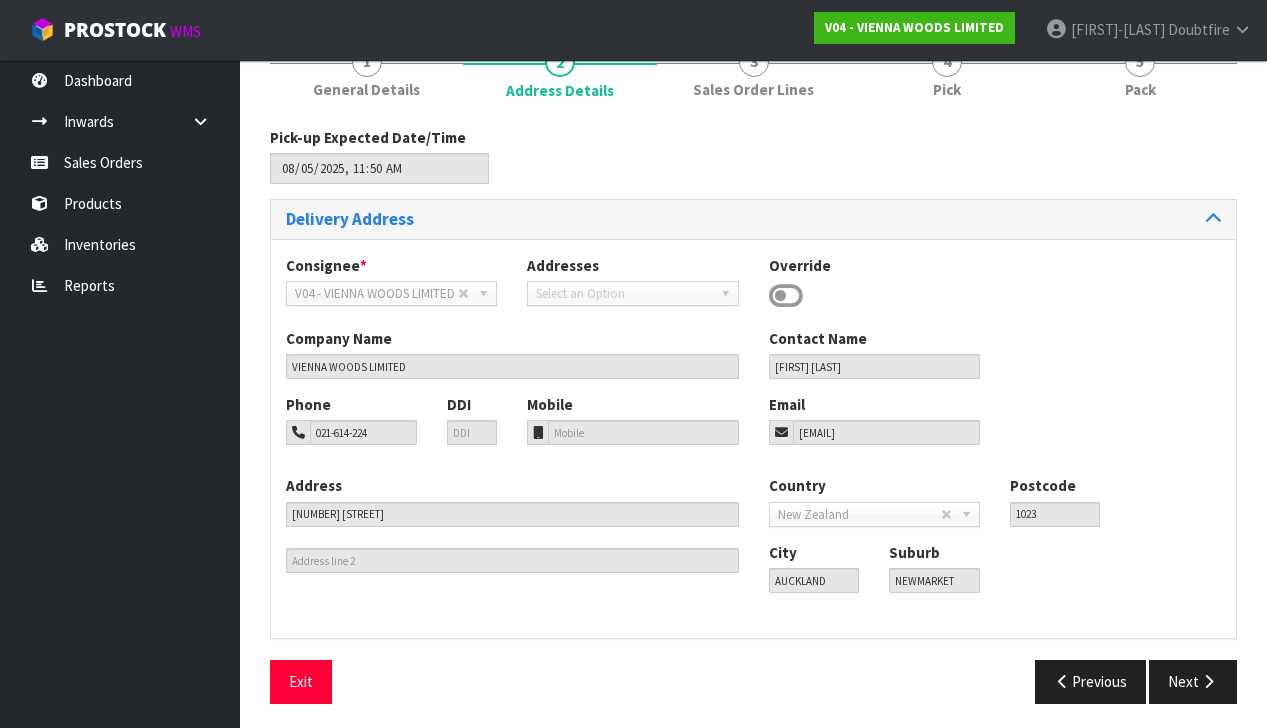 scroll, scrollTop: 0, scrollLeft: 0, axis: both 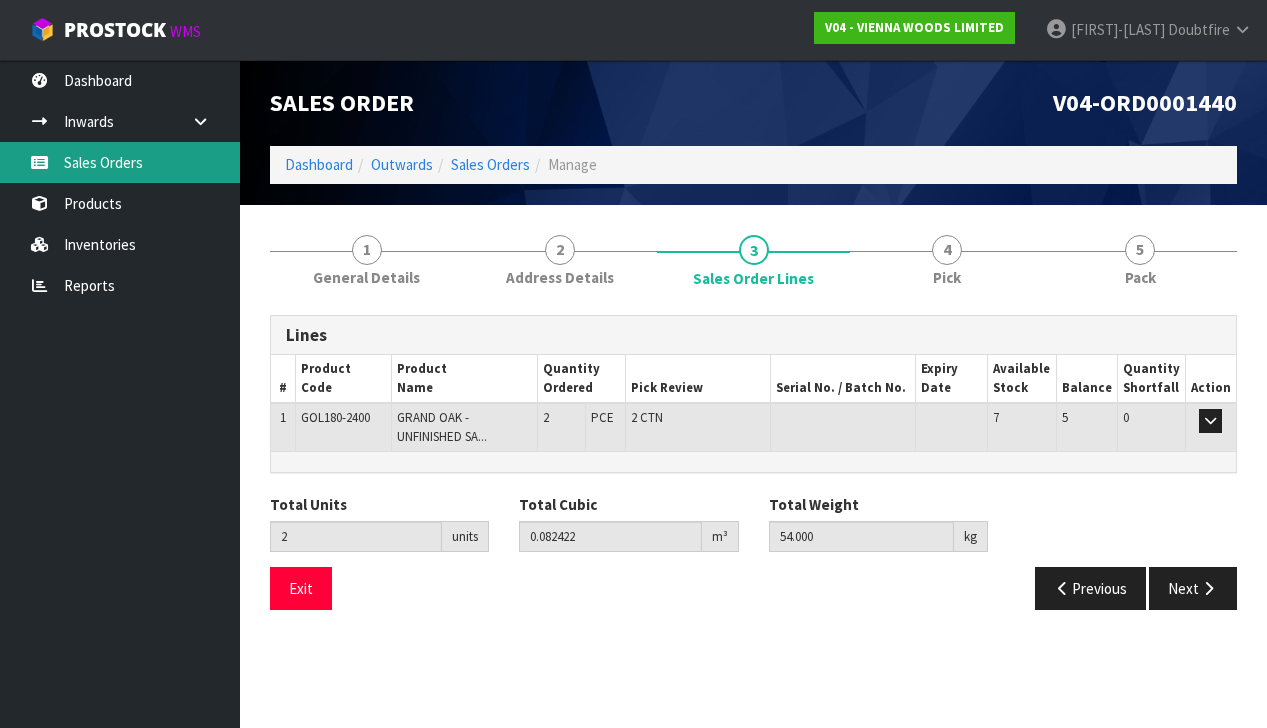 click on "Sales Orders" at bounding box center (120, 162) 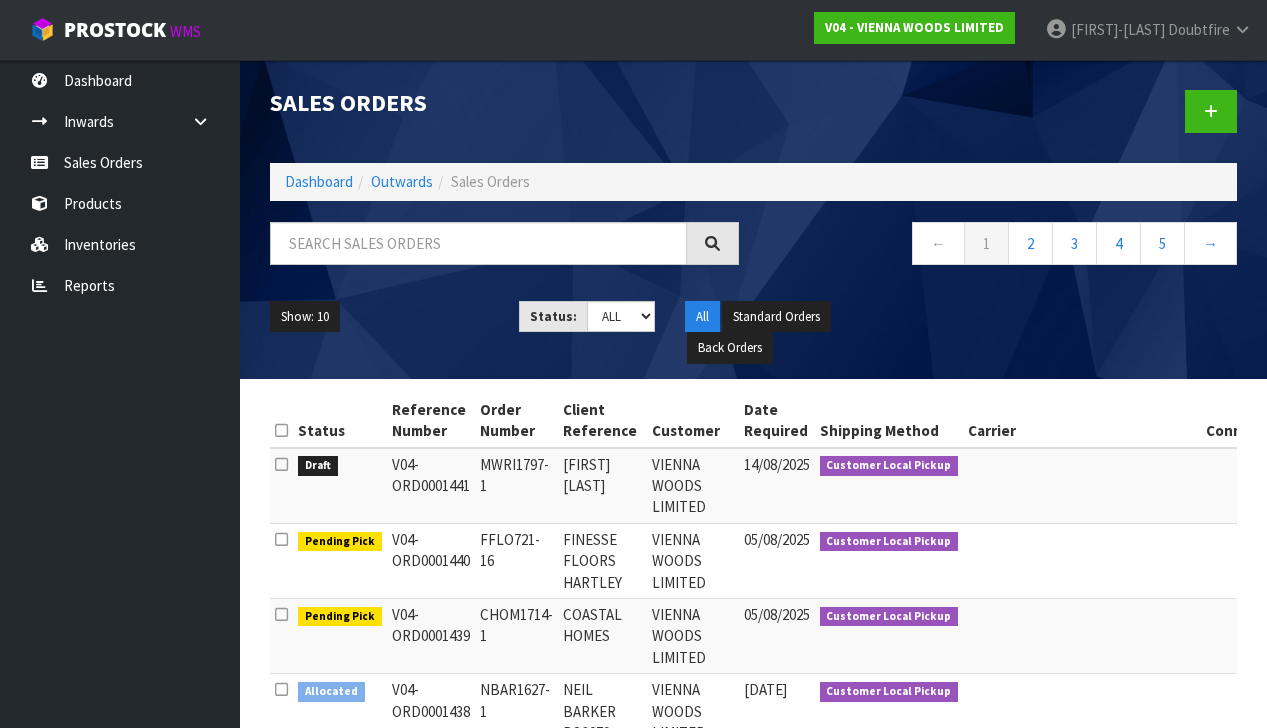 scroll, scrollTop: 0, scrollLeft: 0, axis: both 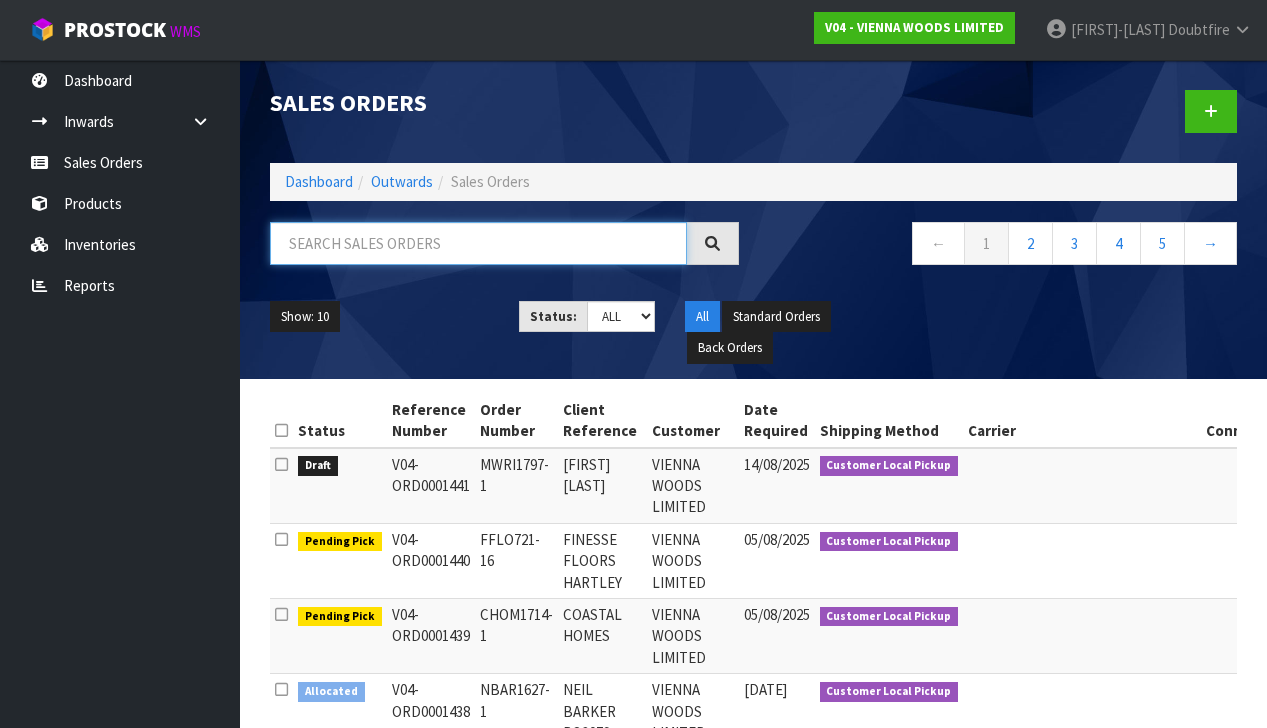 click at bounding box center [478, 243] 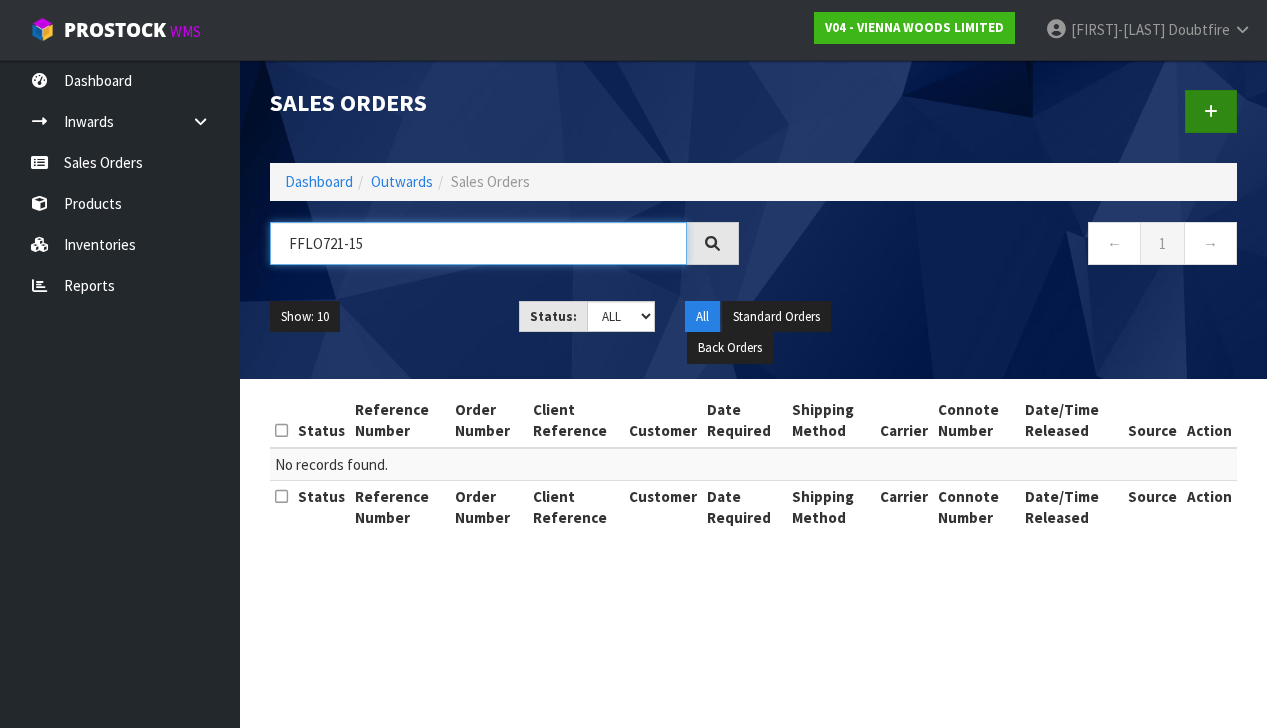 type on "FFLO721-15" 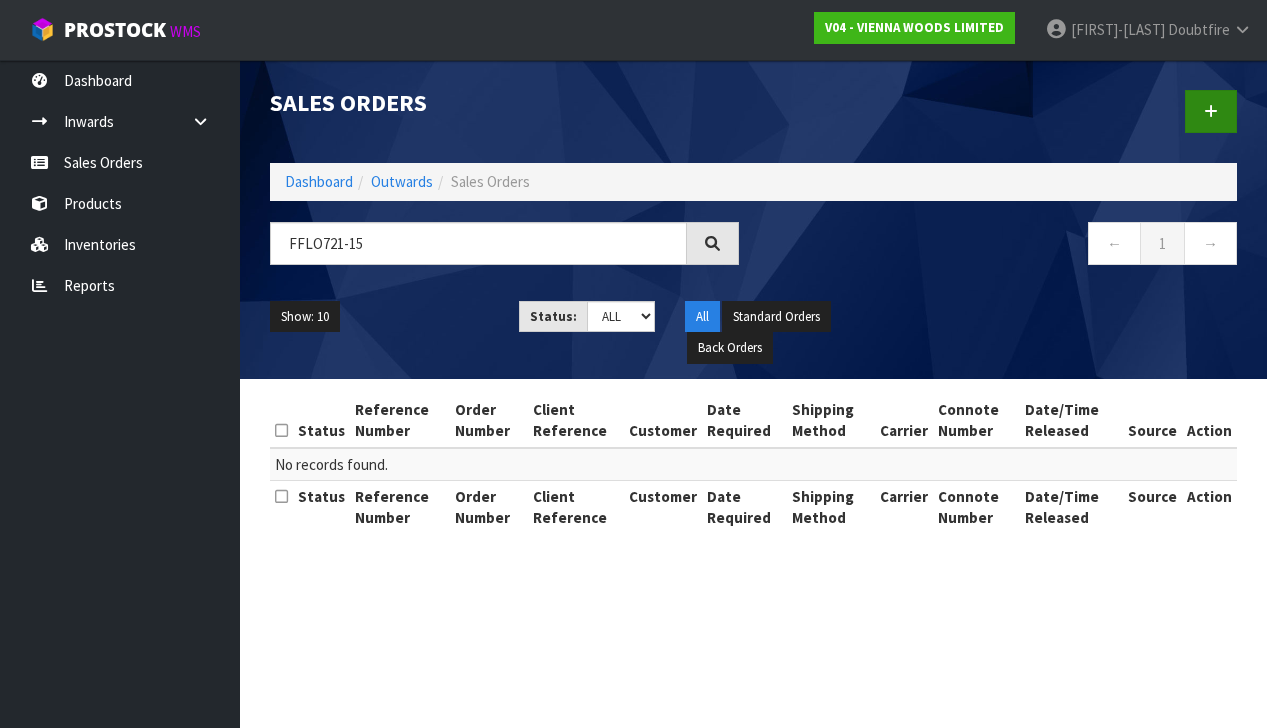 click at bounding box center (1211, 111) 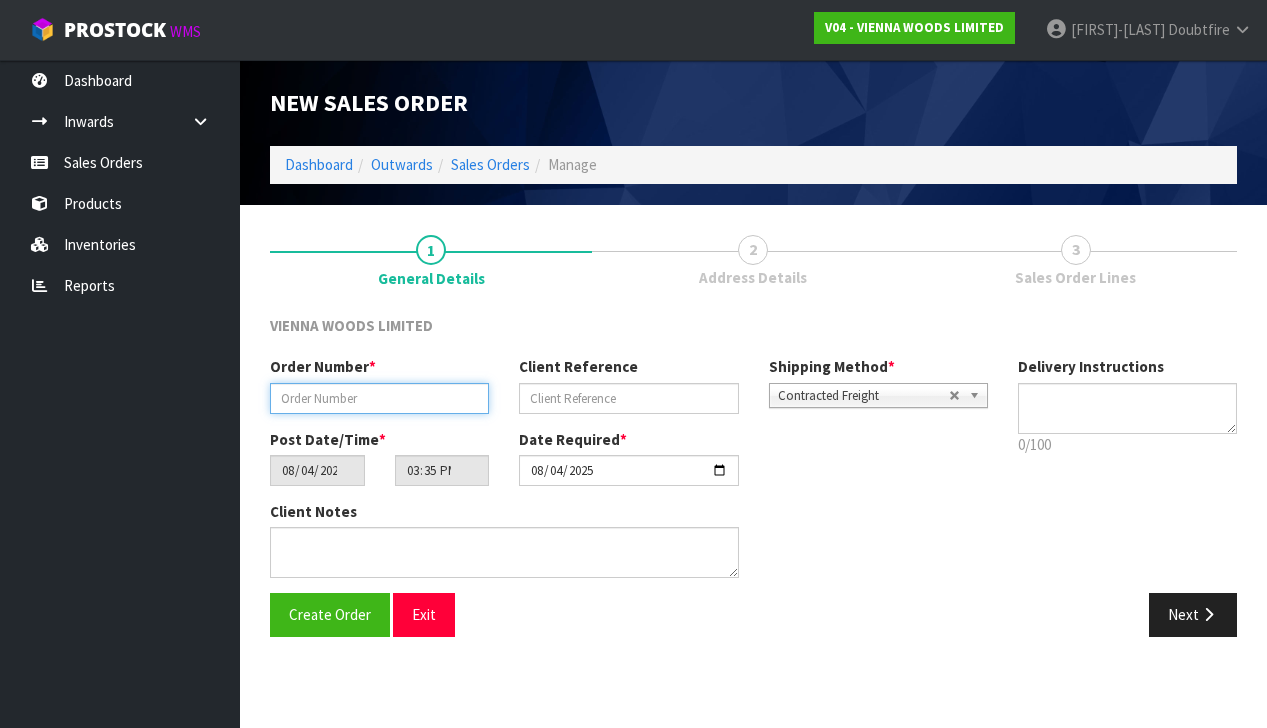 click at bounding box center [379, 398] 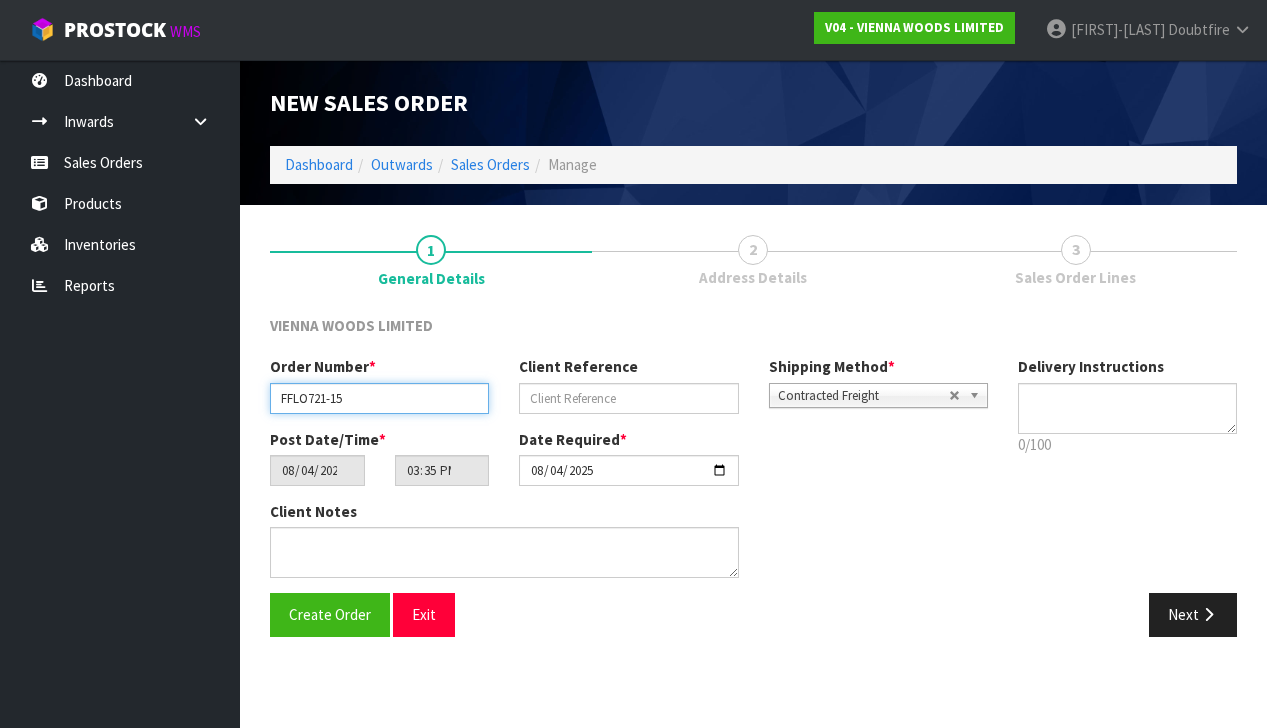 type on "FFLO721-15" 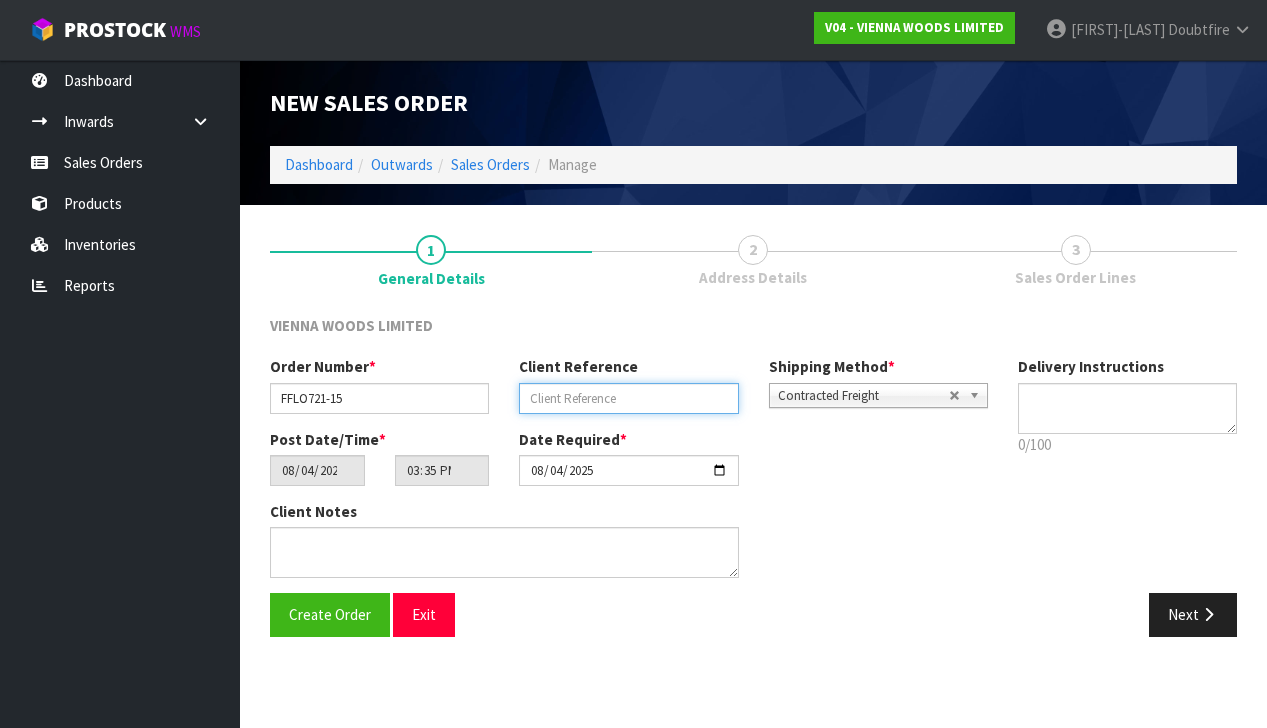 click at bounding box center [628, 398] 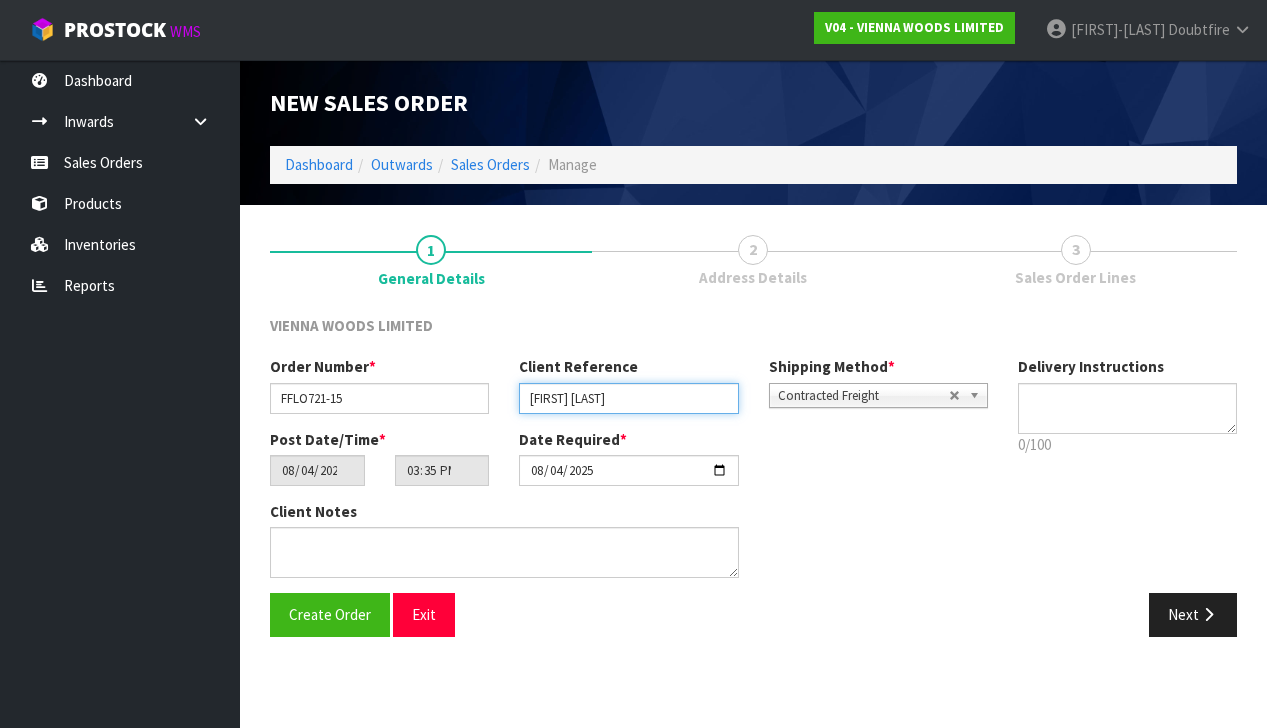 type on "[STREET]" 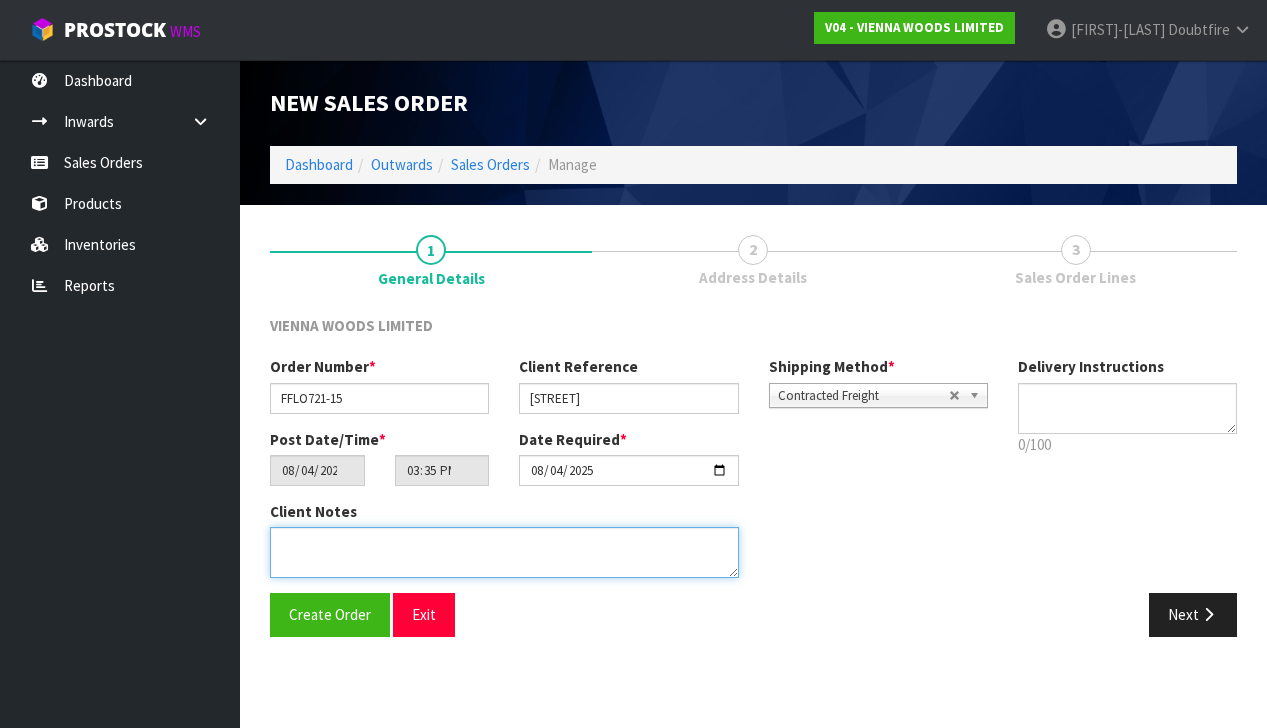 click at bounding box center (504, 552) 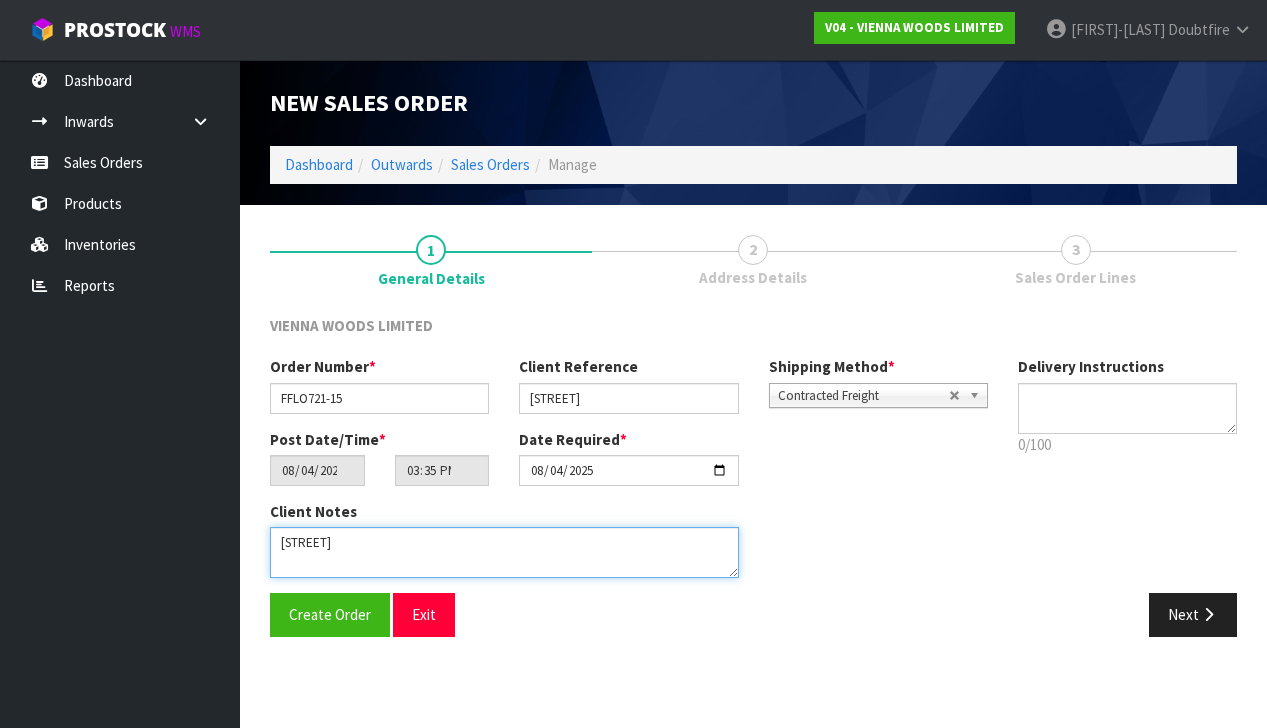 scroll, scrollTop: 0, scrollLeft: 0, axis: both 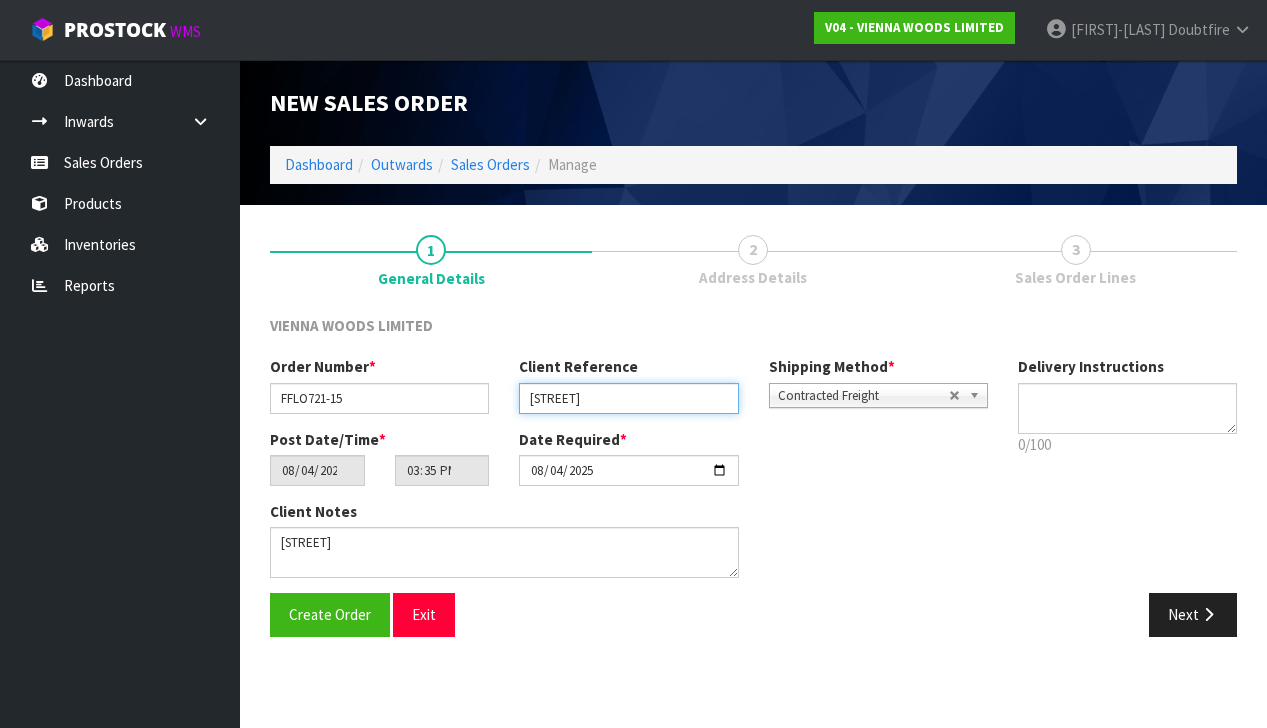 click on "[STREET]" at bounding box center [628, 398] 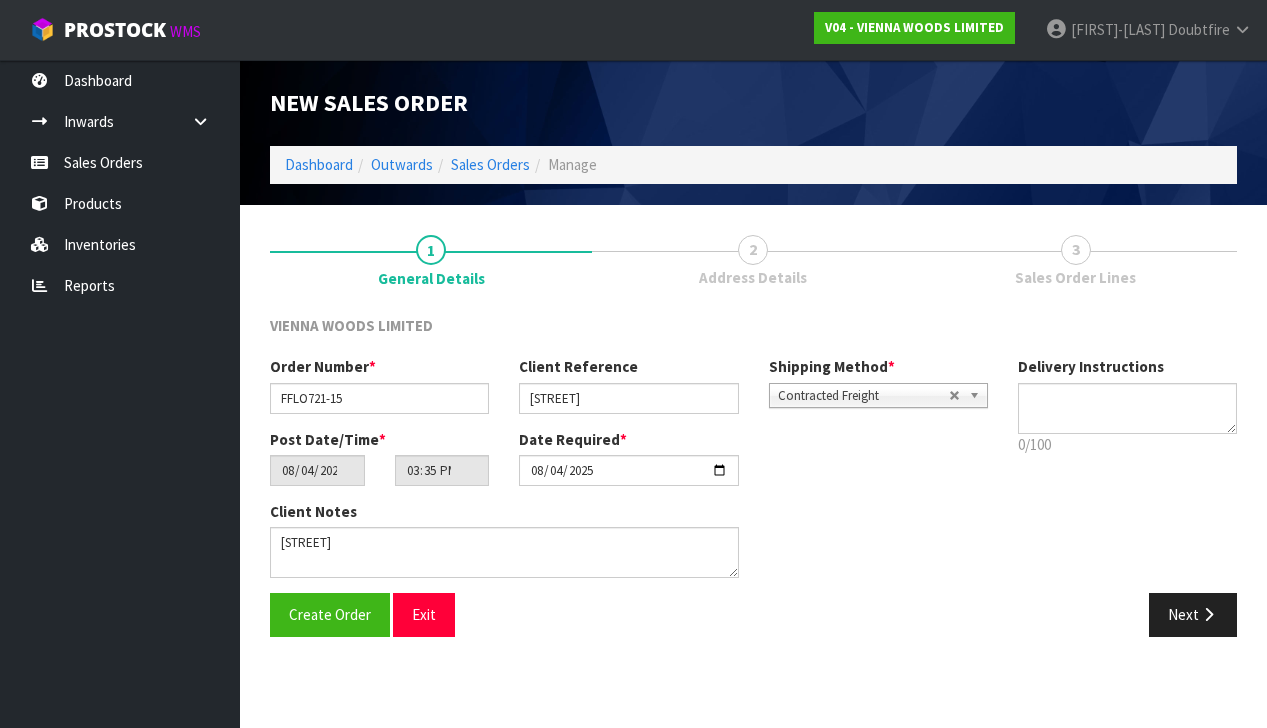 click on "Contracted Freight" at bounding box center [863, 396] 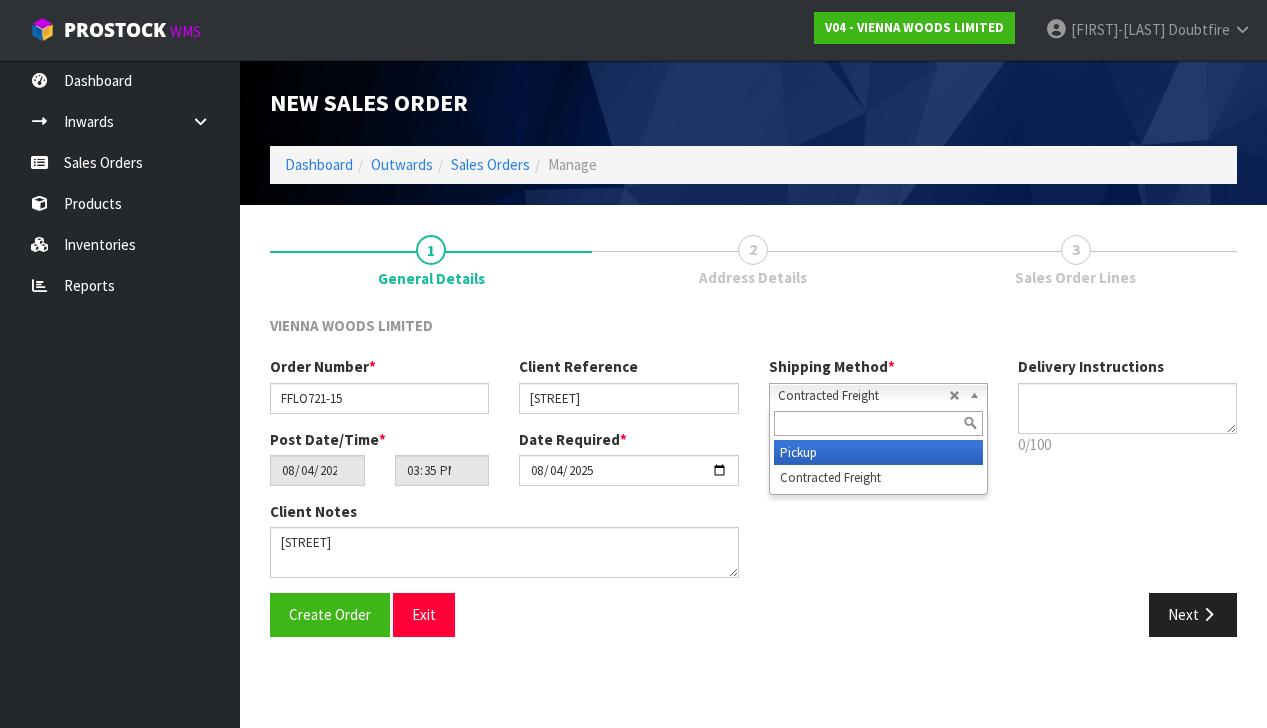 click on "Pickup" at bounding box center [878, 452] 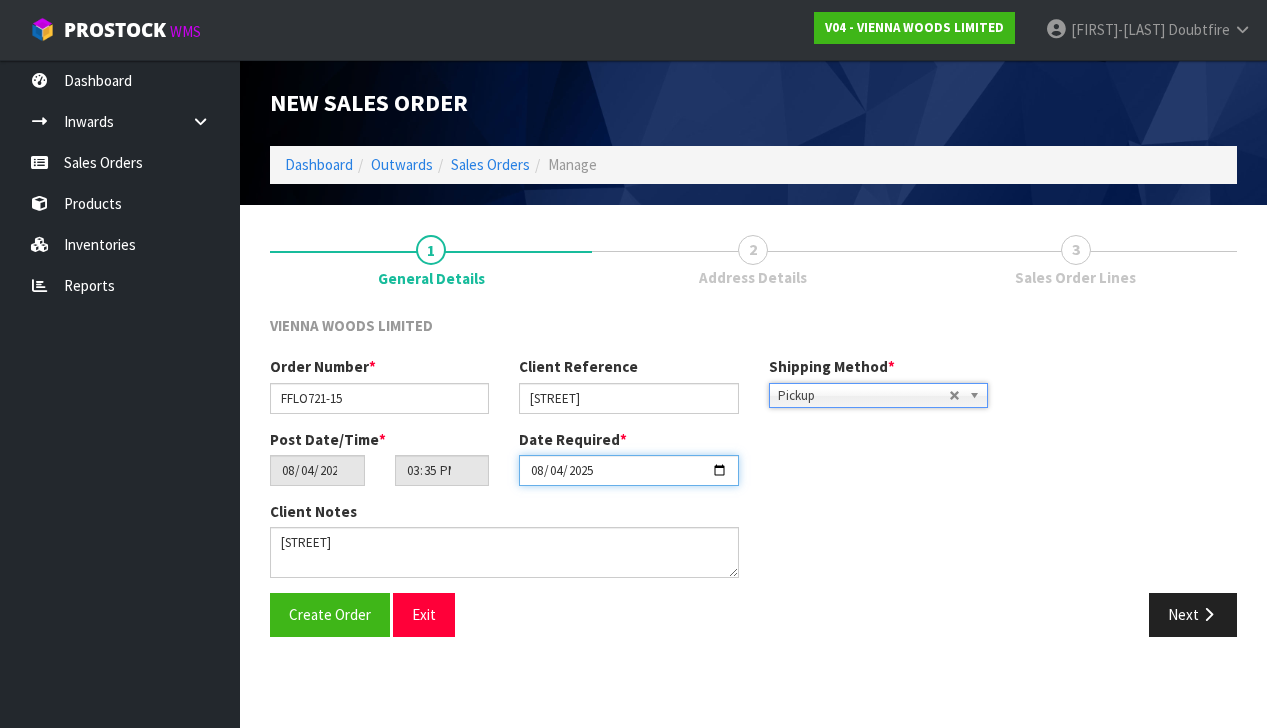 click on "2025-08-04" at bounding box center (628, 470) 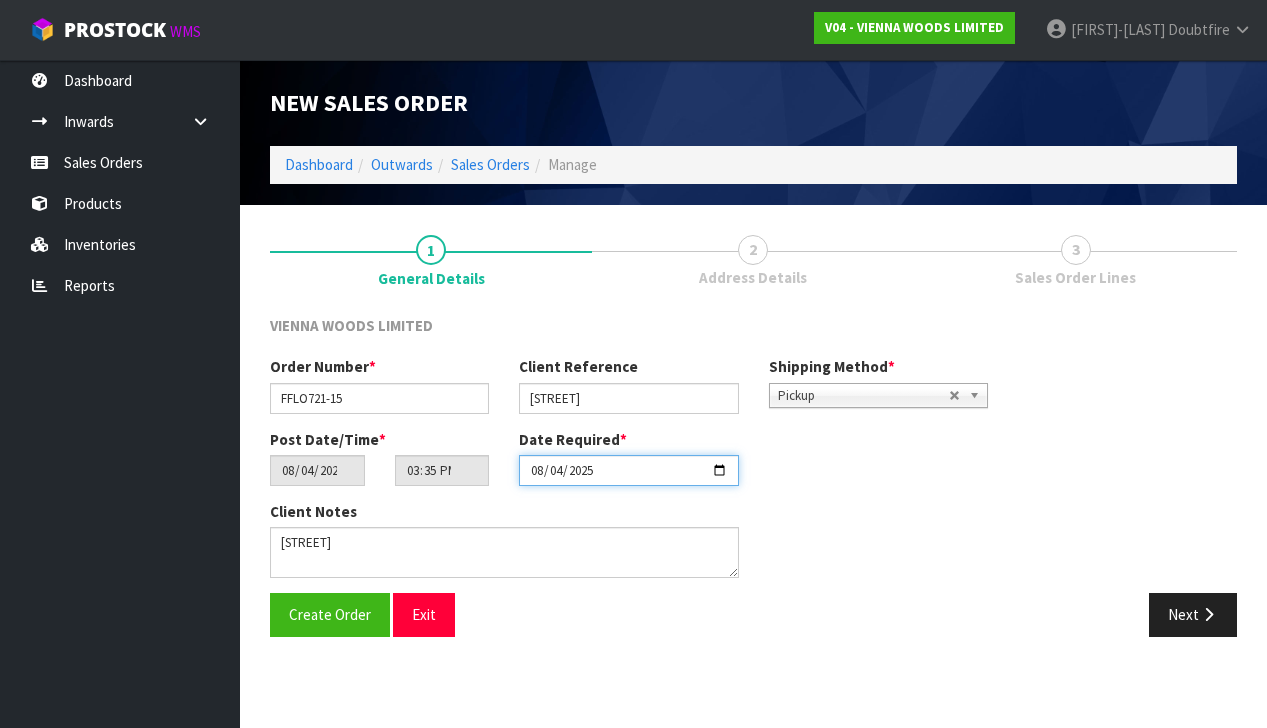 type on "[DATE]" 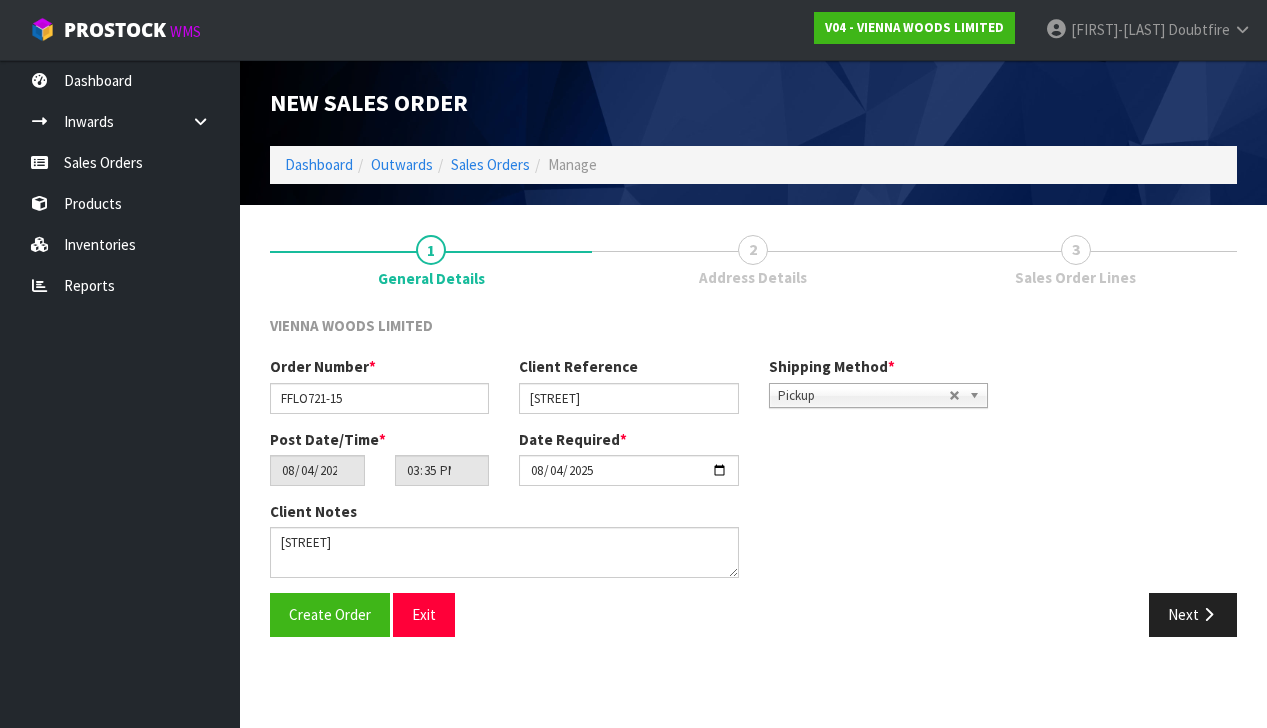 click on "General Details
2
Address Details
3
Sales Order Lines
[BRAND] LIMITED
Order Number  *
FFLO721-15
Client Reference
[BRAND] [STREET]
Shipping Method  *
Pickup Contracted Freight
Pickup
Pickup Contracted Freight
Post Date/Time  *
2025-08-04
15:35:00.000
Date Required  *
2025-08-07
Client Notes
Create Order
Exit
Next" at bounding box center [753, 436] 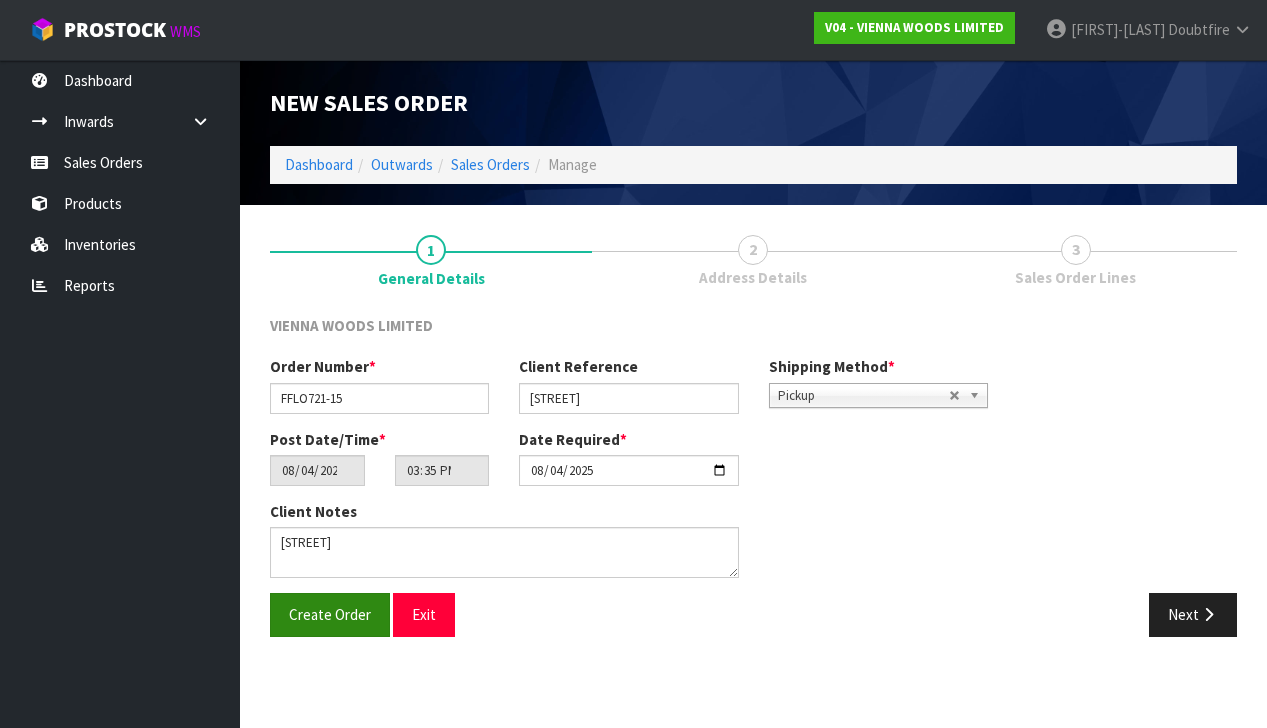 click on "Create Order" at bounding box center [330, 614] 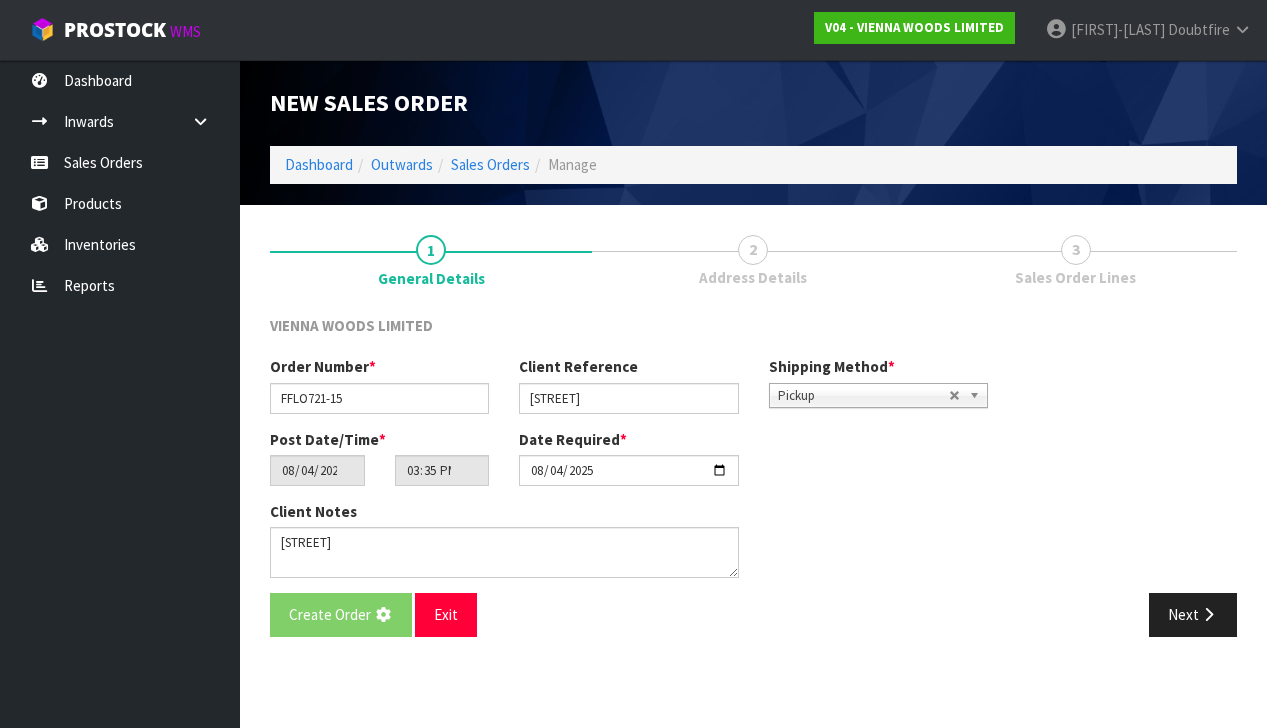 scroll, scrollTop: 0, scrollLeft: 0, axis: both 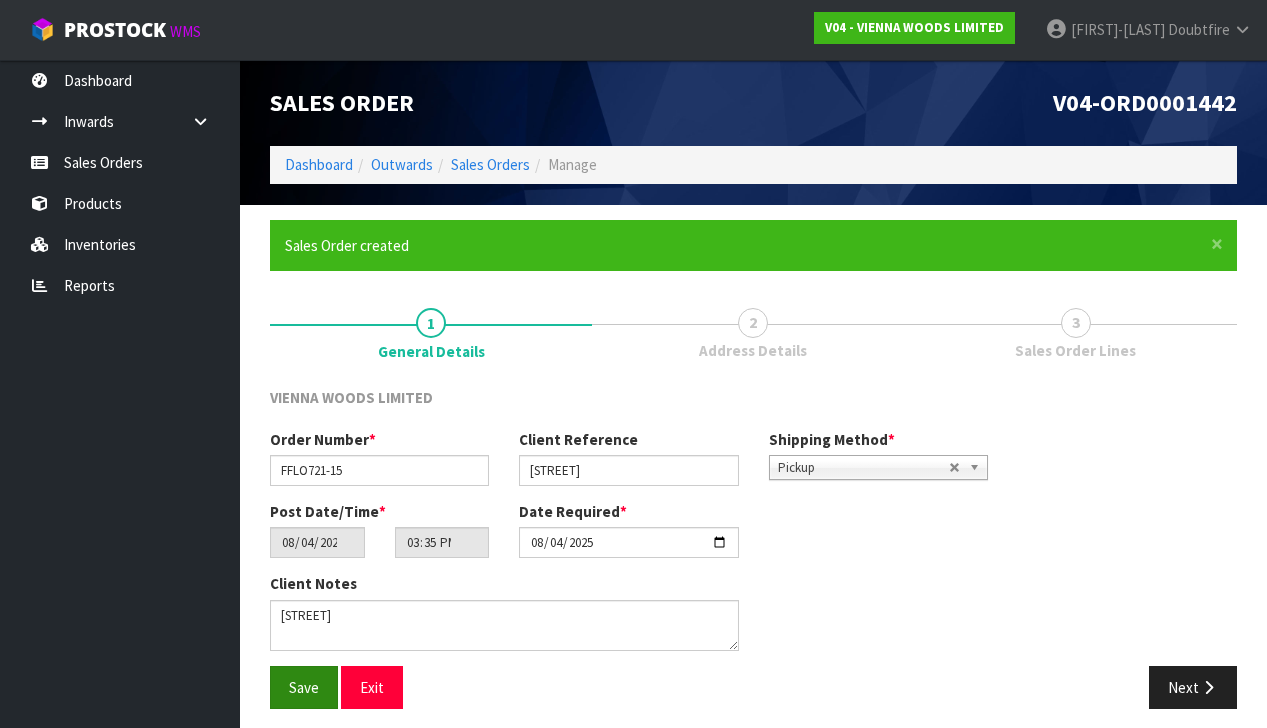 click on "Save" at bounding box center [304, 687] 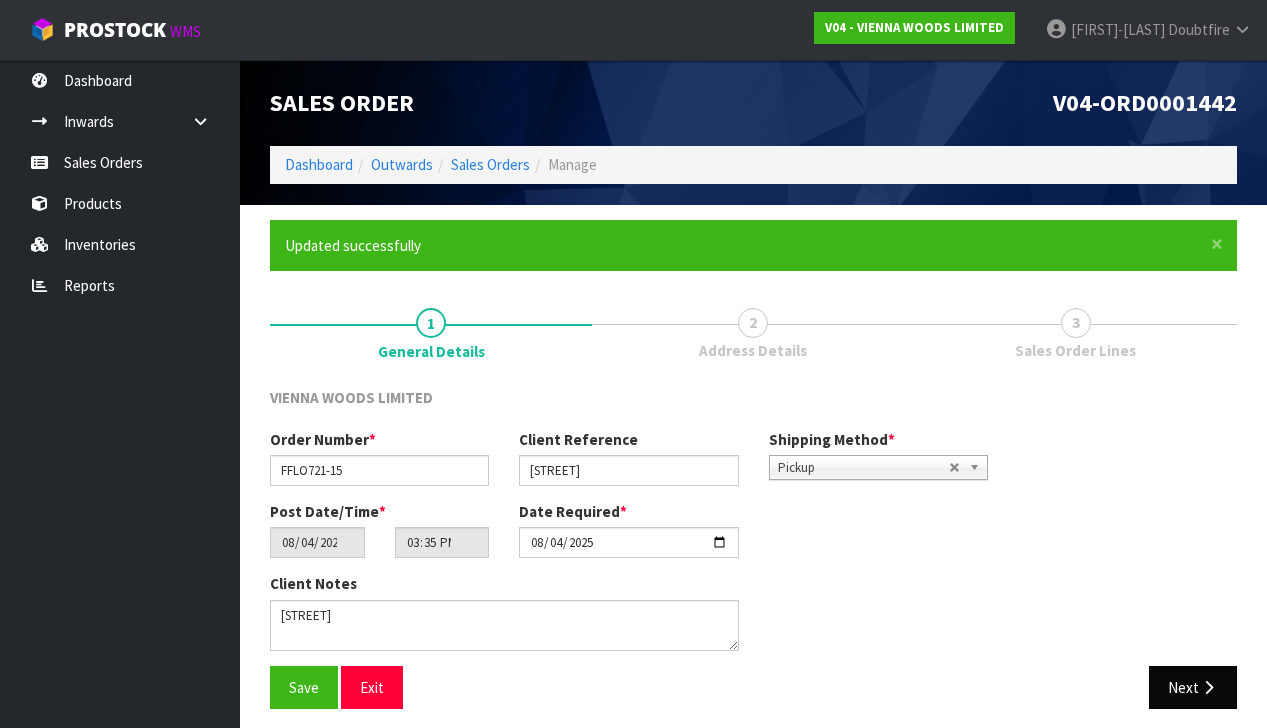 click on "Next" at bounding box center [1193, 687] 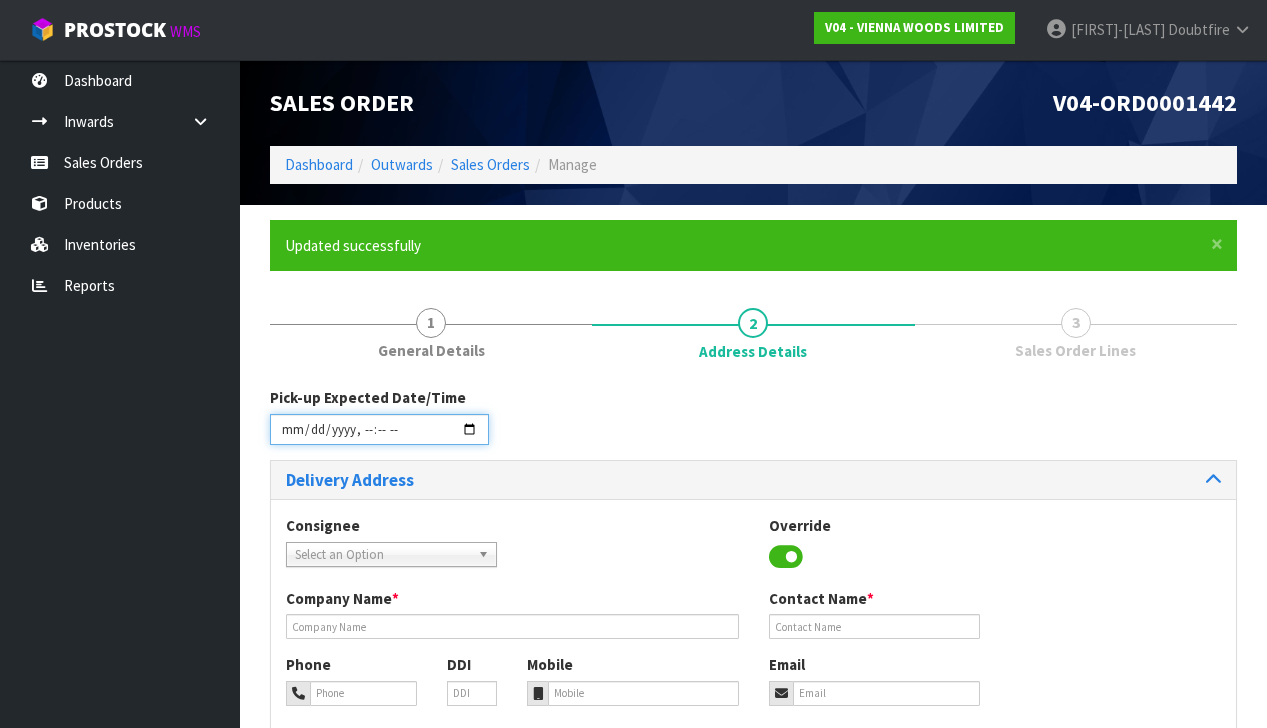 click at bounding box center [379, 429] 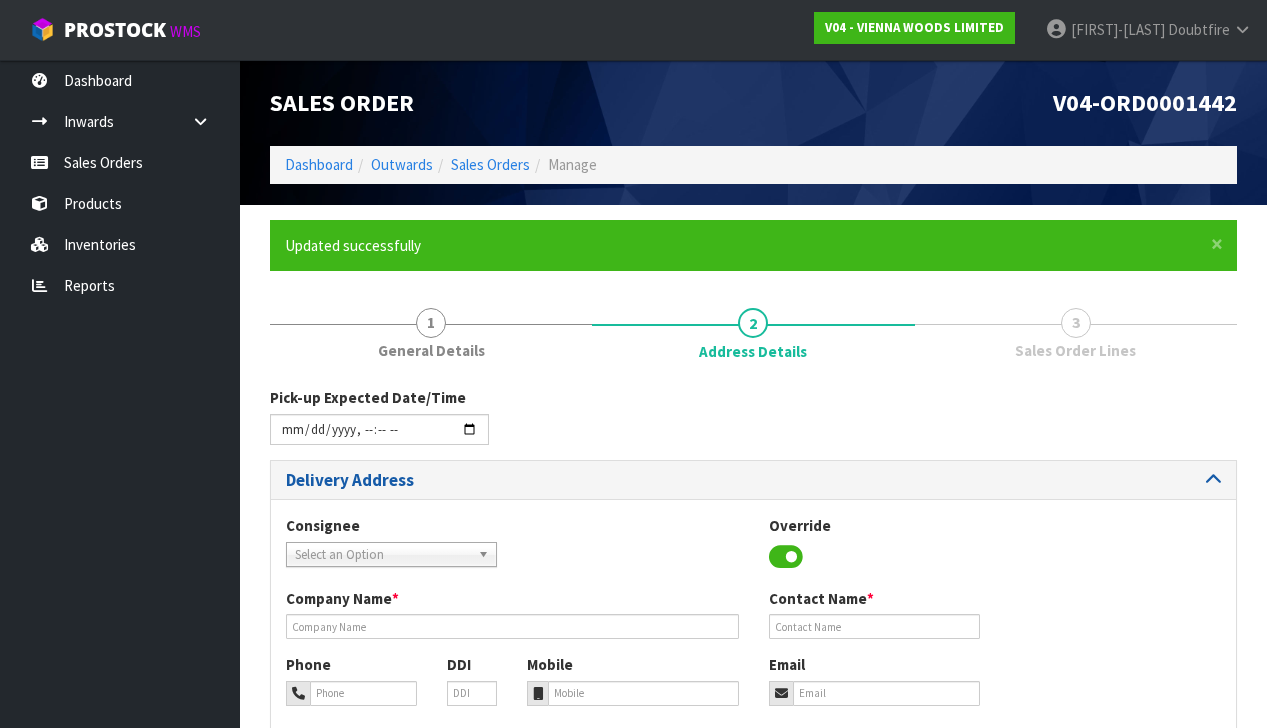 drag, startPoint x: 602, startPoint y: 534, endPoint x: 460, endPoint y: 470, distance: 155.75623 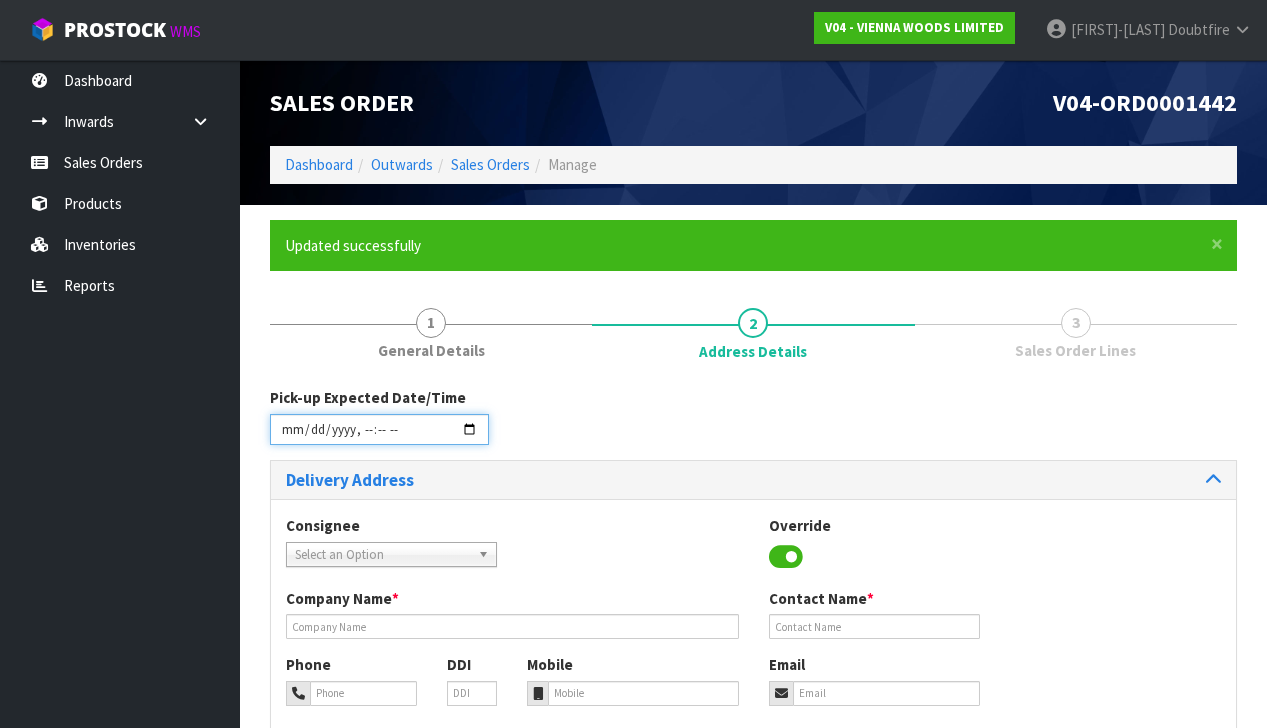 click at bounding box center [379, 429] 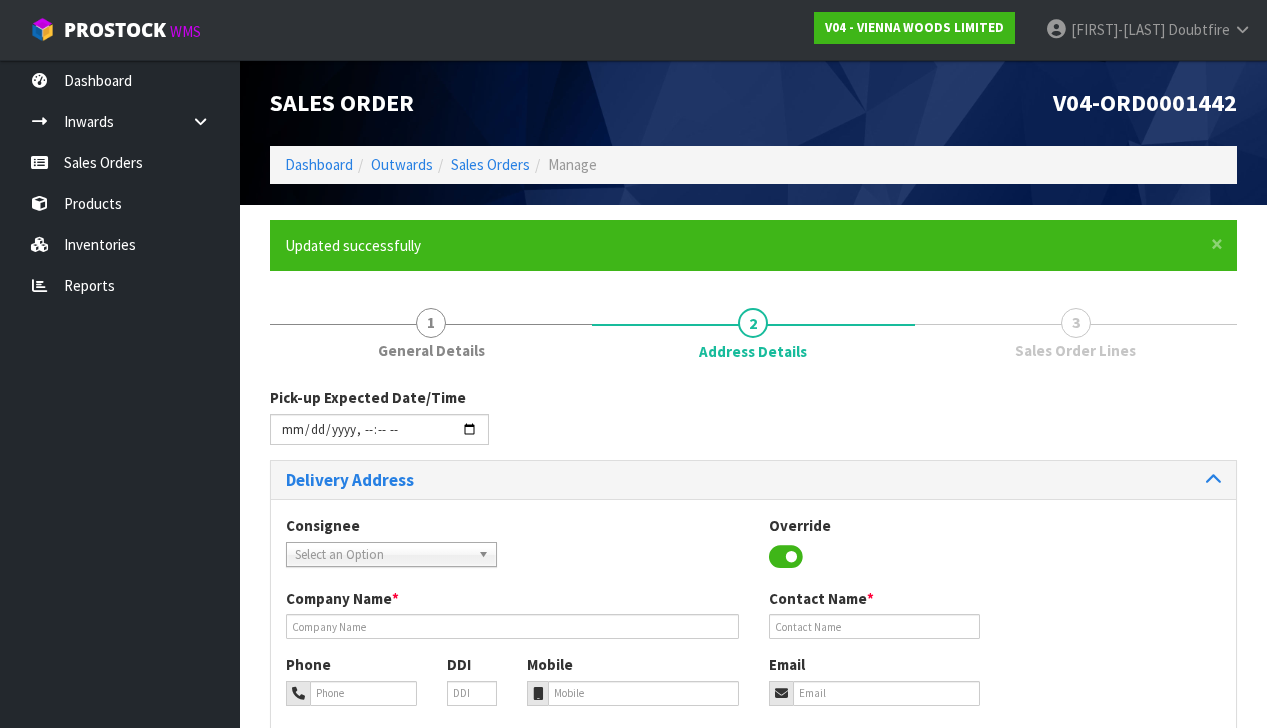 type on "[DATETIME]" 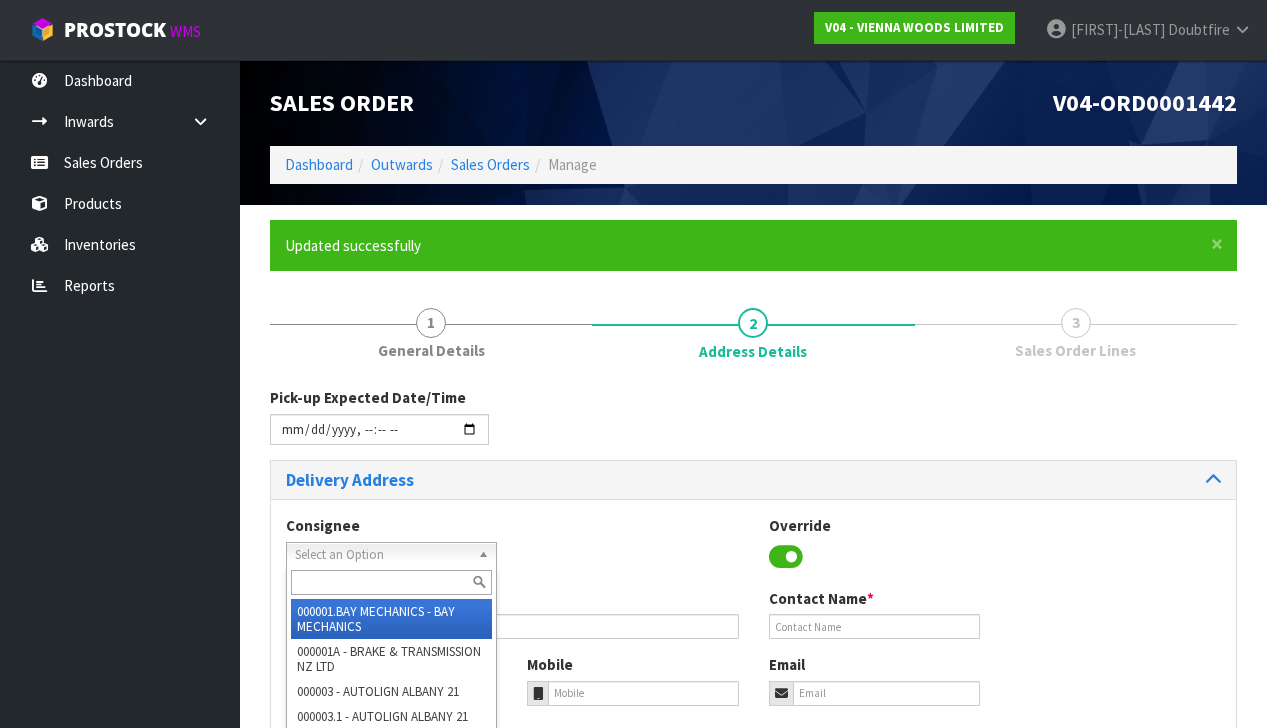 click on "Select an Option" at bounding box center (382, 555) 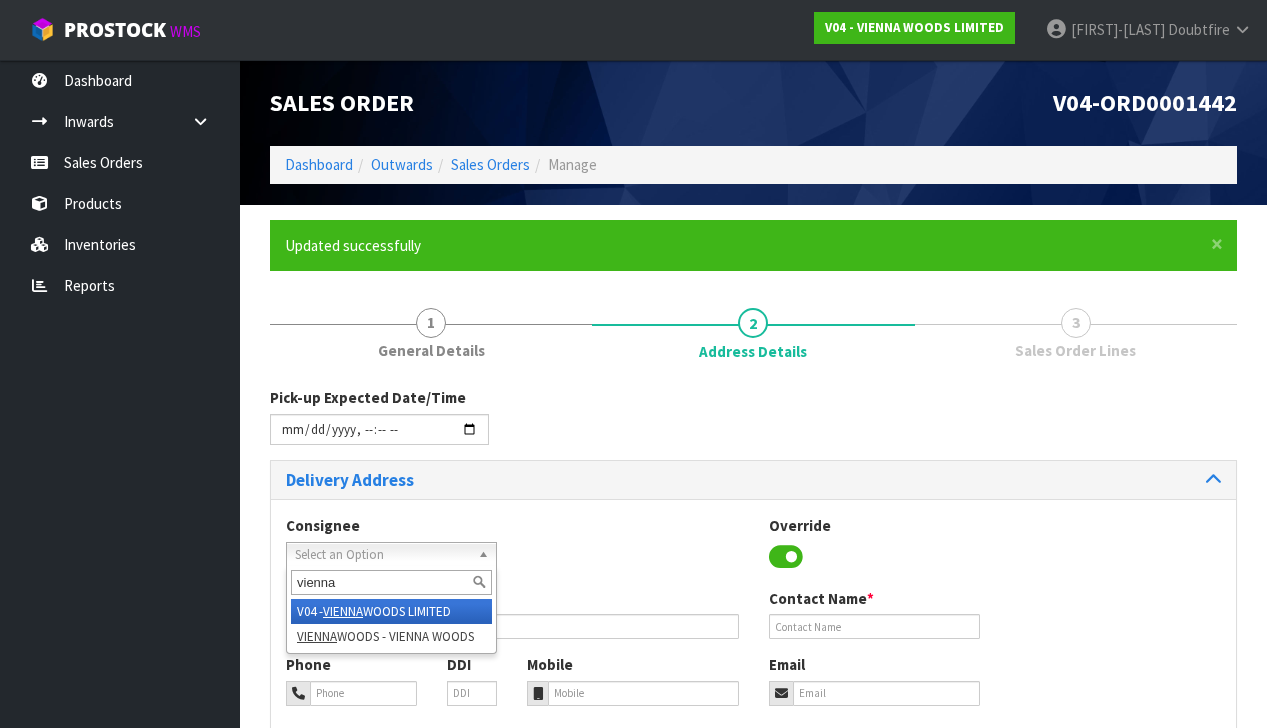 type on "vienna" 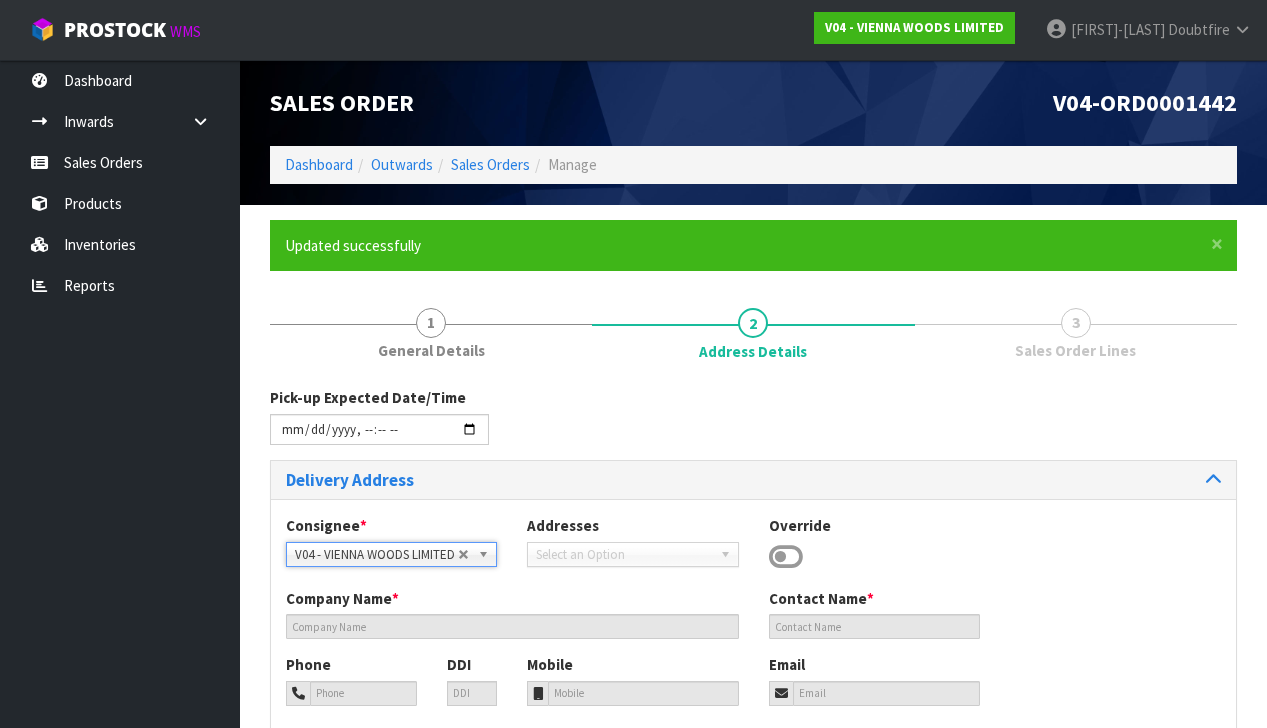 type on "VIENNA WOODS LIMITED" 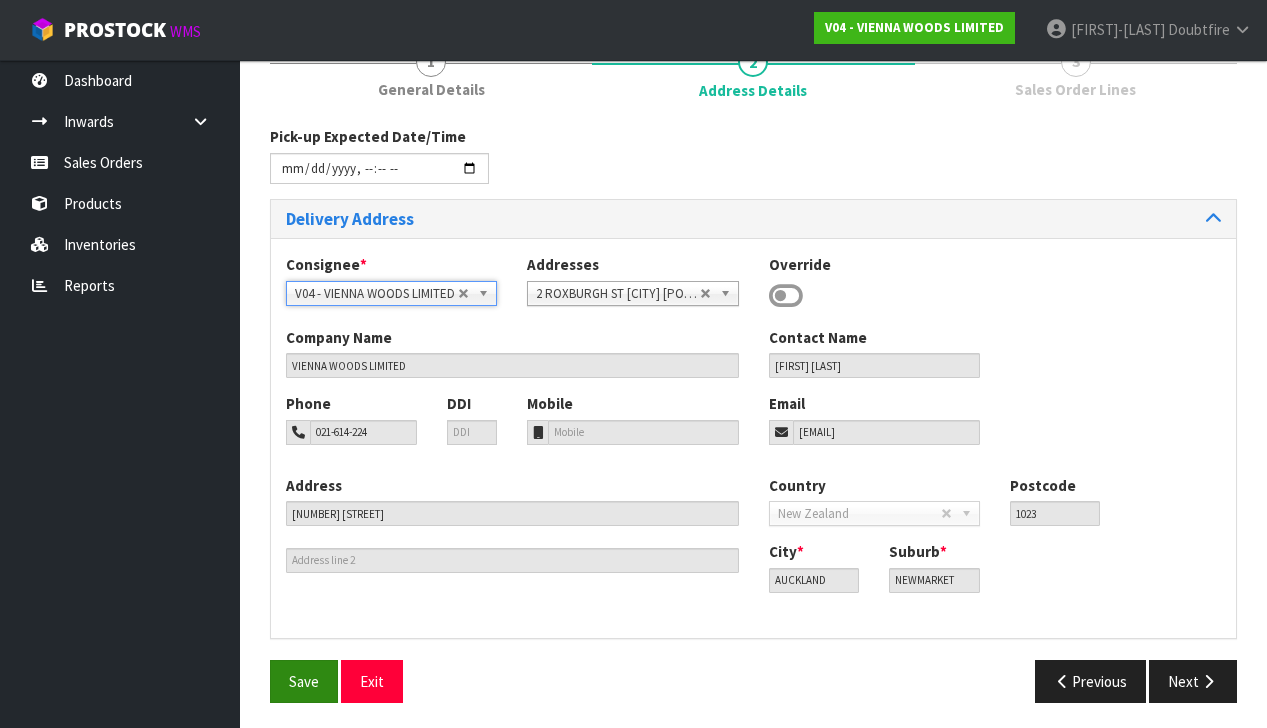 scroll, scrollTop: 260, scrollLeft: 0, axis: vertical 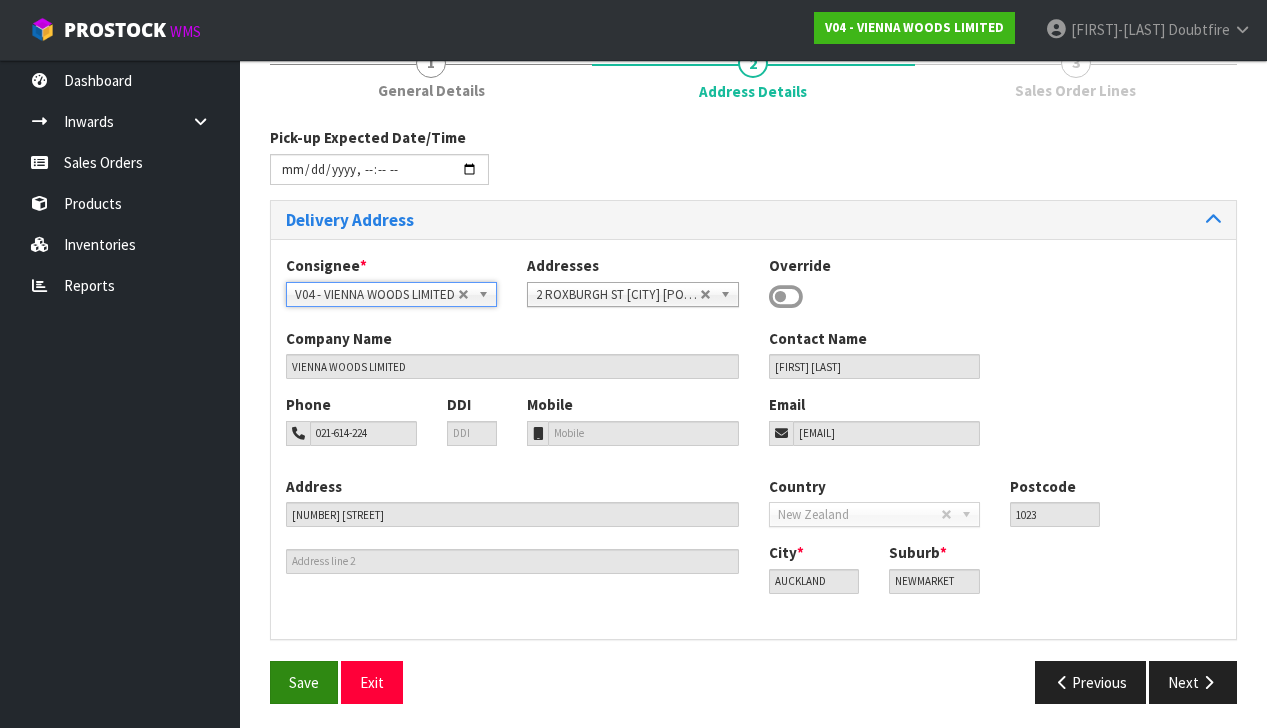 click on "Save" at bounding box center [304, 682] 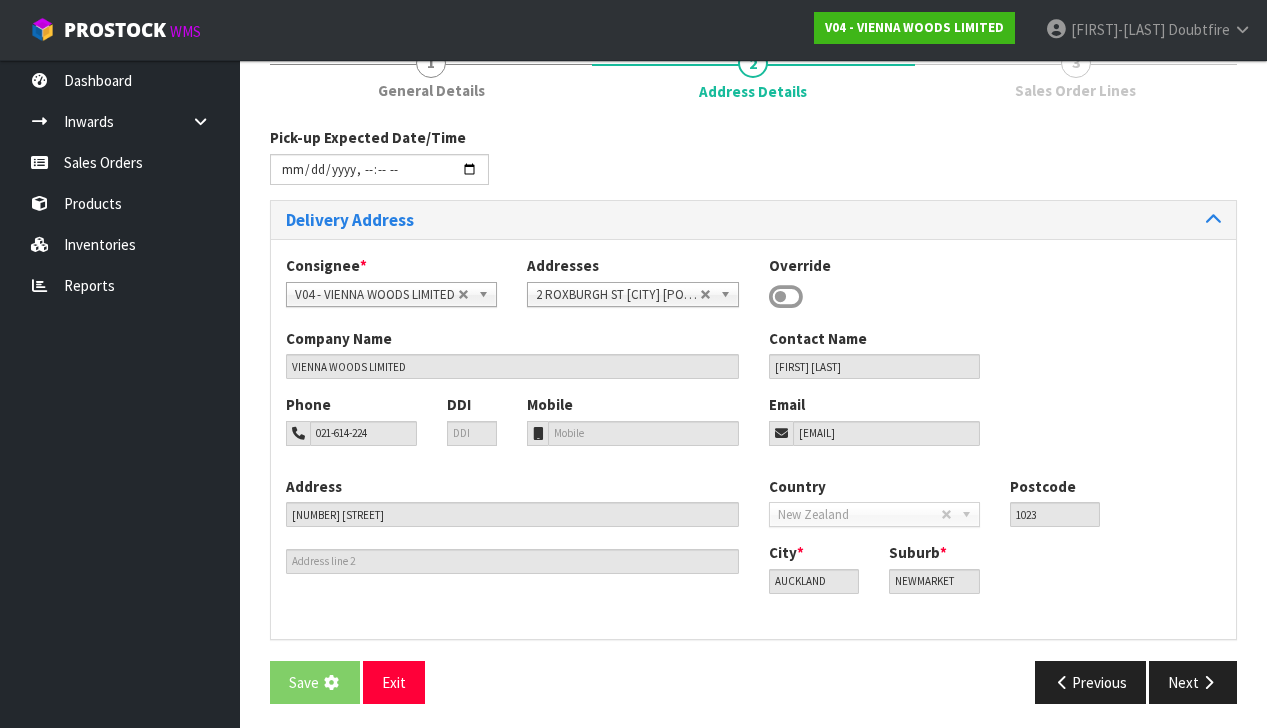 scroll, scrollTop: 0, scrollLeft: 0, axis: both 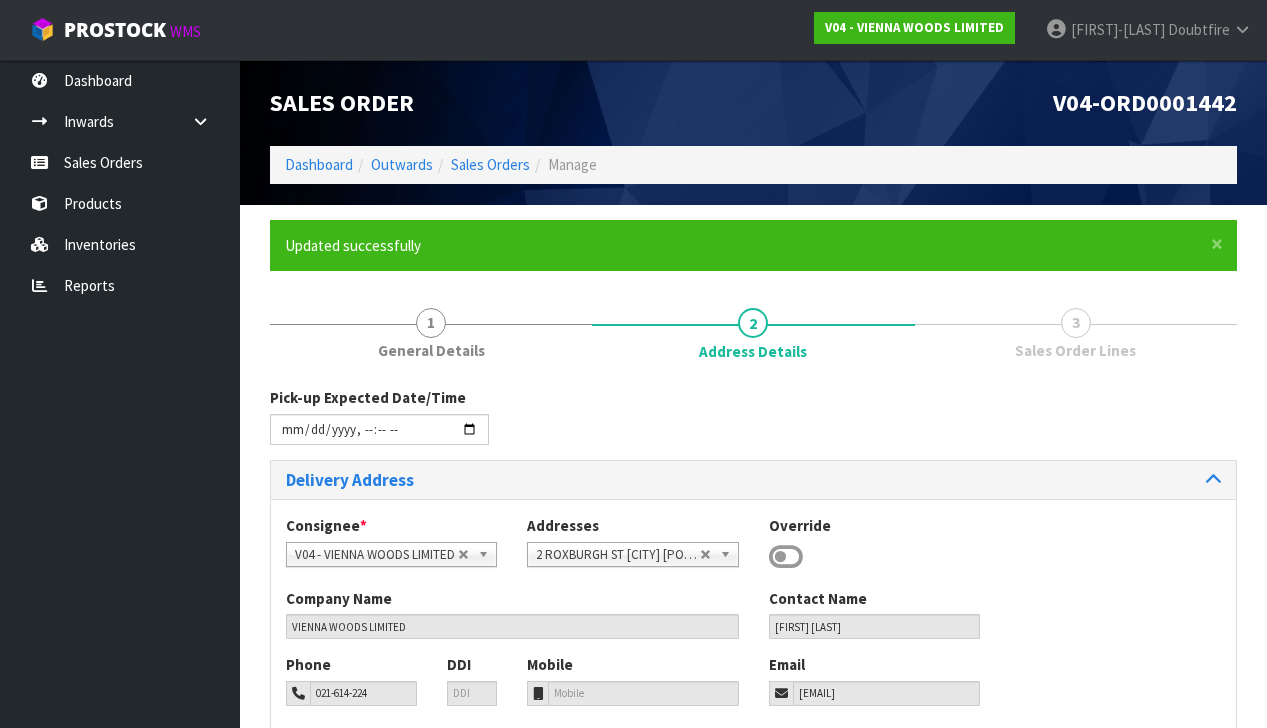 type on "[DATETIME]" 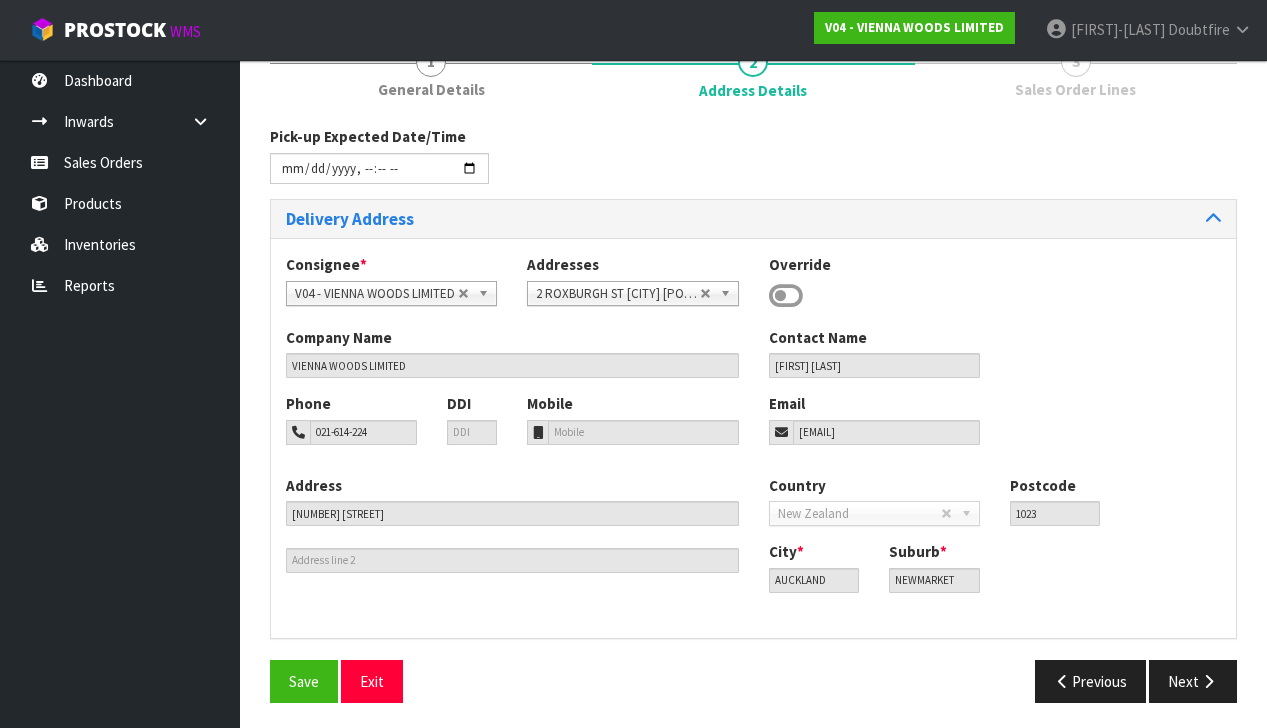 scroll, scrollTop: 260, scrollLeft: 0, axis: vertical 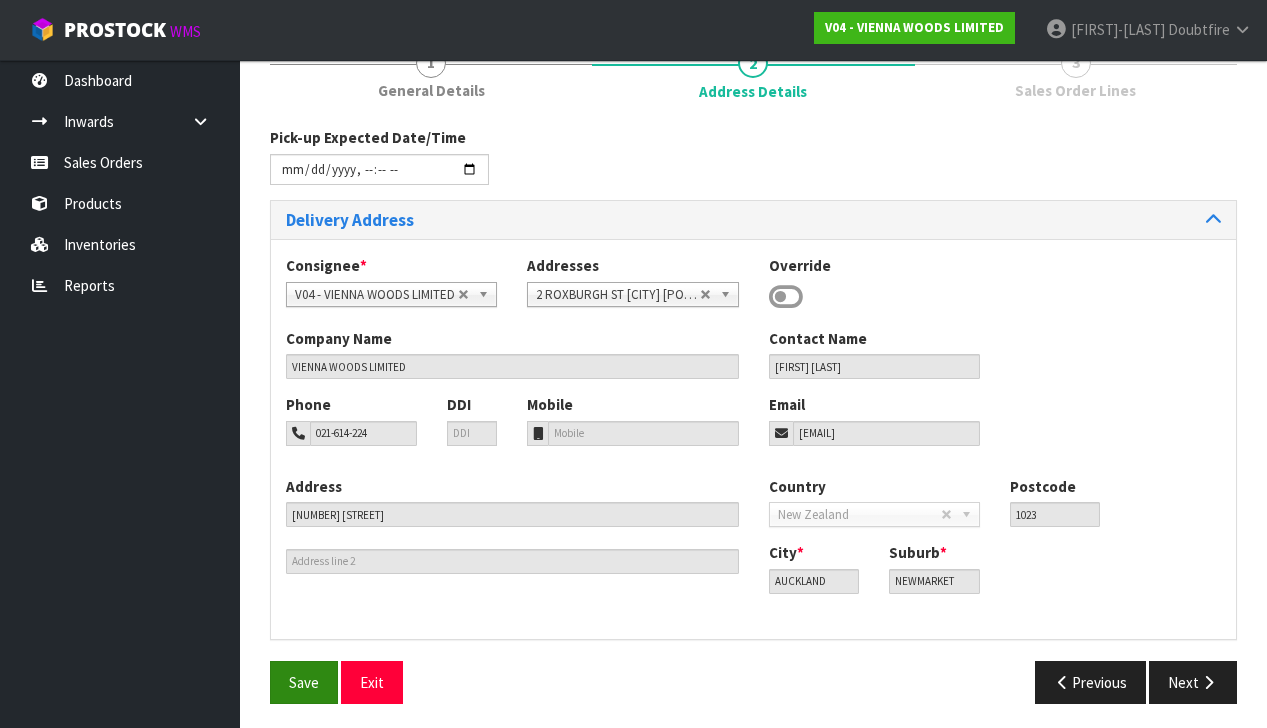 click on "Save" at bounding box center [304, 682] 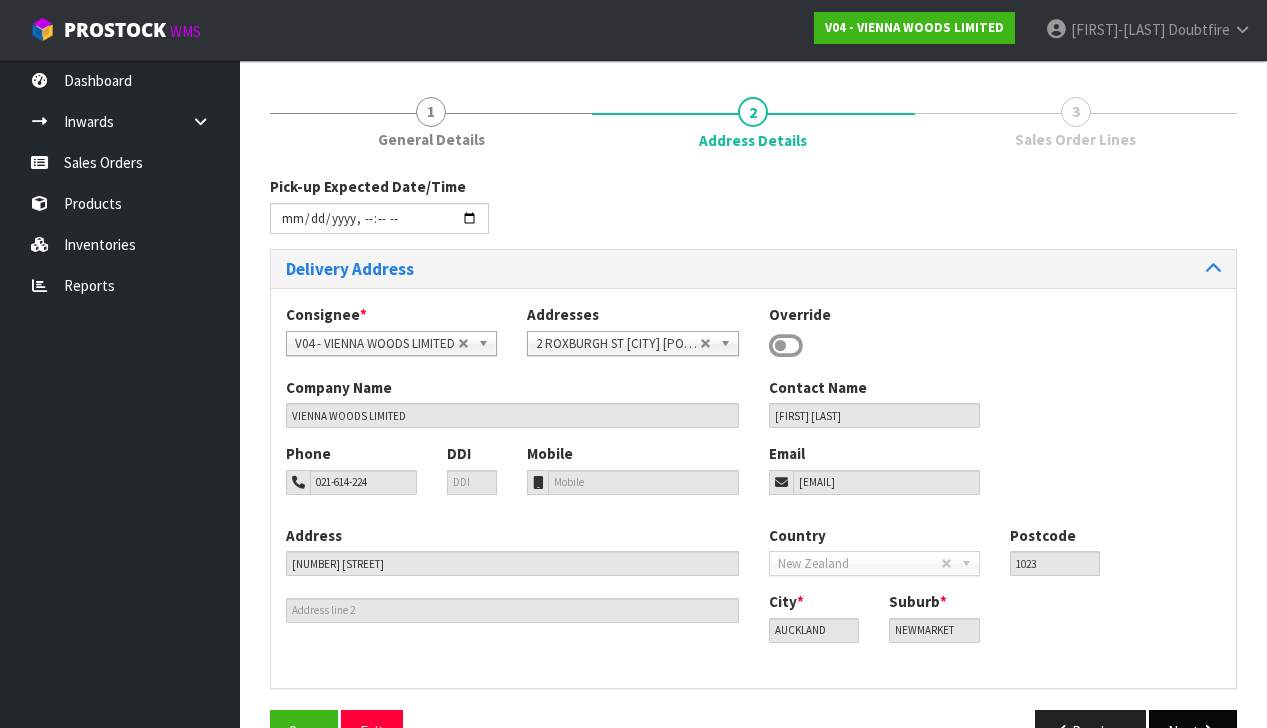 scroll, scrollTop: 238, scrollLeft: 0, axis: vertical 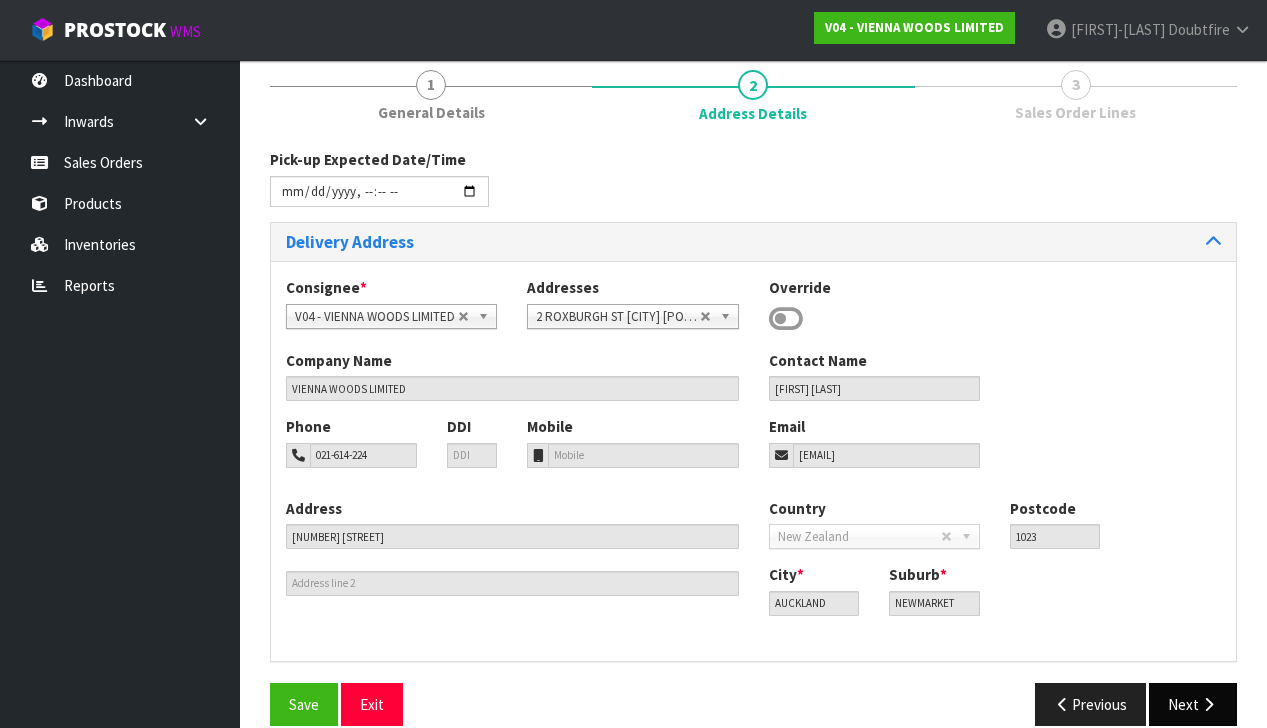 click on "Next" at bounding box center (1193, 704) 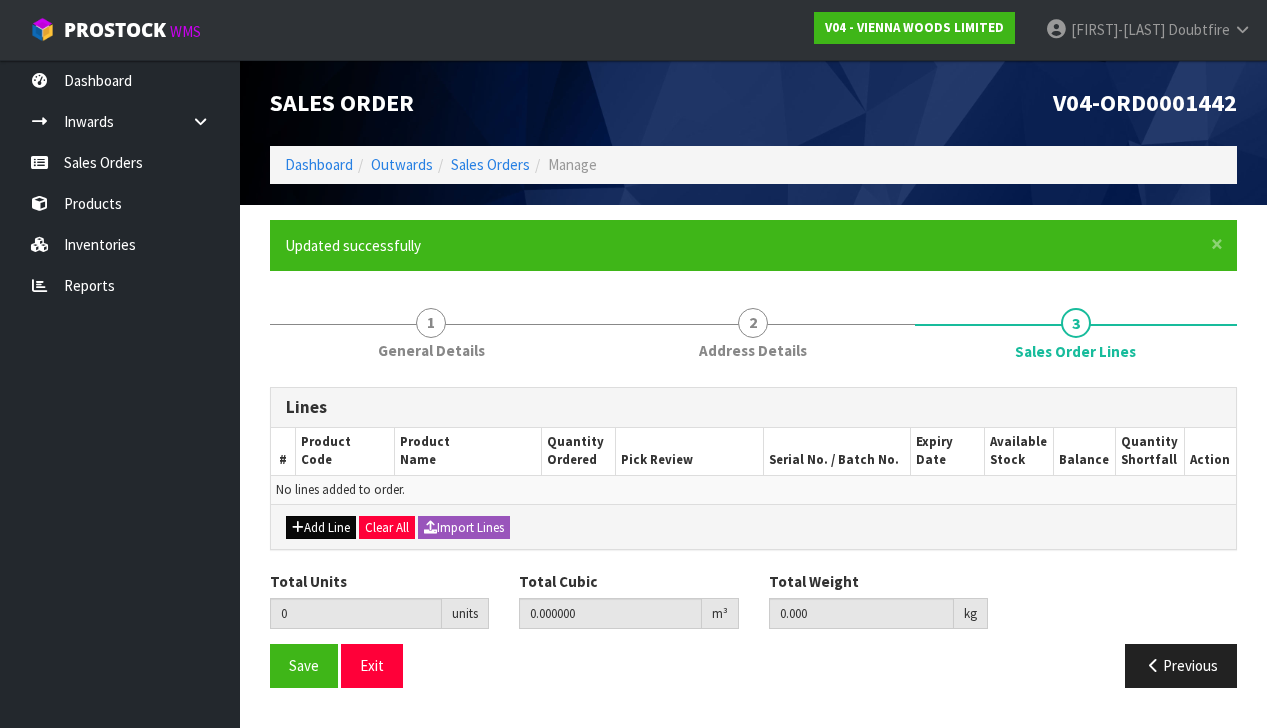 click on "Add Line" at bounding box center [321, 528] 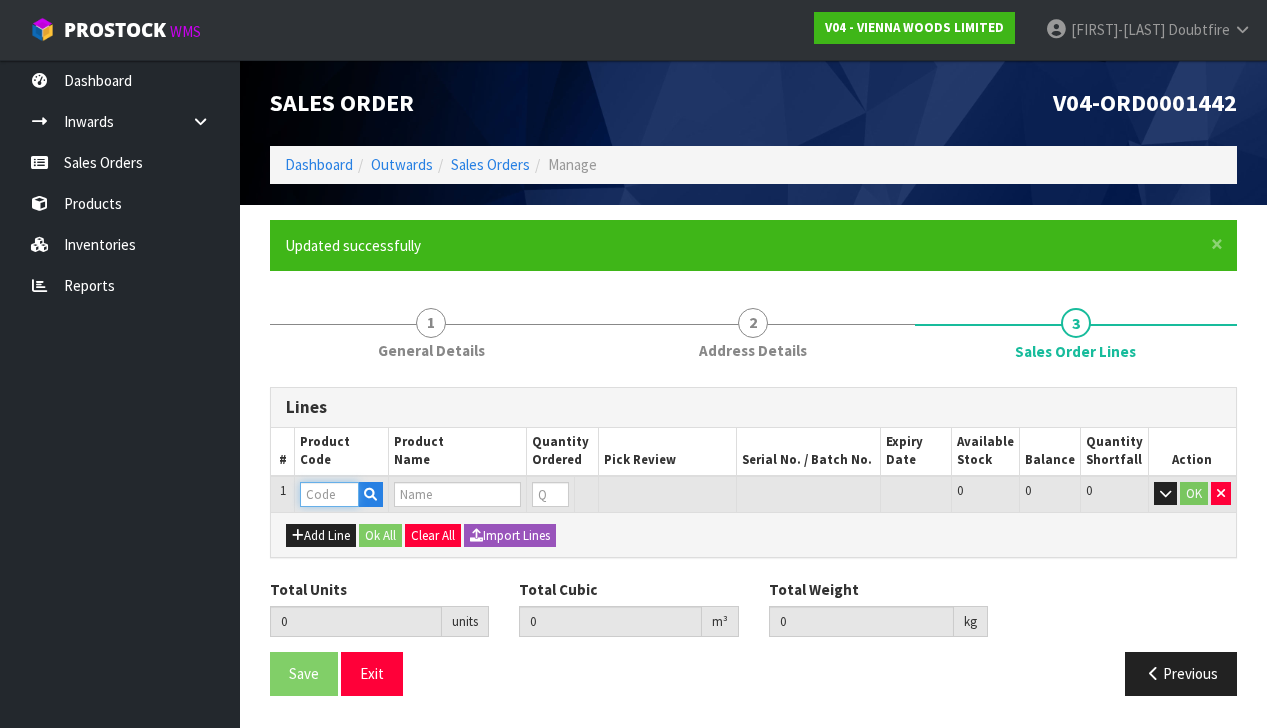 click at bounding box center (329, 494) 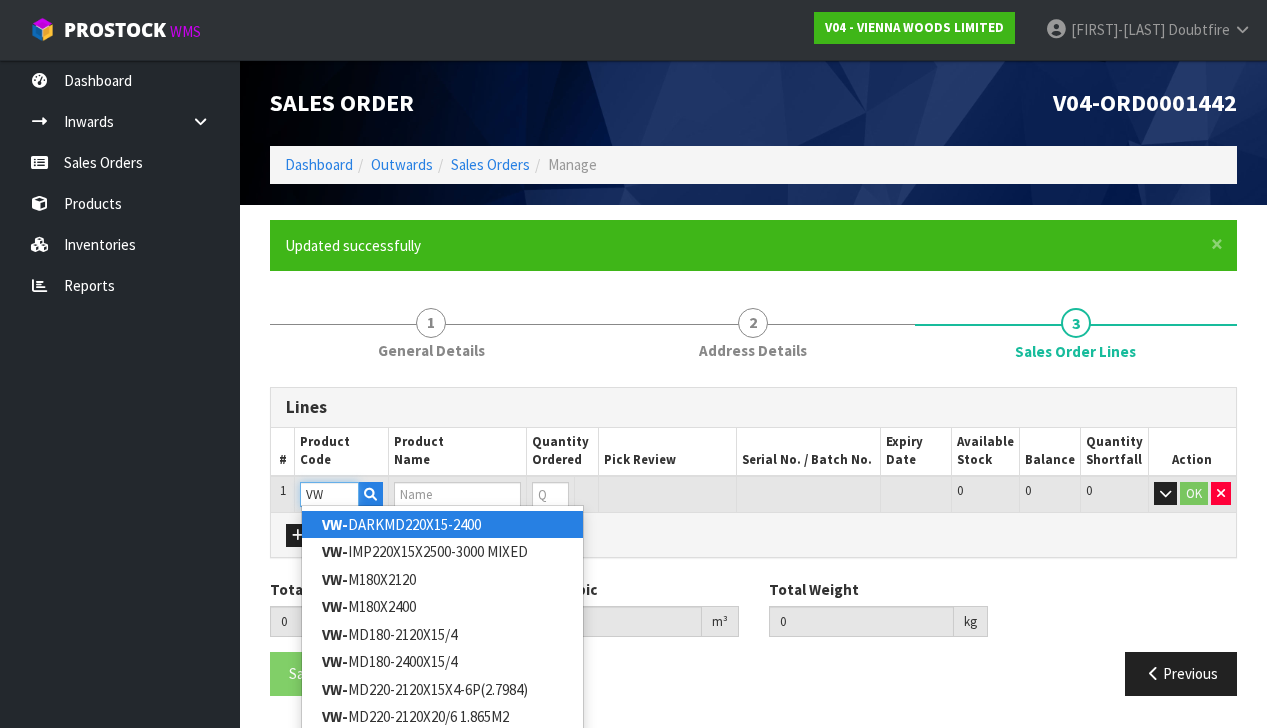 type on "V" 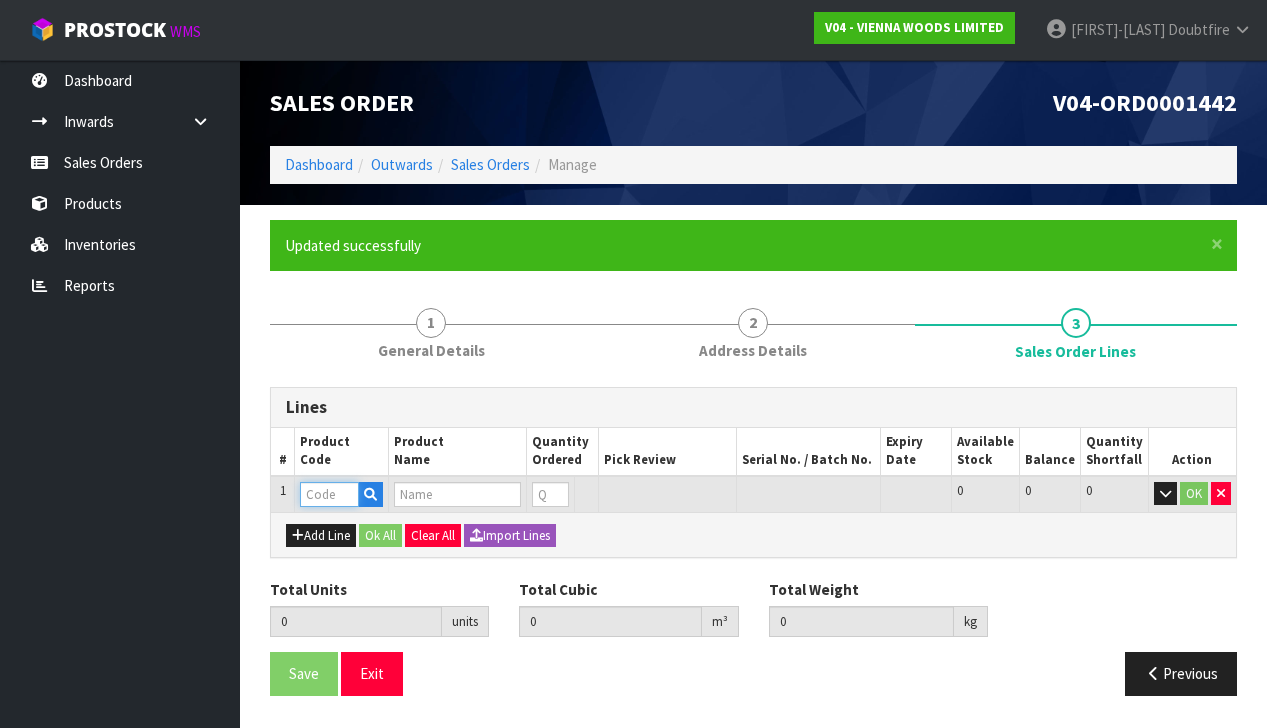 type 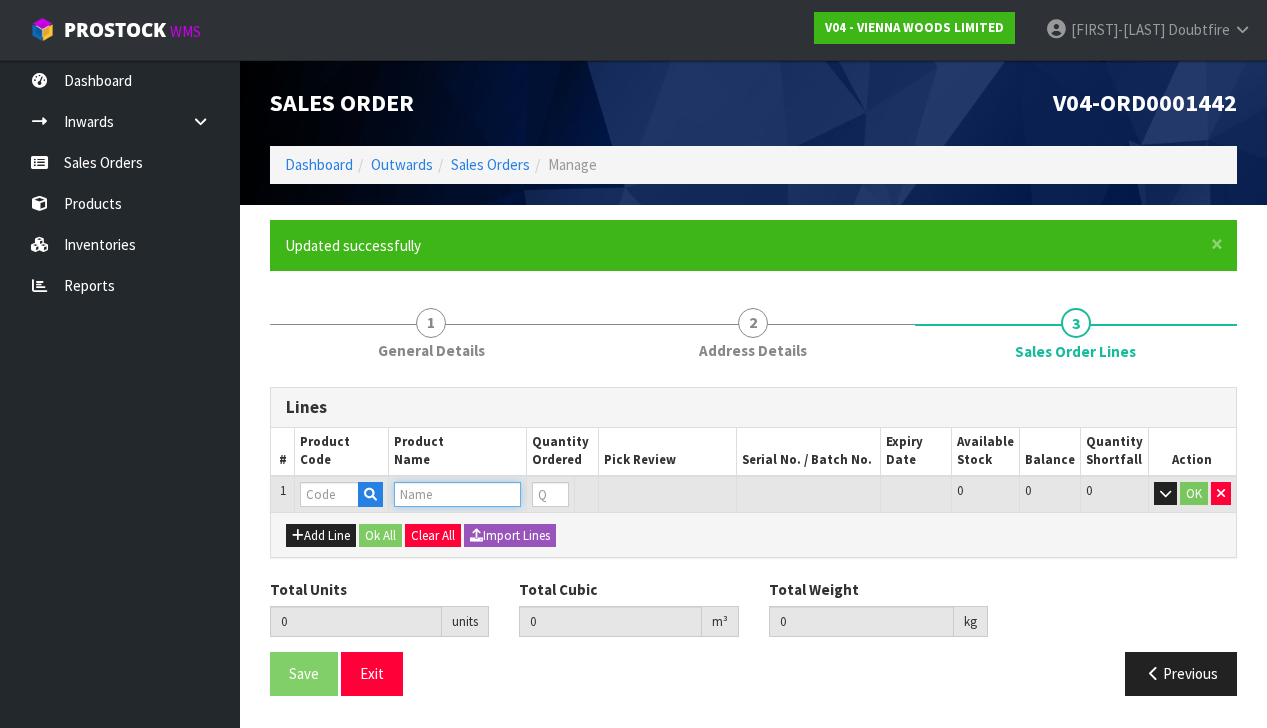 click at bounding box center [457, 494] 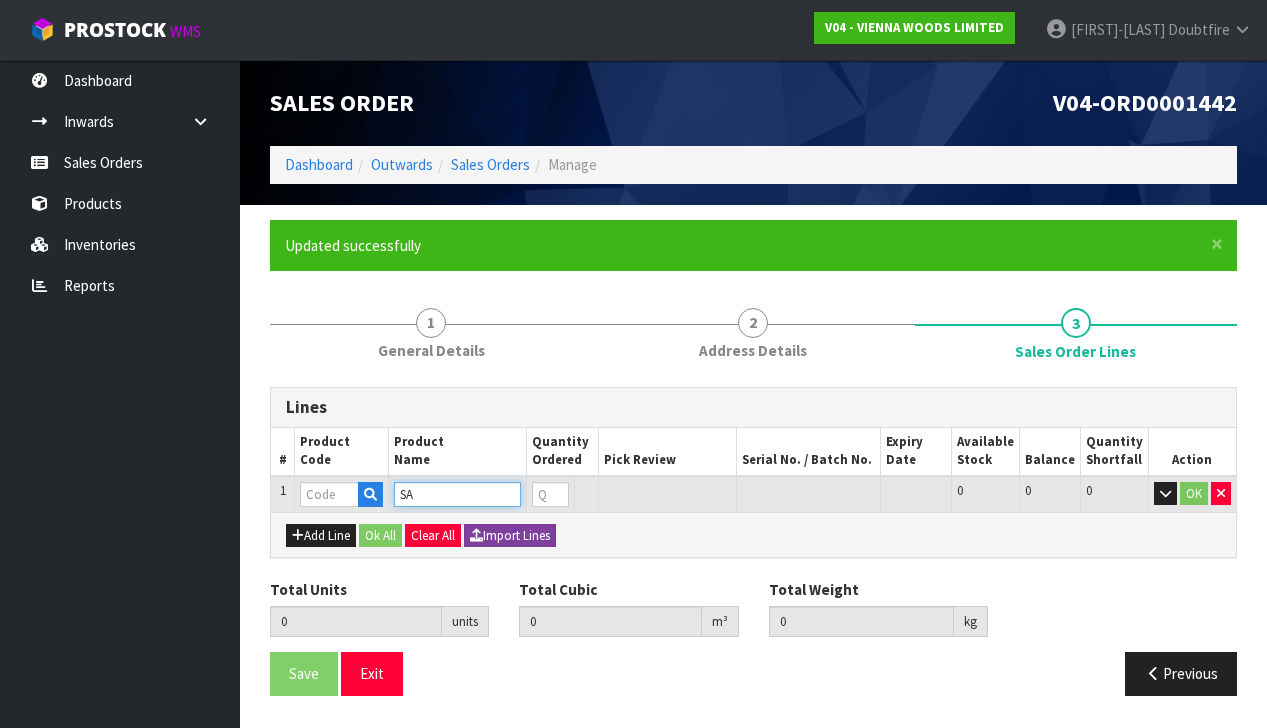 type on "S" 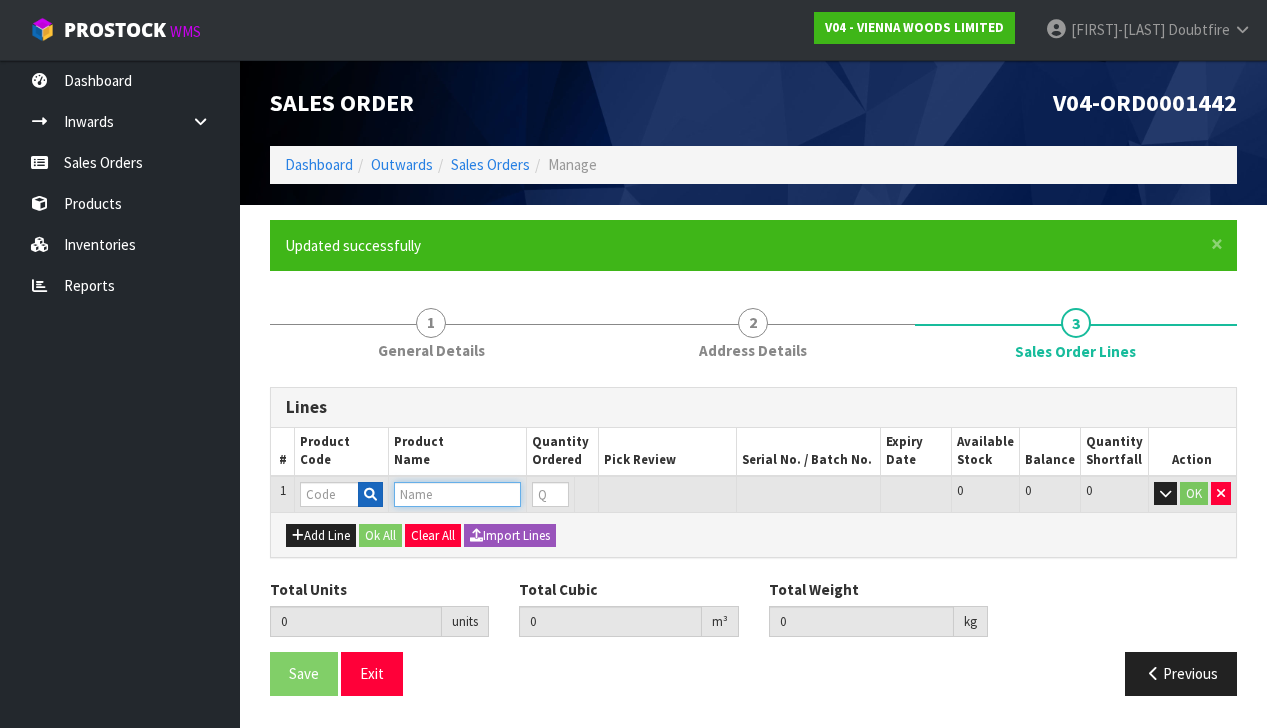 type 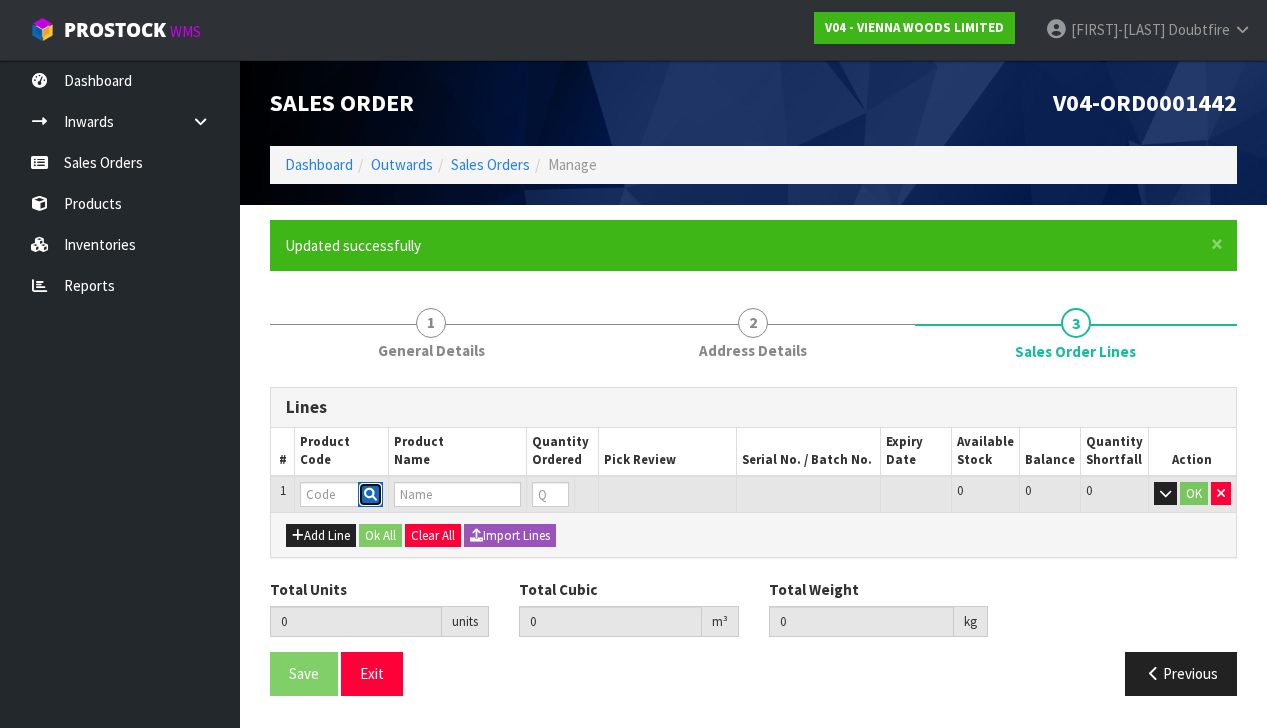 click at bounding box center [370, 494] 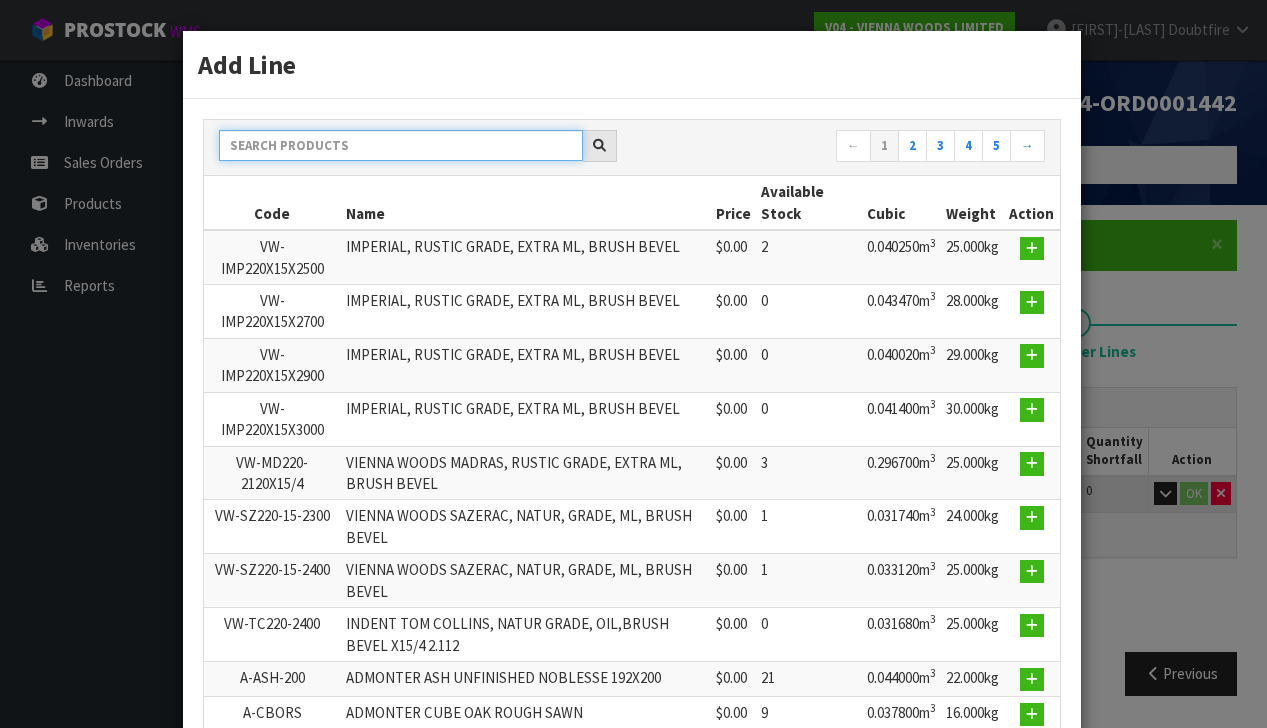 click at bounding box center (401, 145) 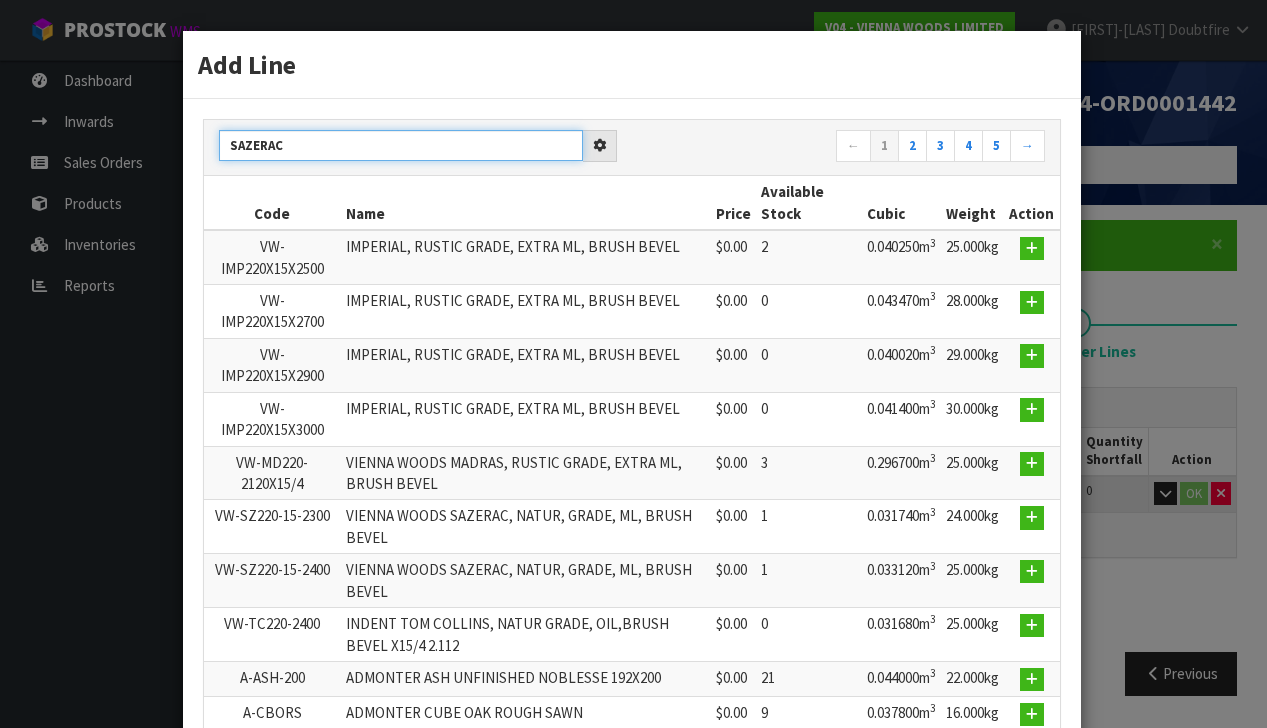 type on "SAZERAC" 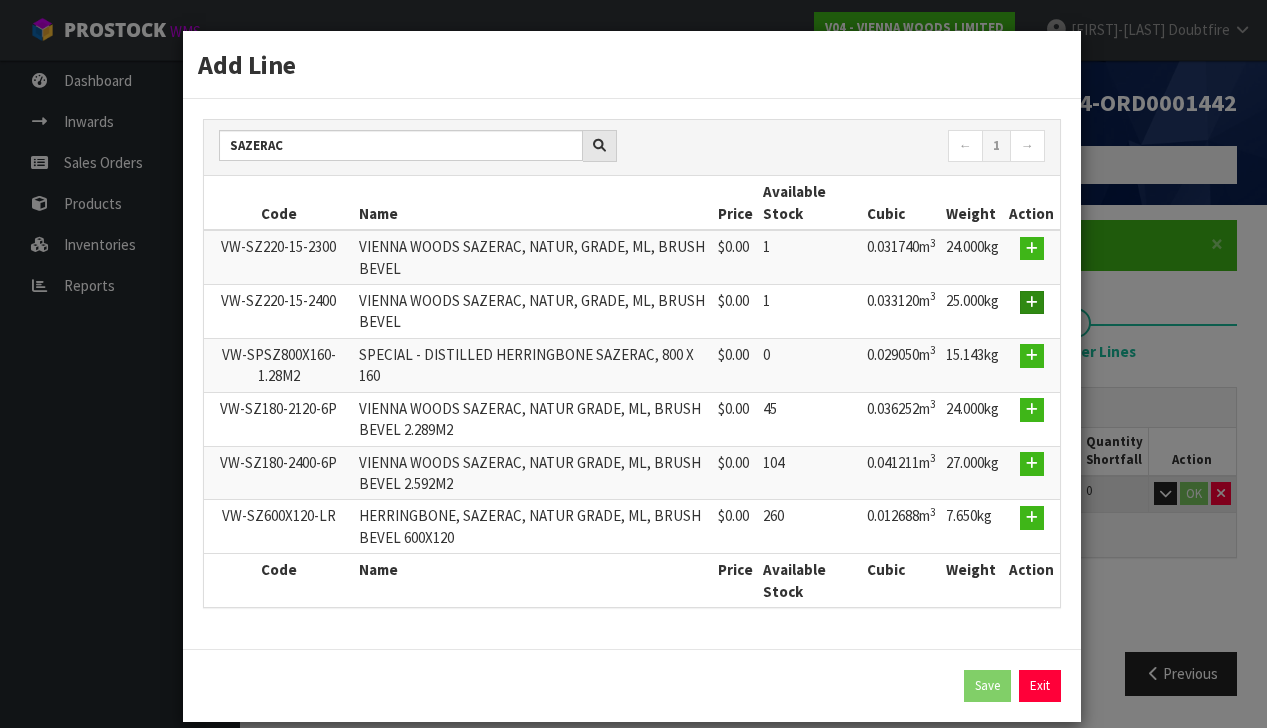 click at bounding box center (1032, 302) 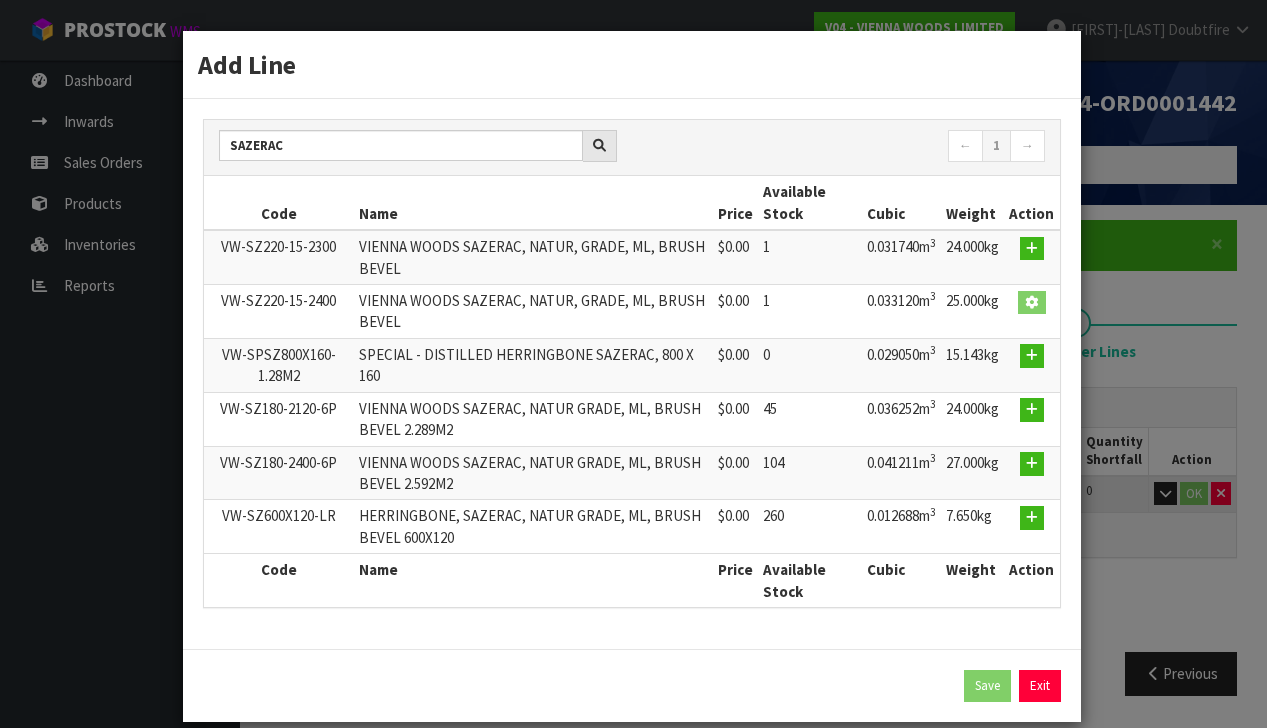 type on "0.000000" 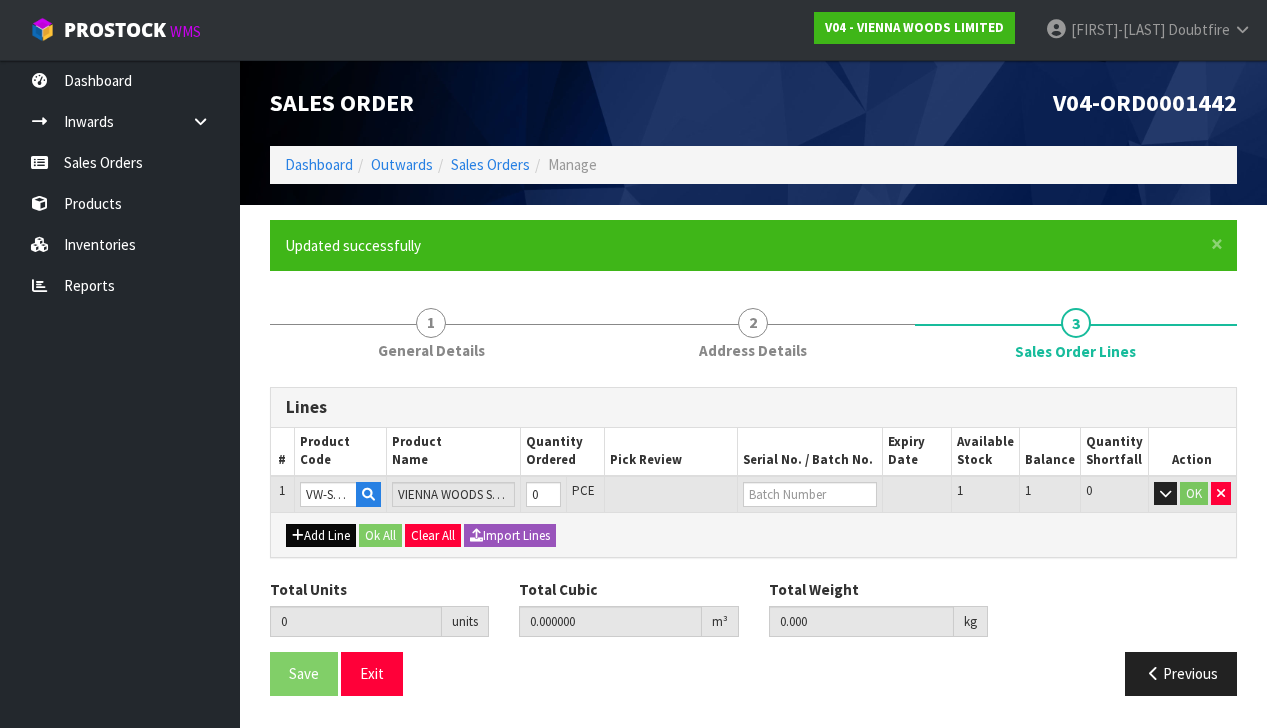 click on "Add Line" at bounding box center [321, 536] 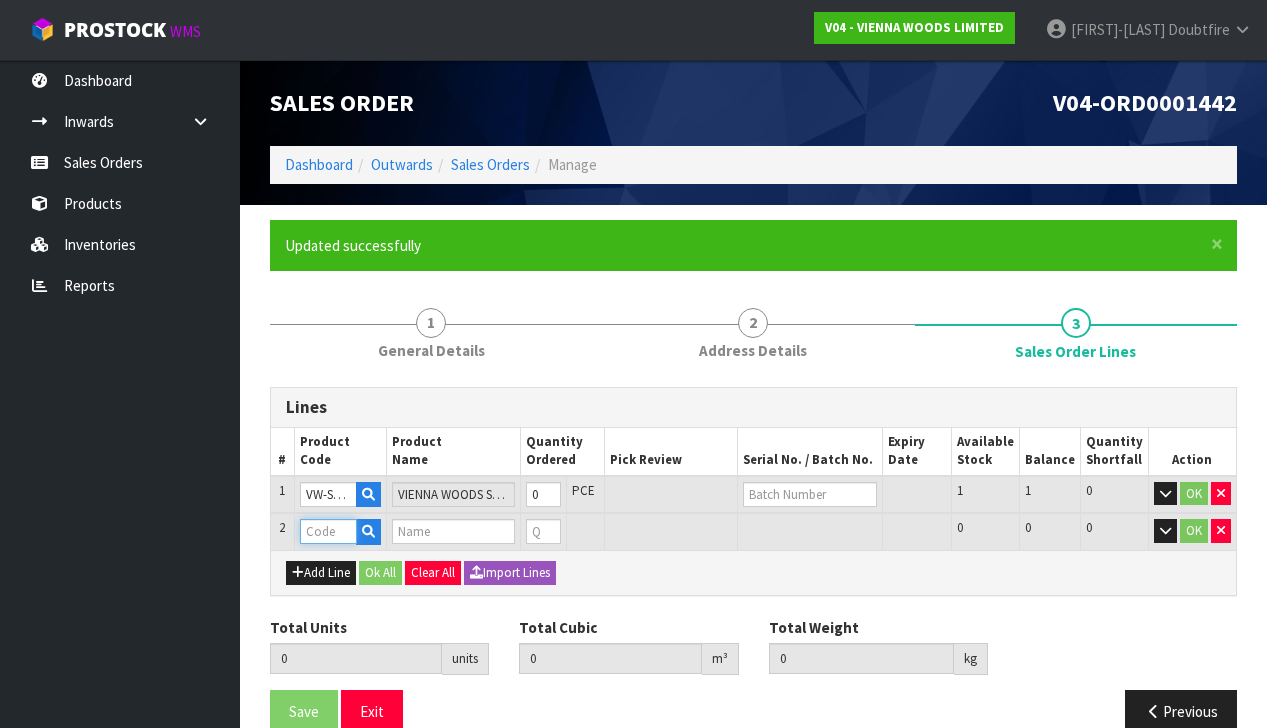click at bounding box center (328, 531) 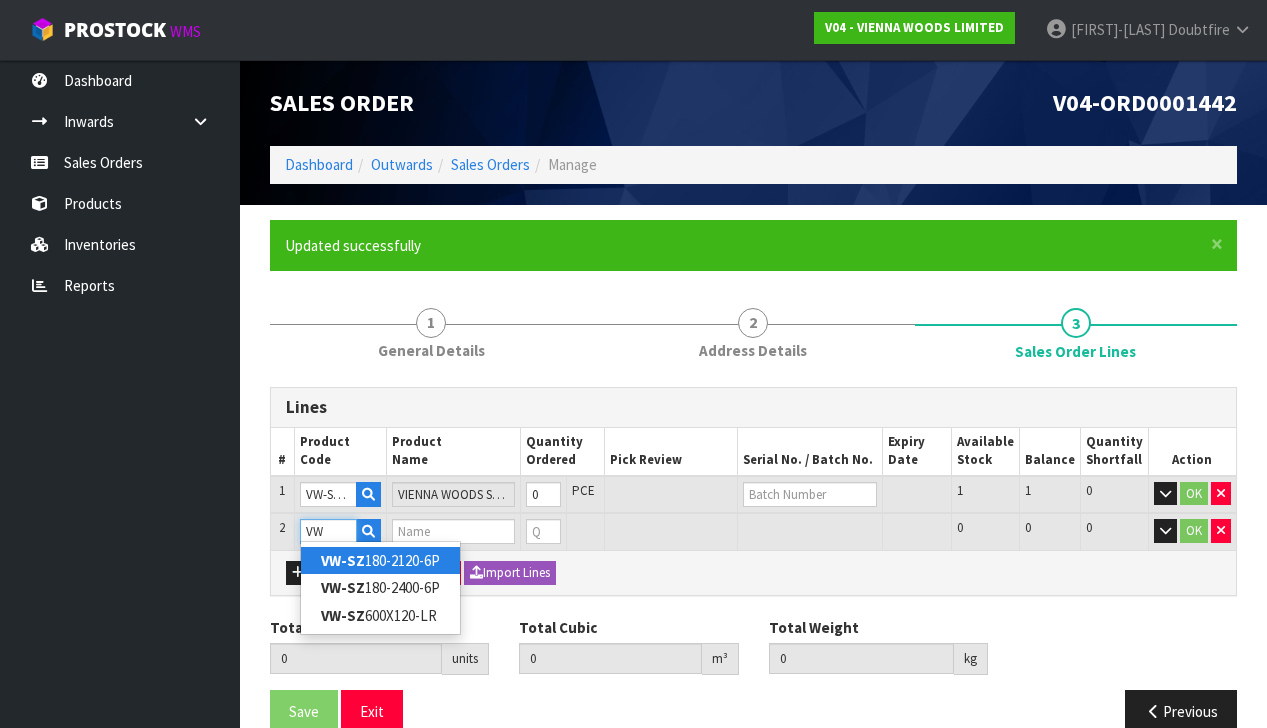 type on "V" 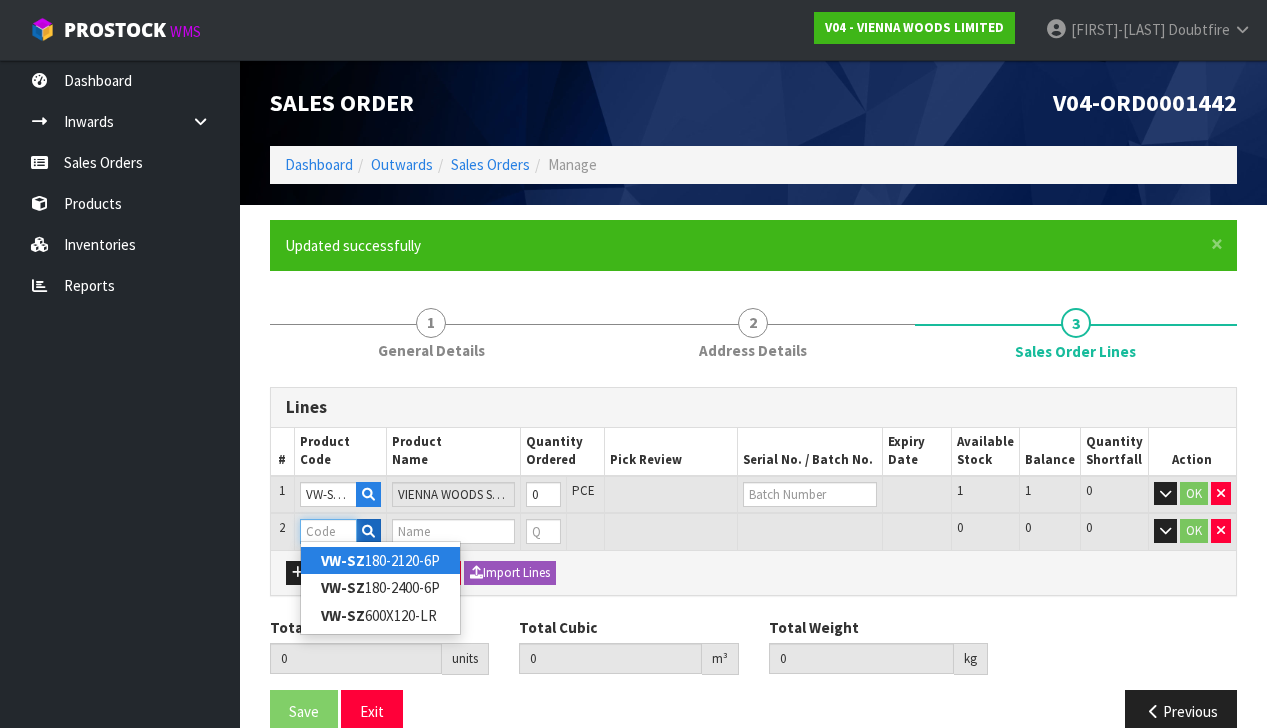 type 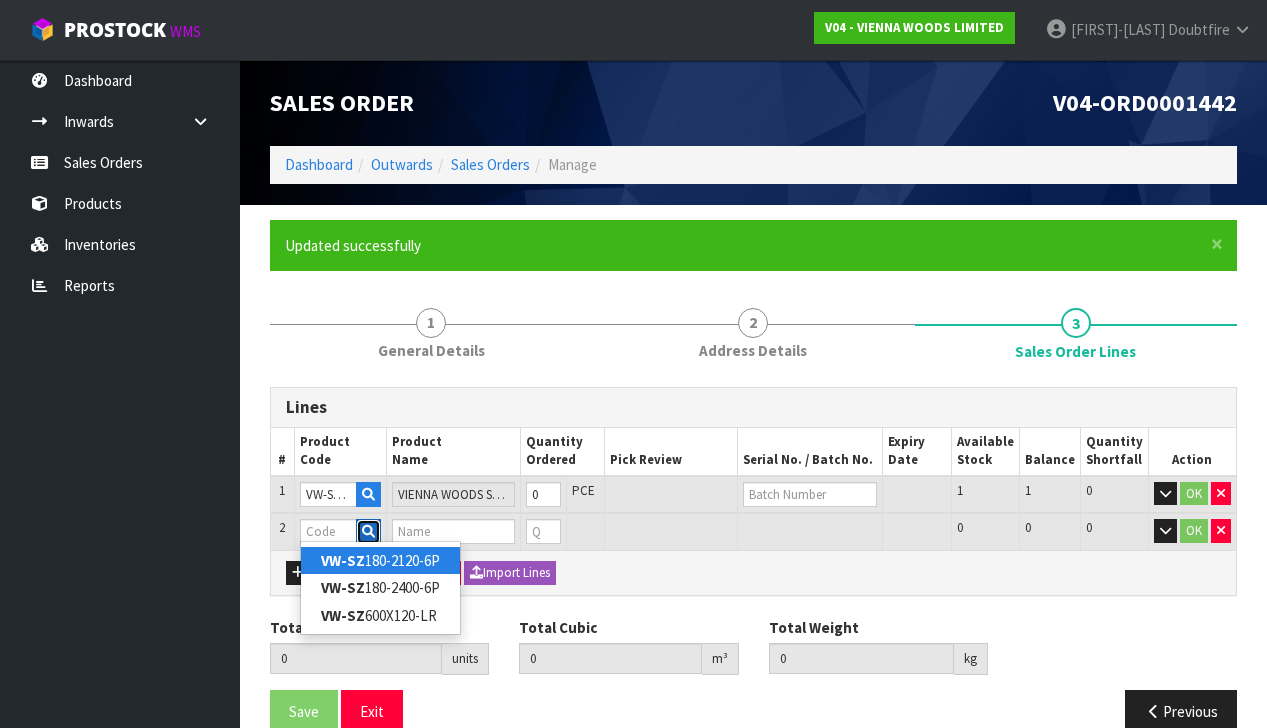 click at bounding box center (368, 531) 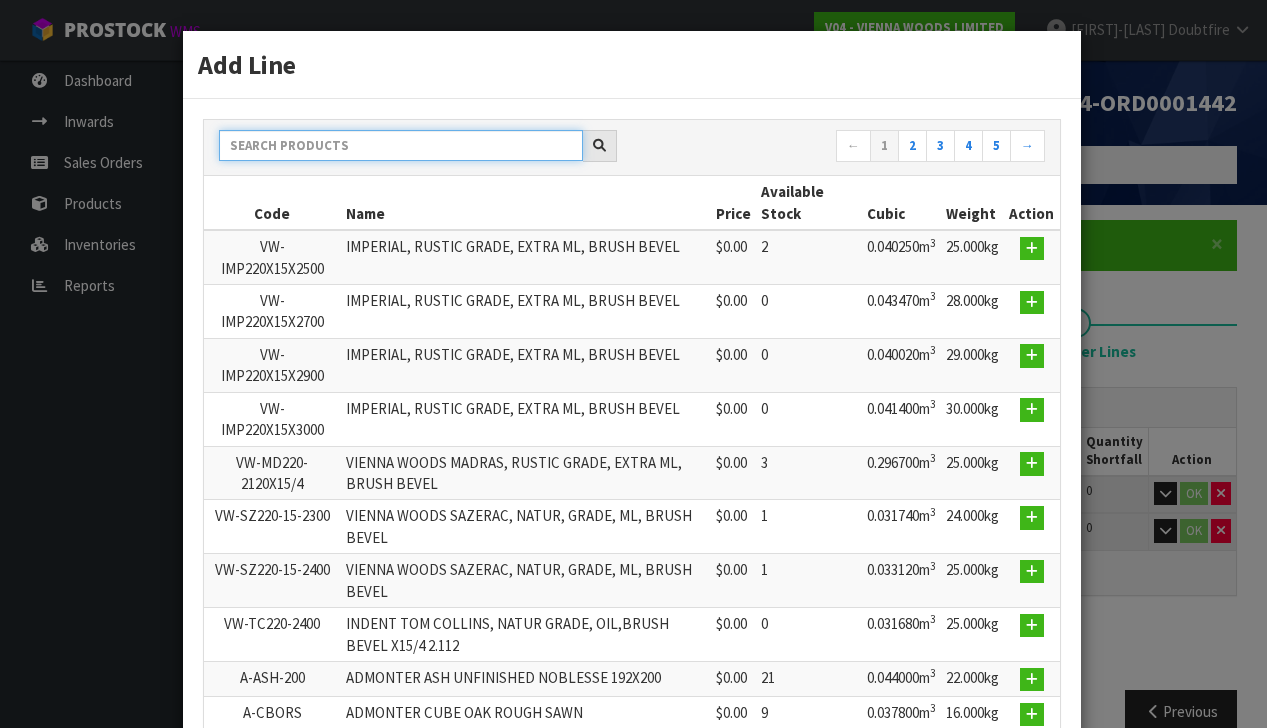 click at bounding box center (401, 145) 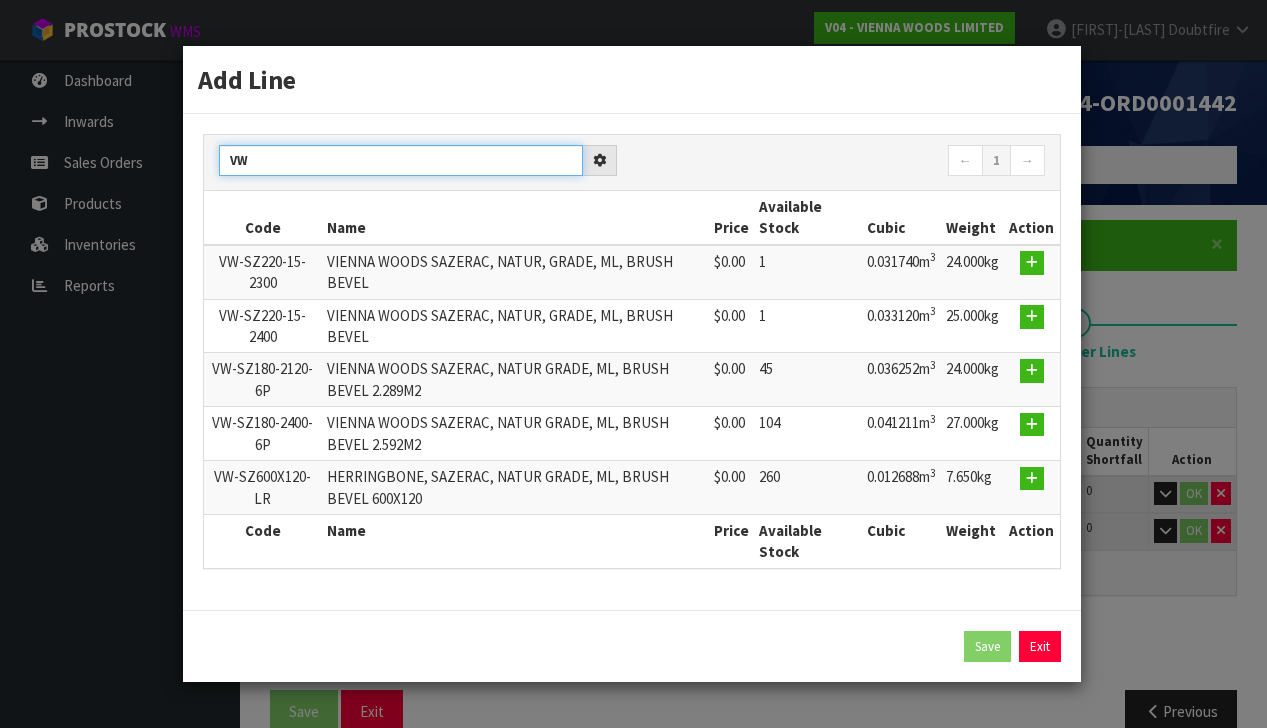 type on "V" 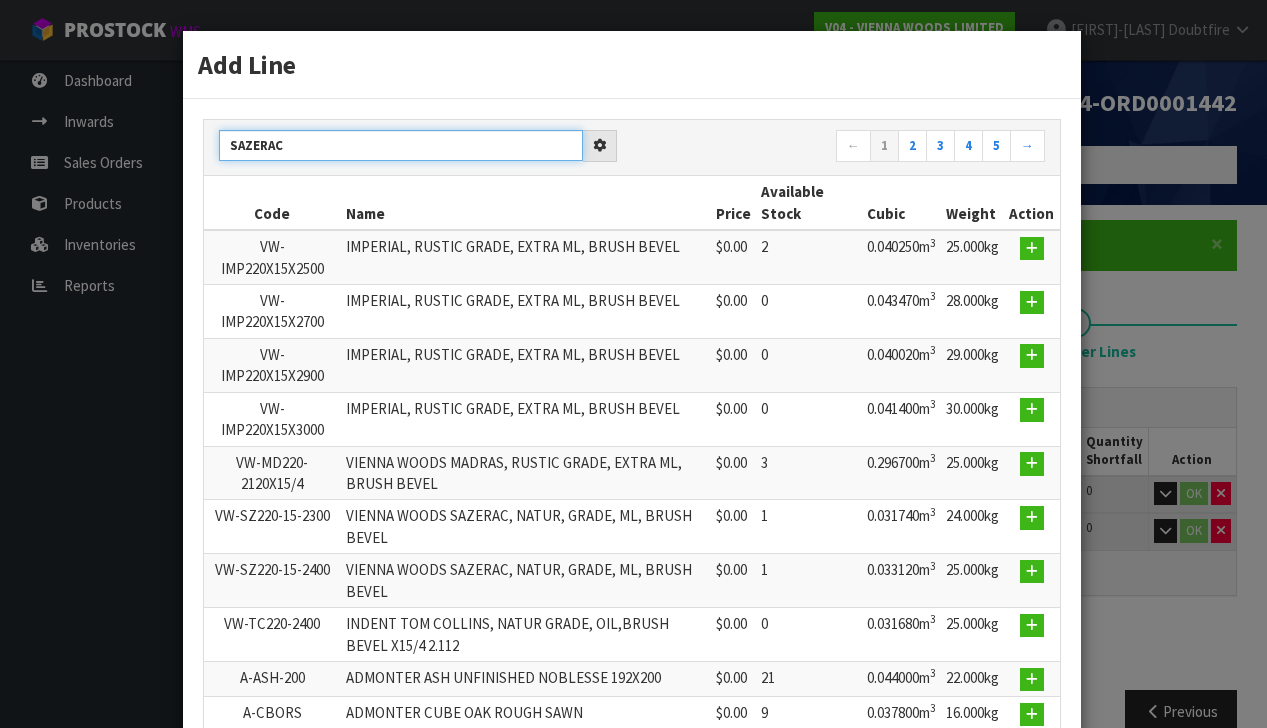 type on "SAZERAC" 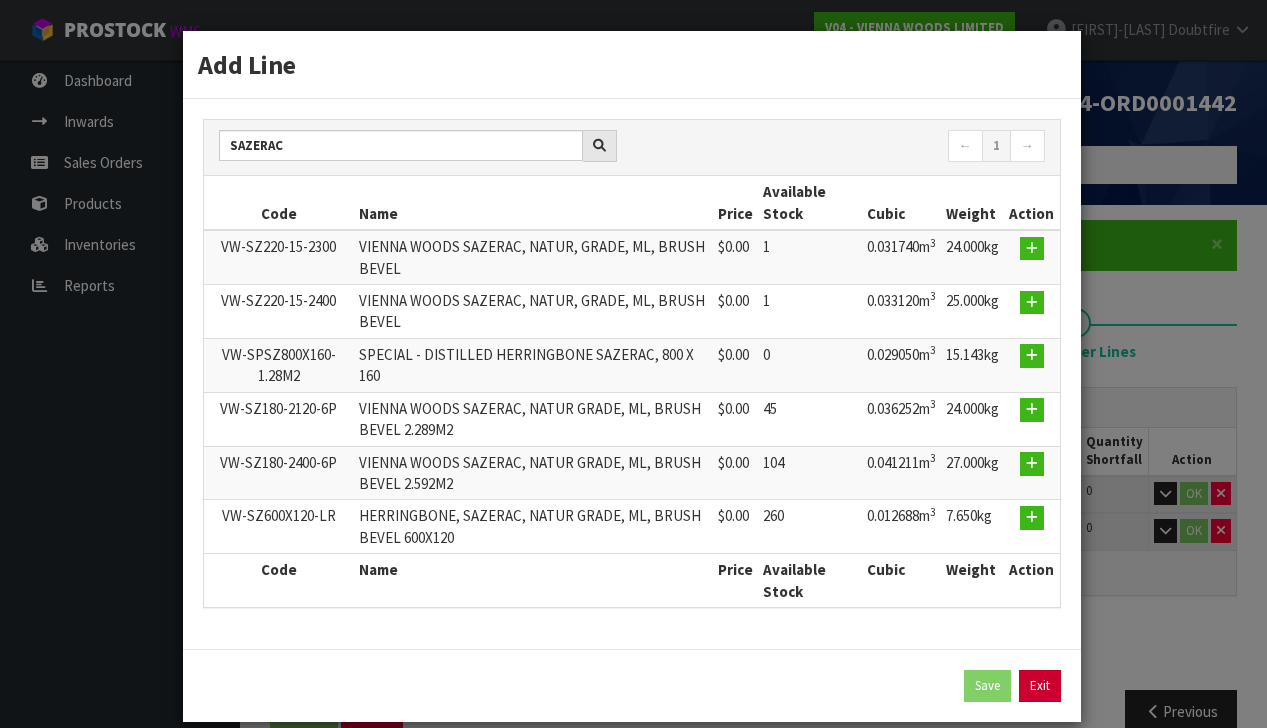 click on "Exit" at bounding box center [1040, 686] 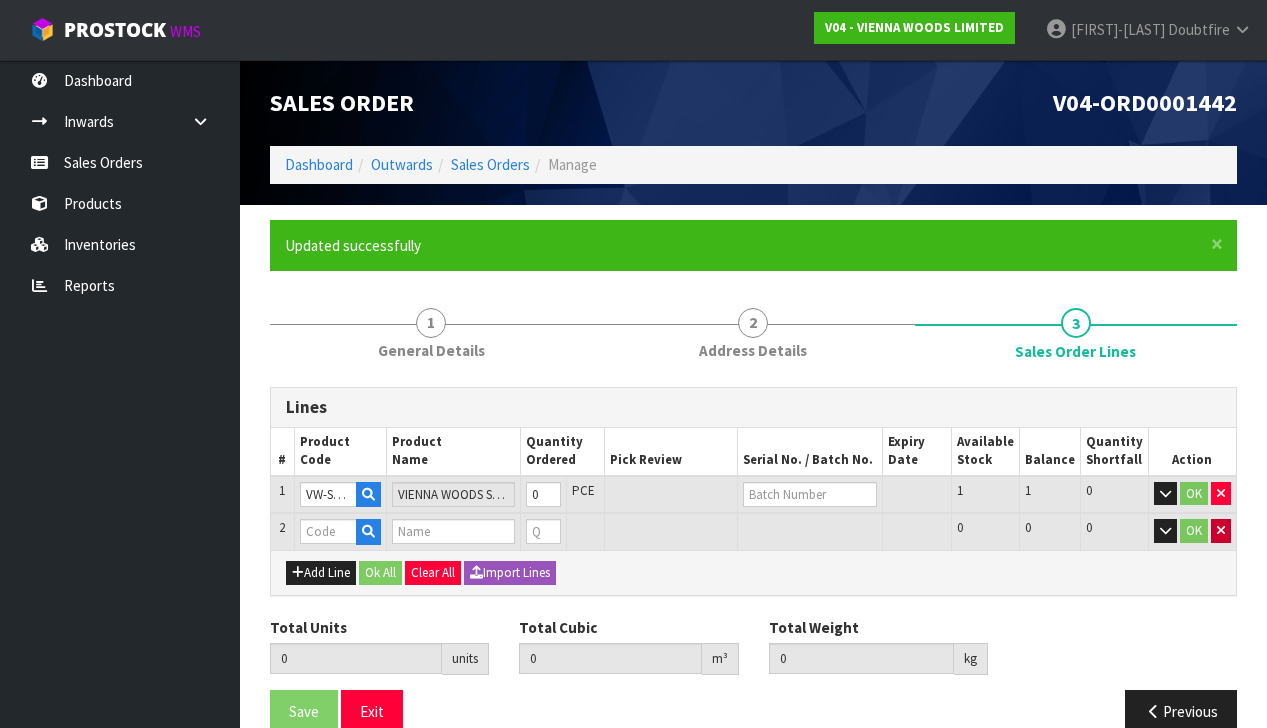click at bounding box center (1221, 530) 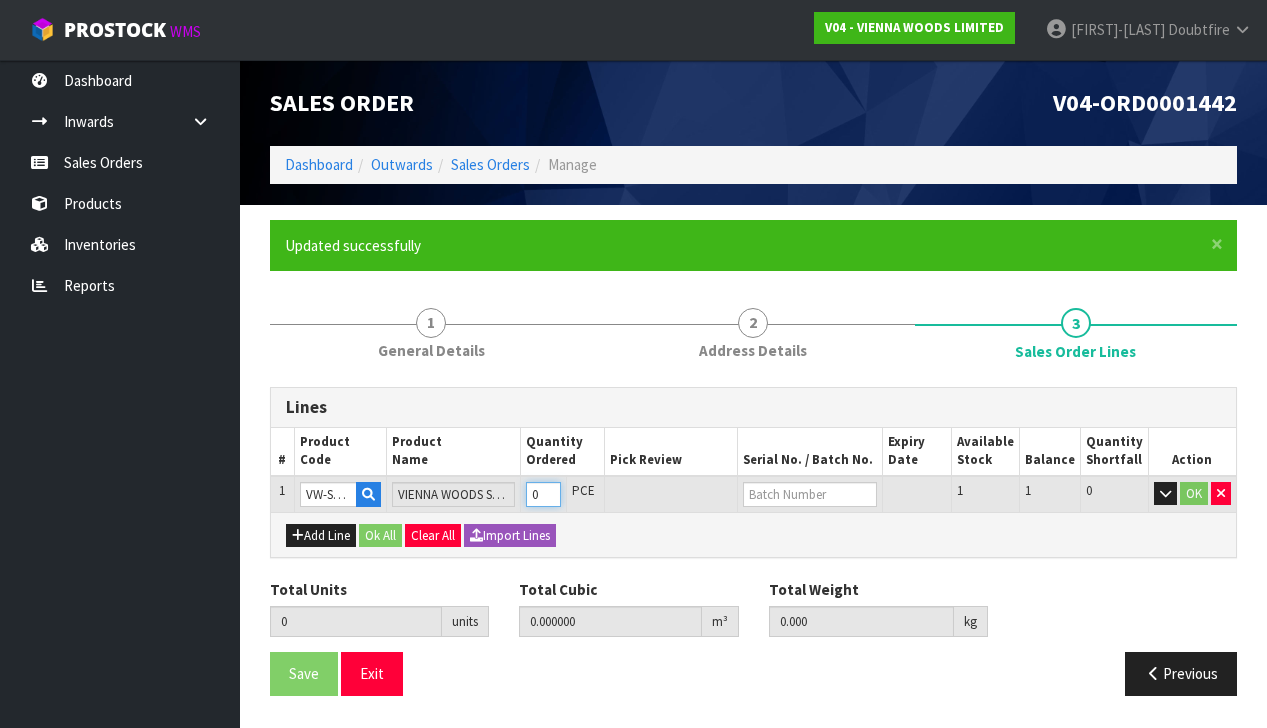 type on "1" 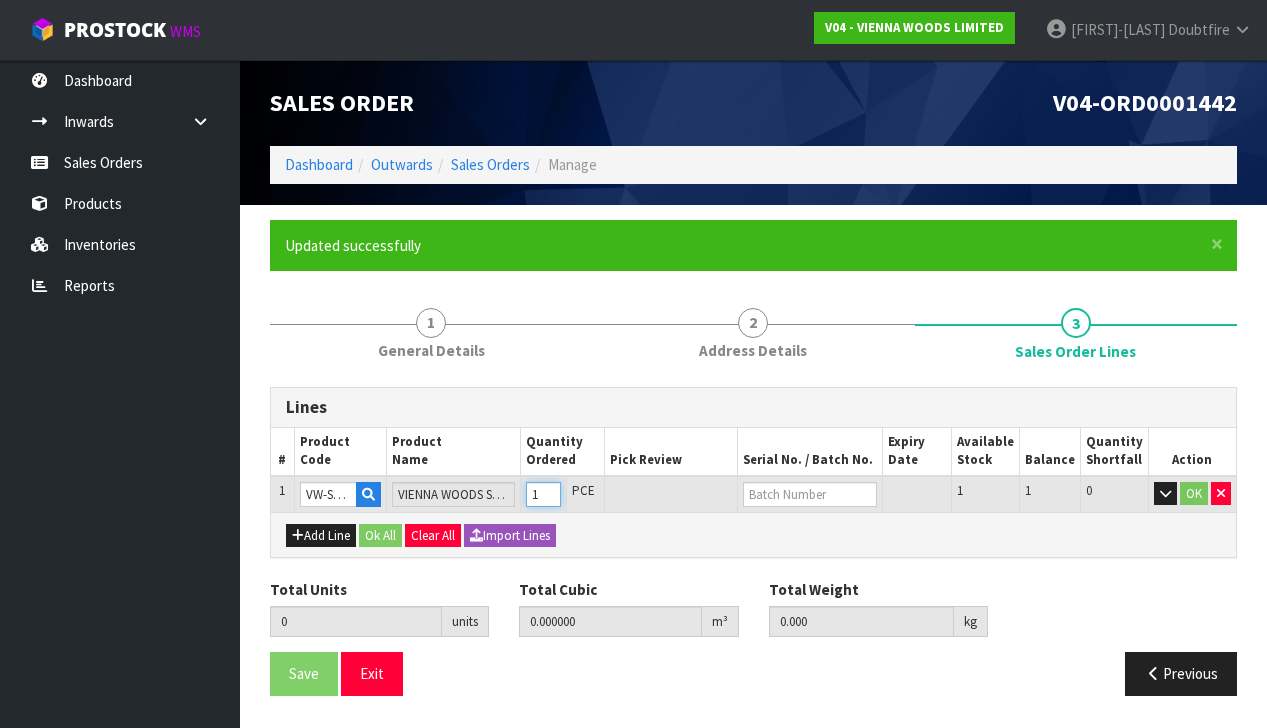 type on "1" 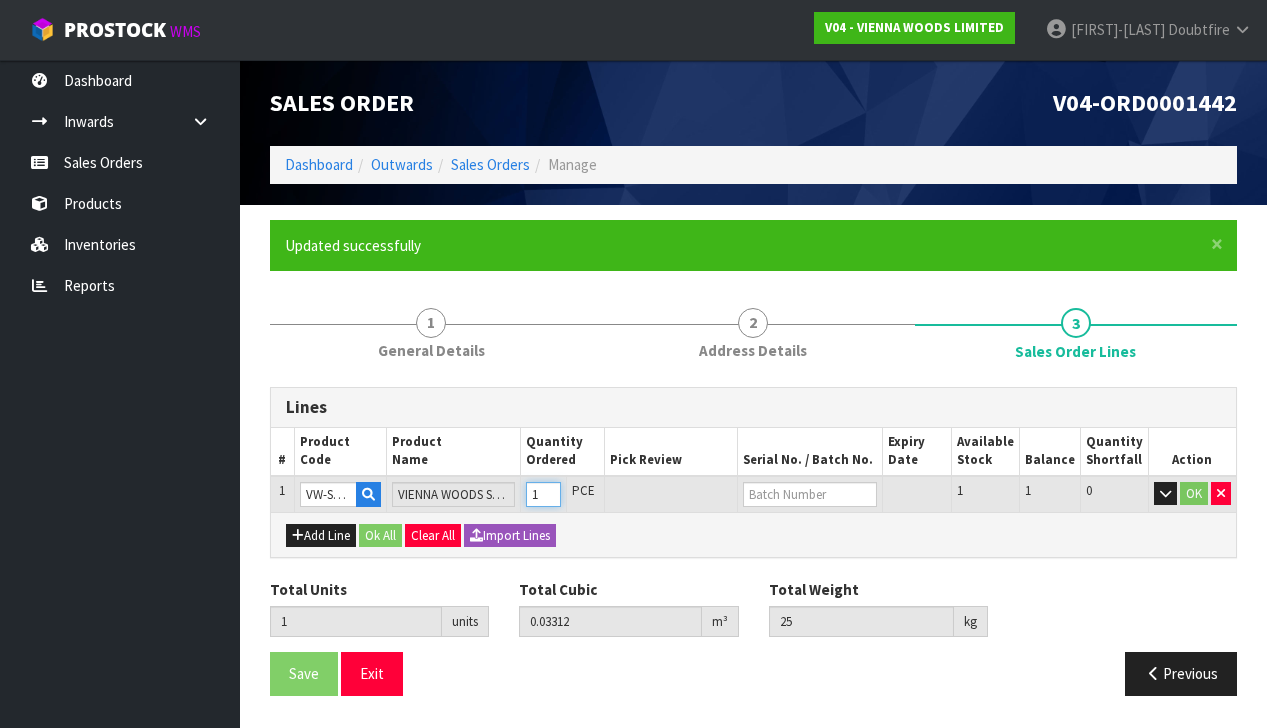 click on "1" at bounding box center [543, 494] 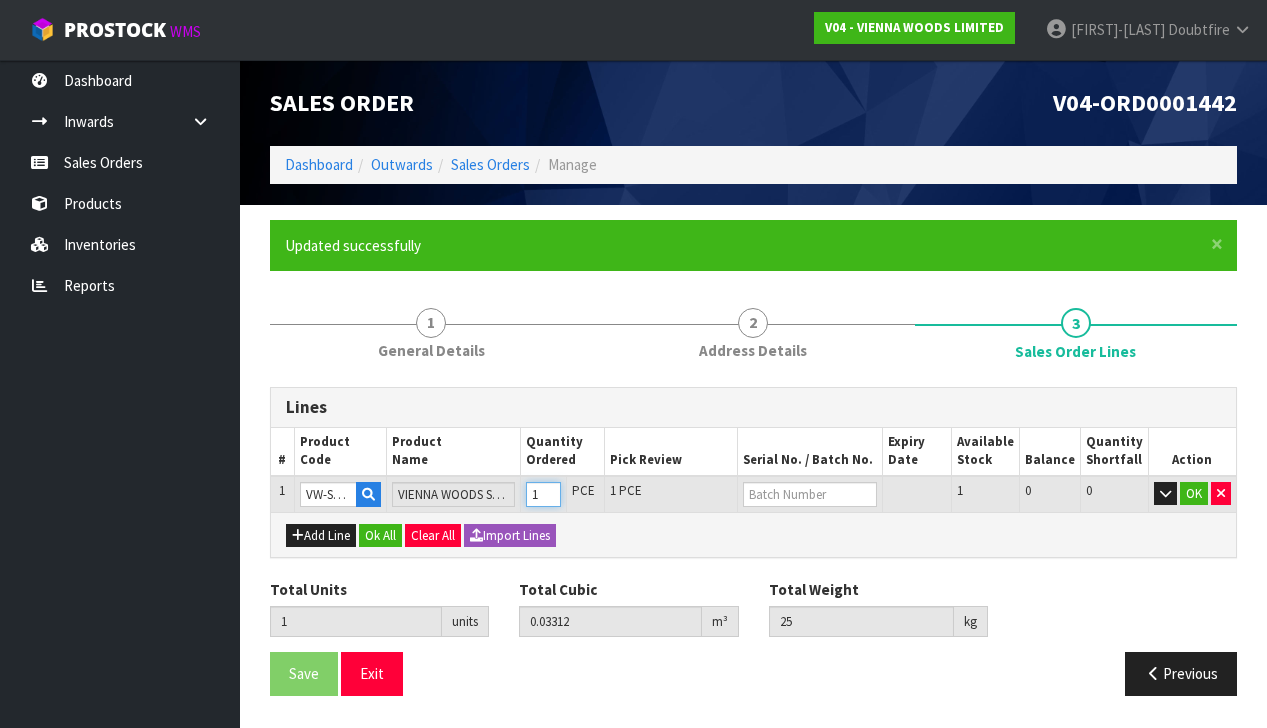 type on "0" 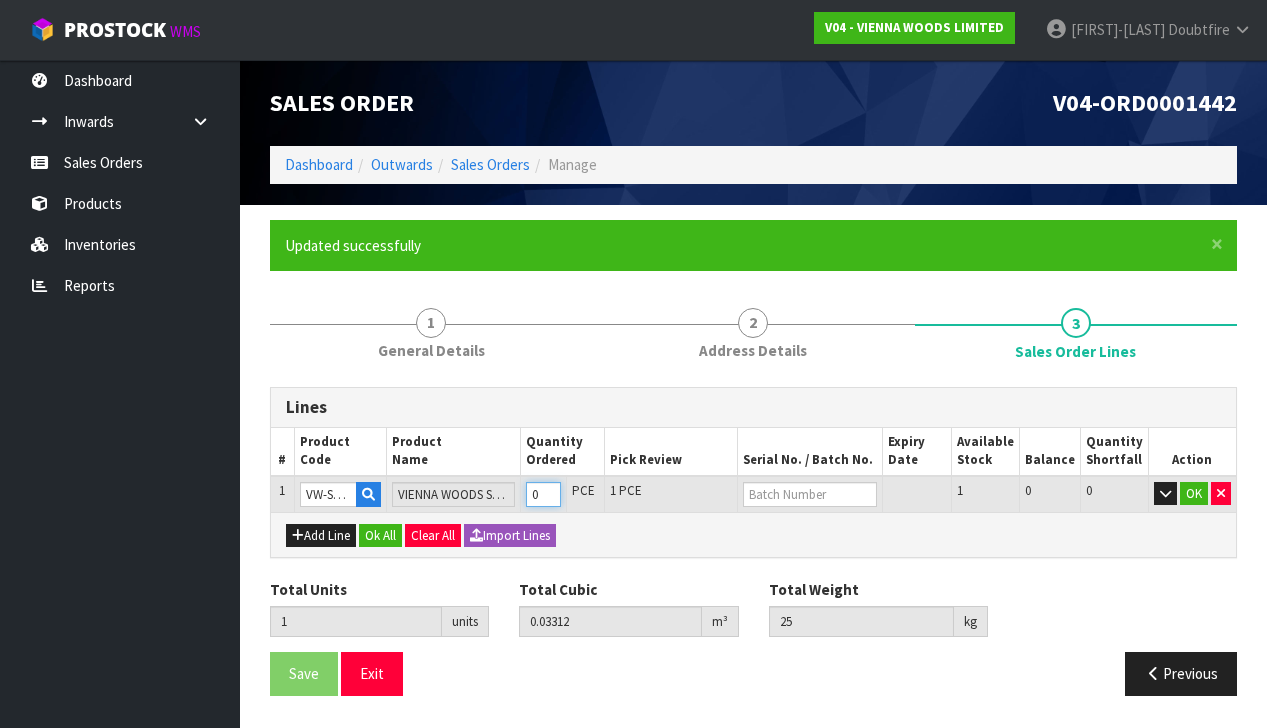 type on "0" 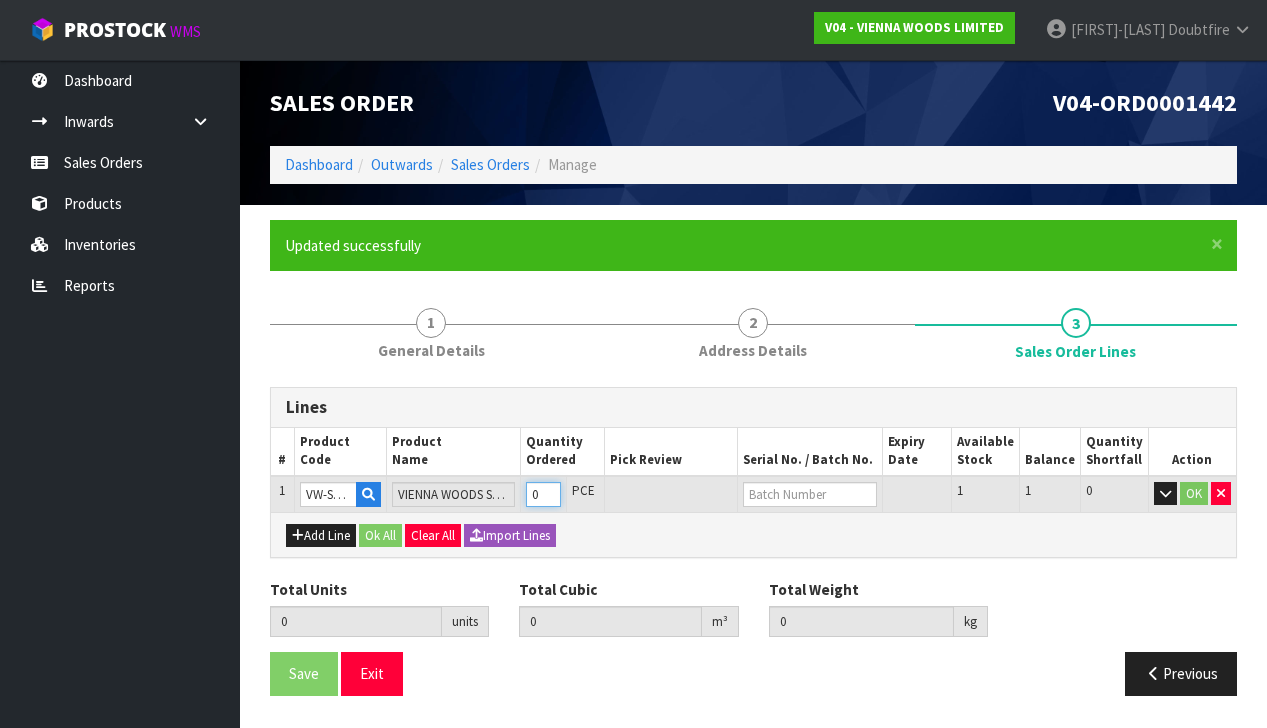 click on "0" at bounding box center [543, 494] 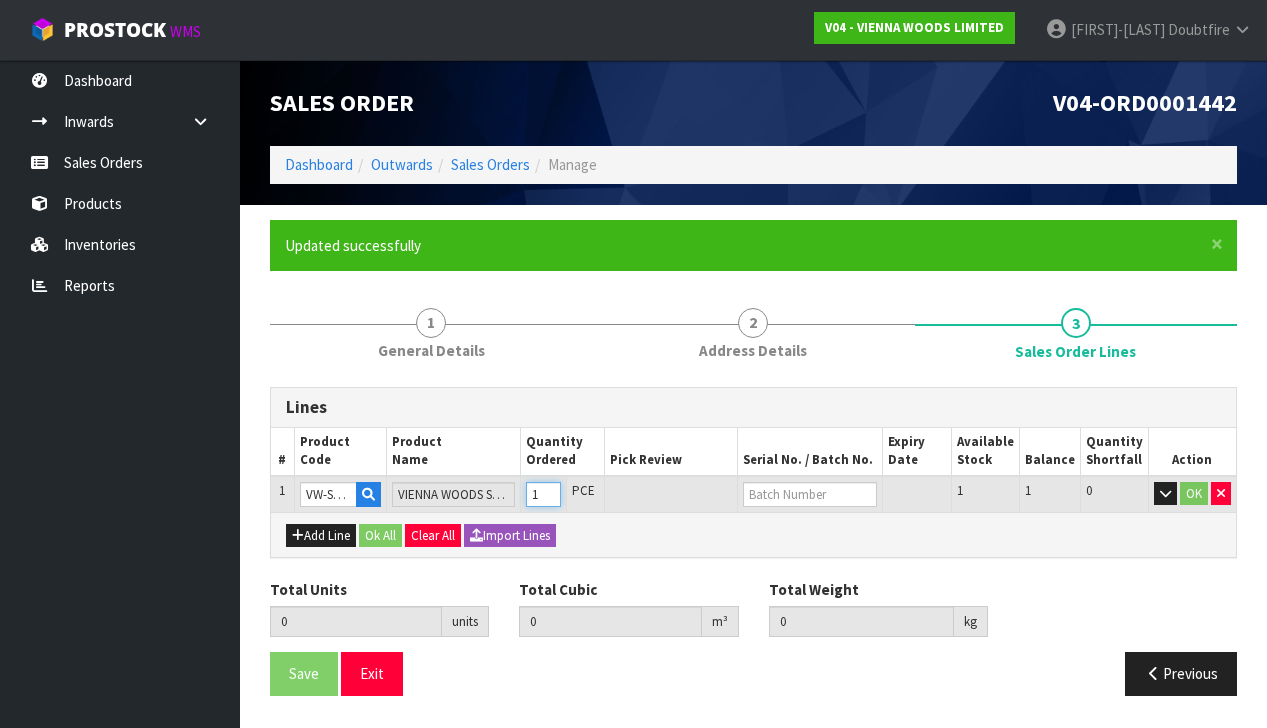 type on "1" 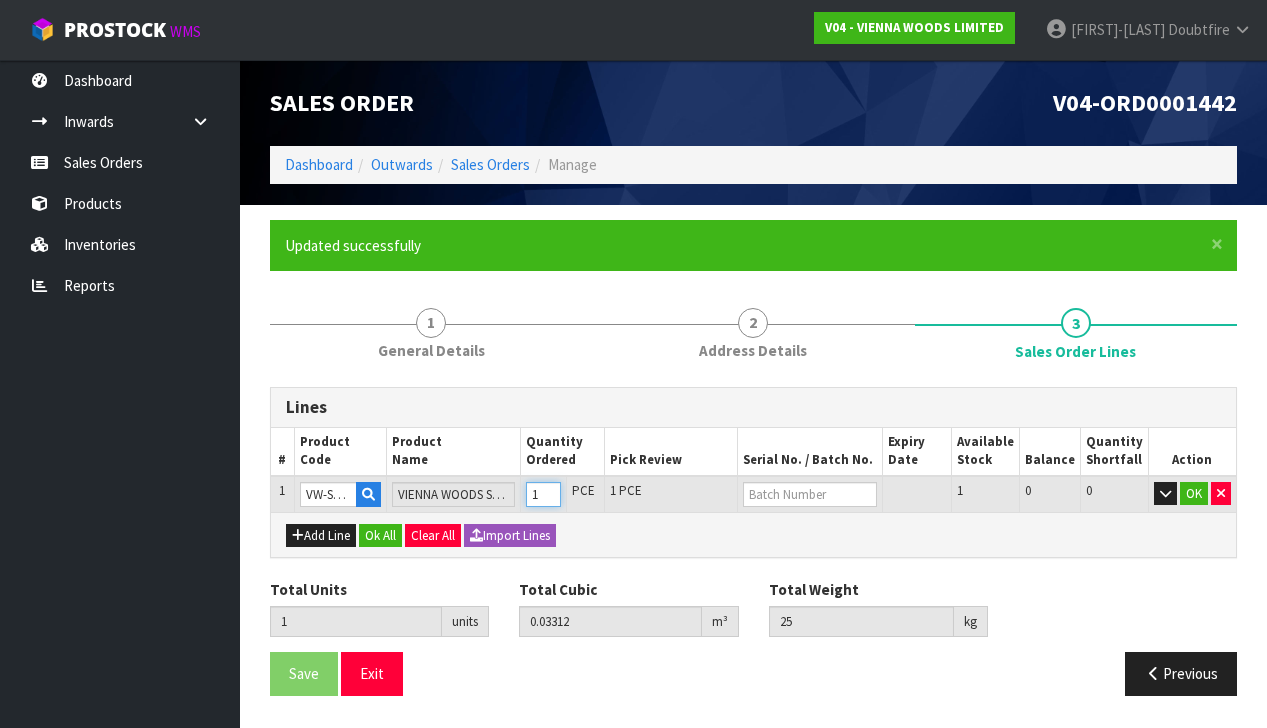 click on "1" at bounding box center [543, 494] 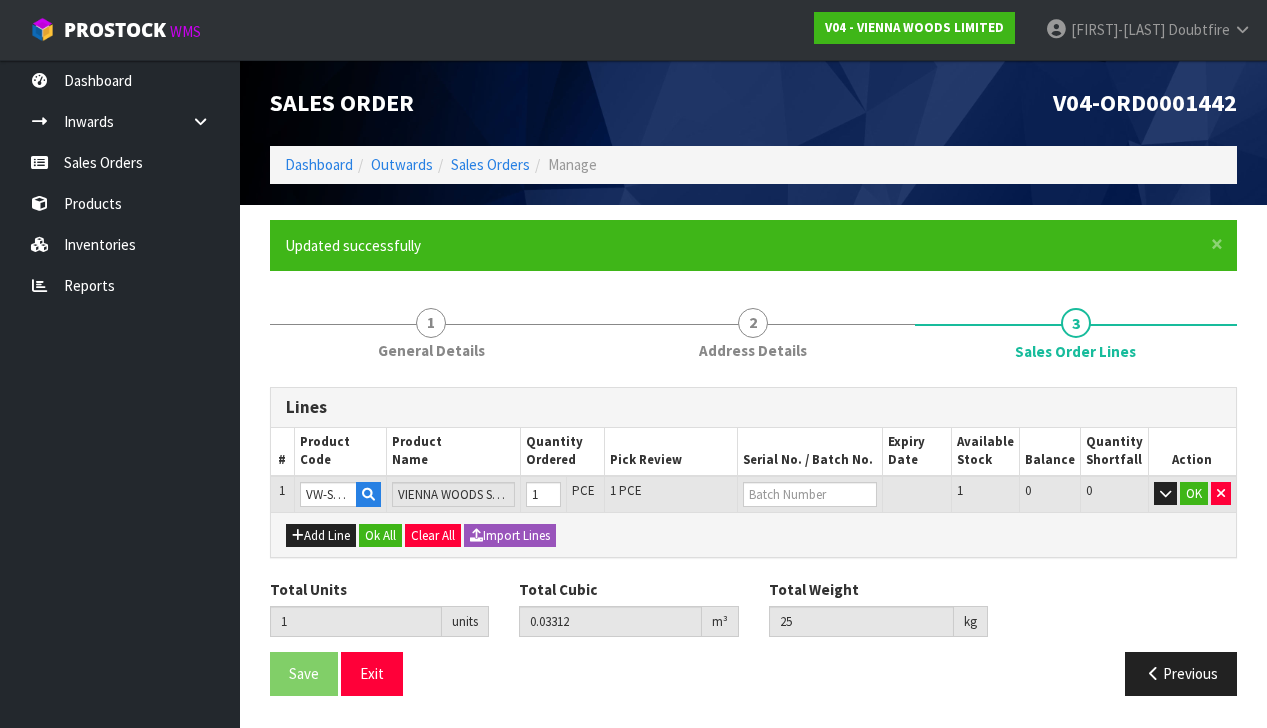 drag, startPoint x: 651, startPoint y: 552, endPoint x: 643, endPoint y: 541, distance: 13.601471 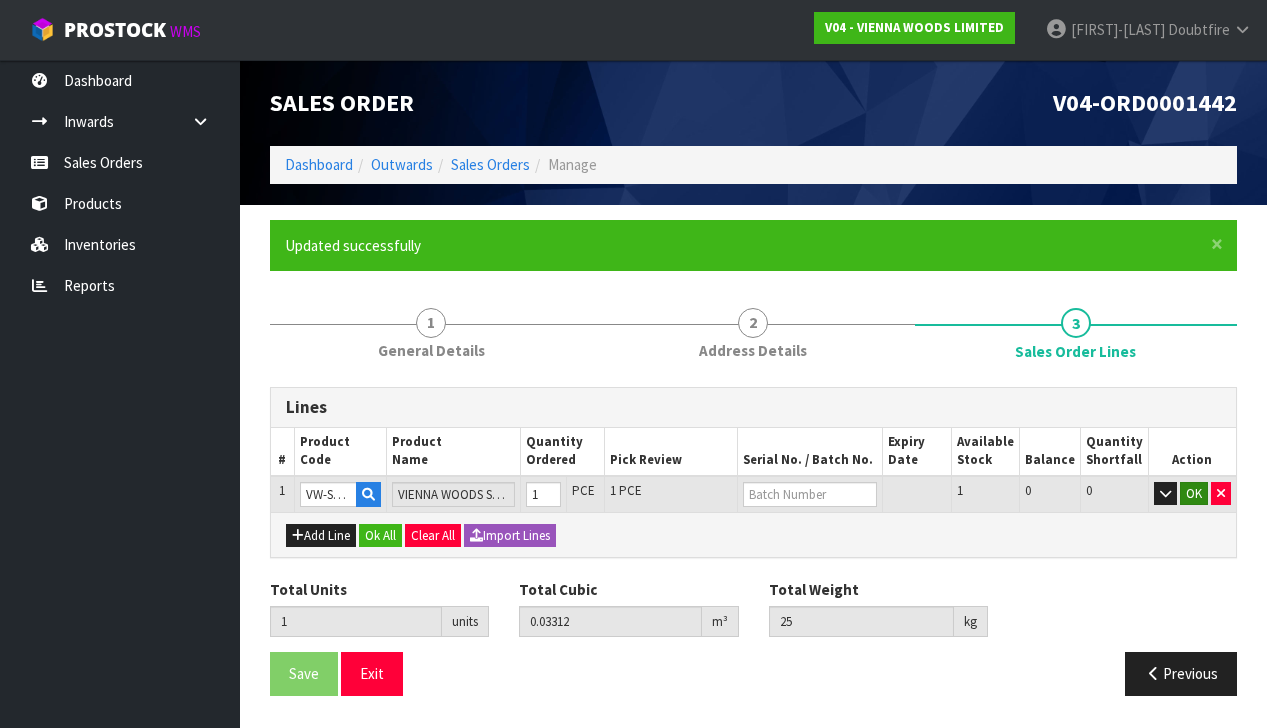 click on "OK" at bounding box center (1194, 494) 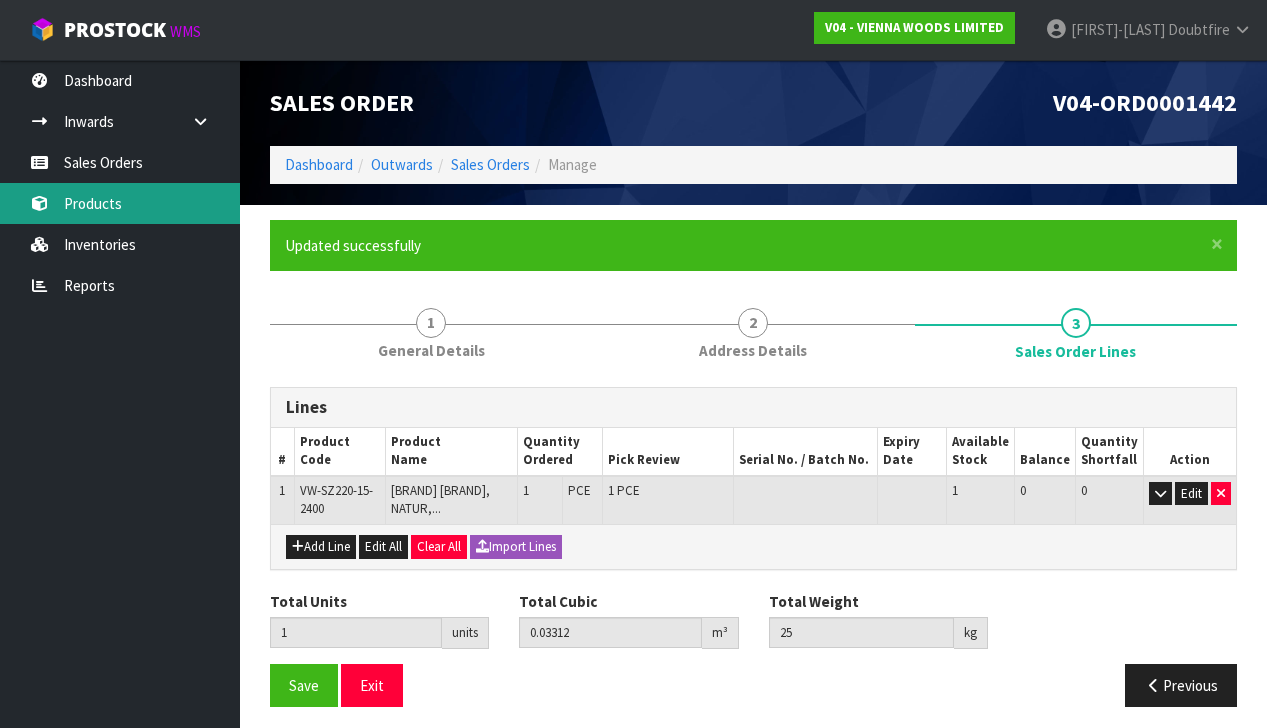 click on "Products" at bounding box center [120, 203] 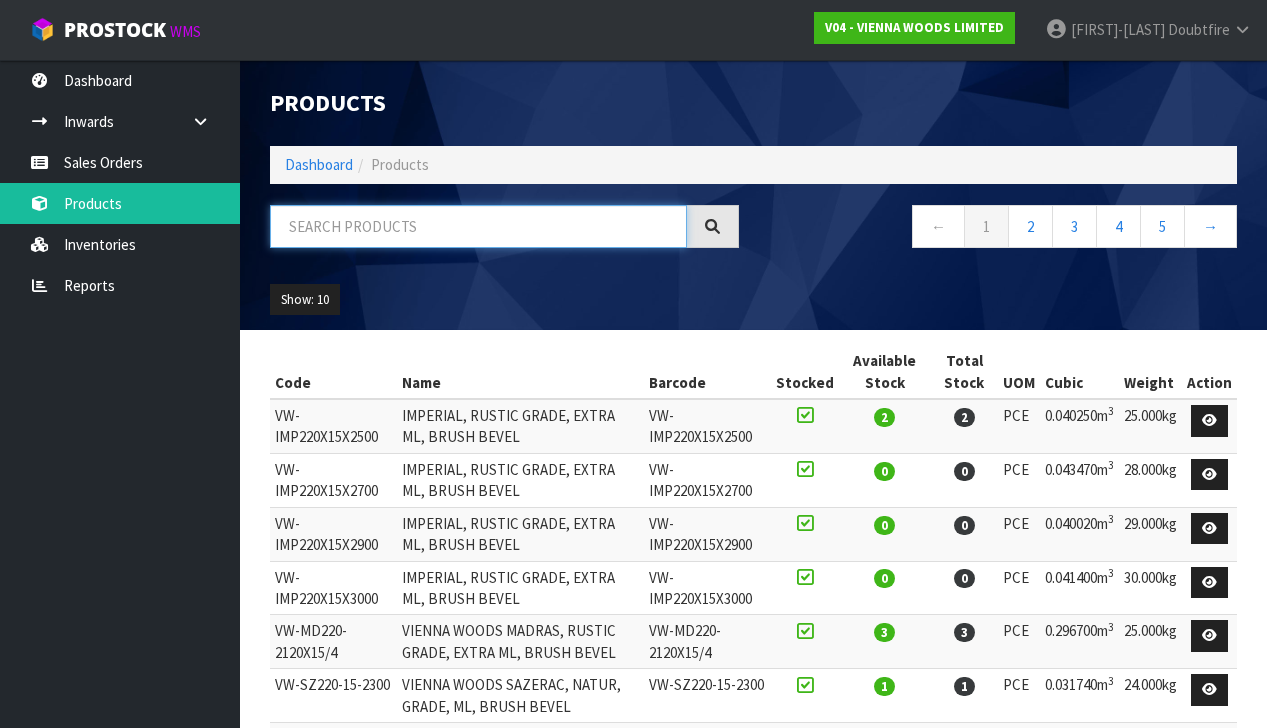 click at bounding box center [478, 226] 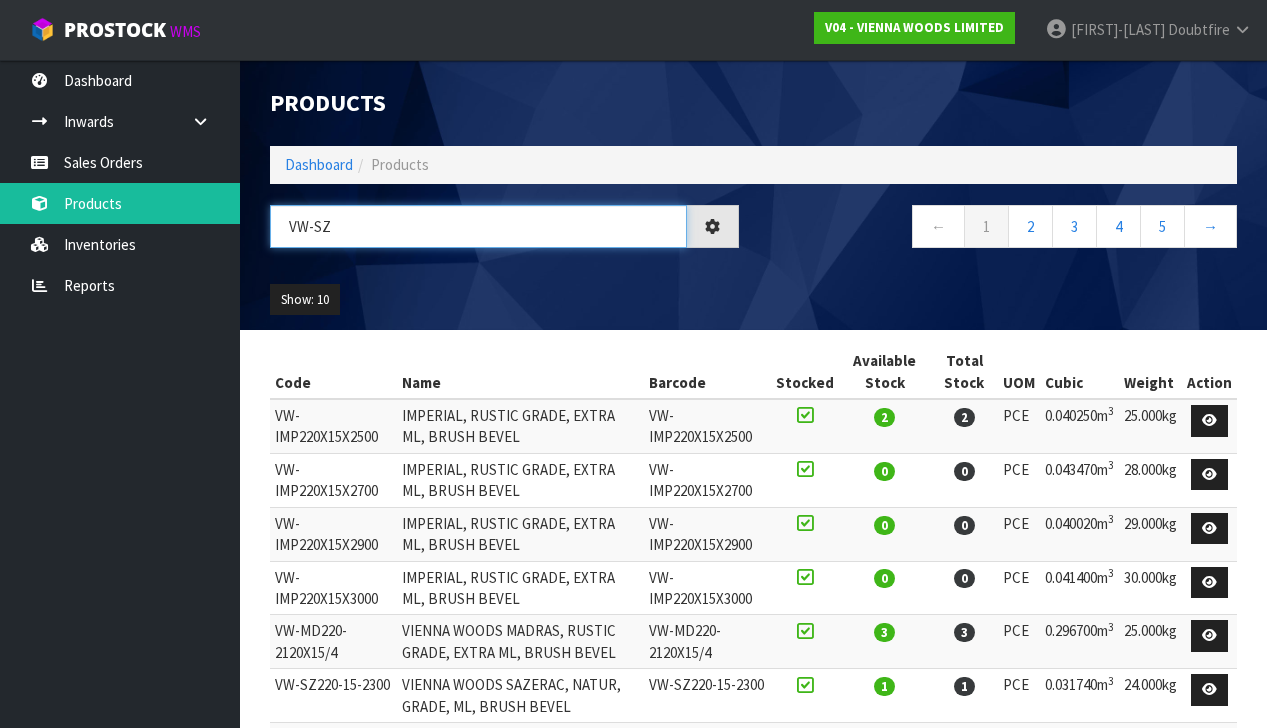 type on "VW-SZ" 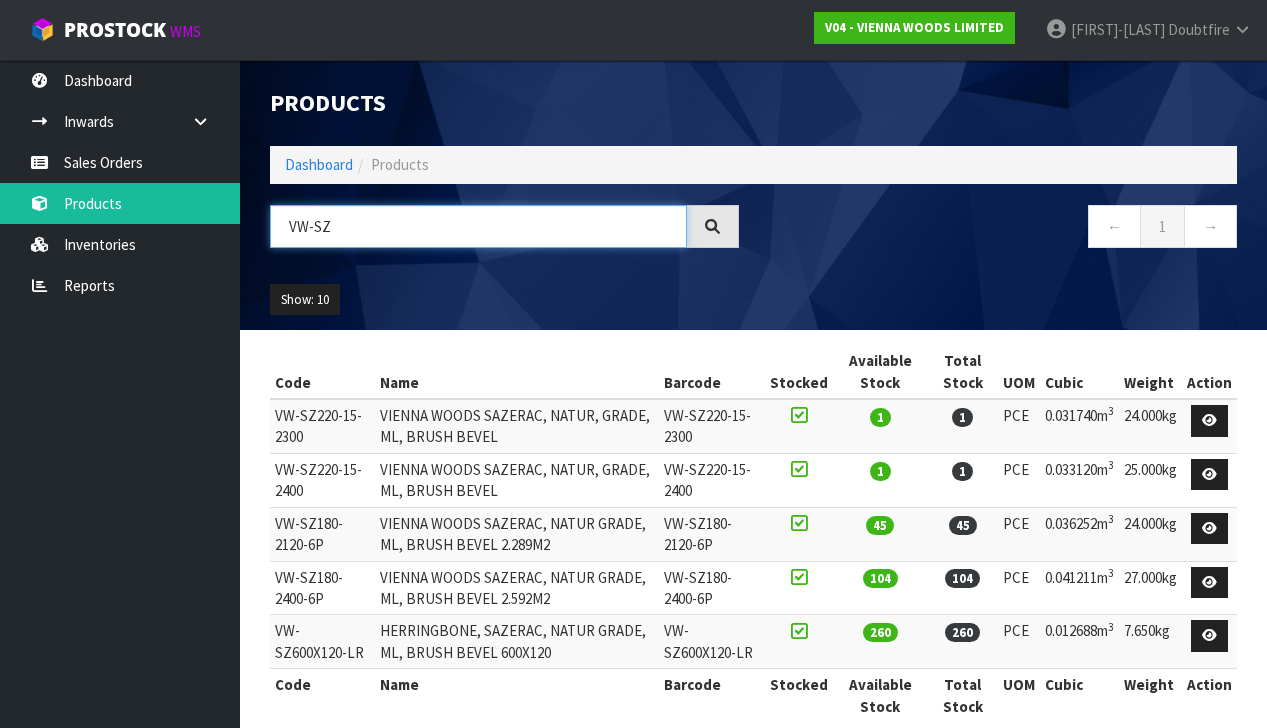 scroll, scrollTop: 7, scrollLeft: 0, axis: vertical 